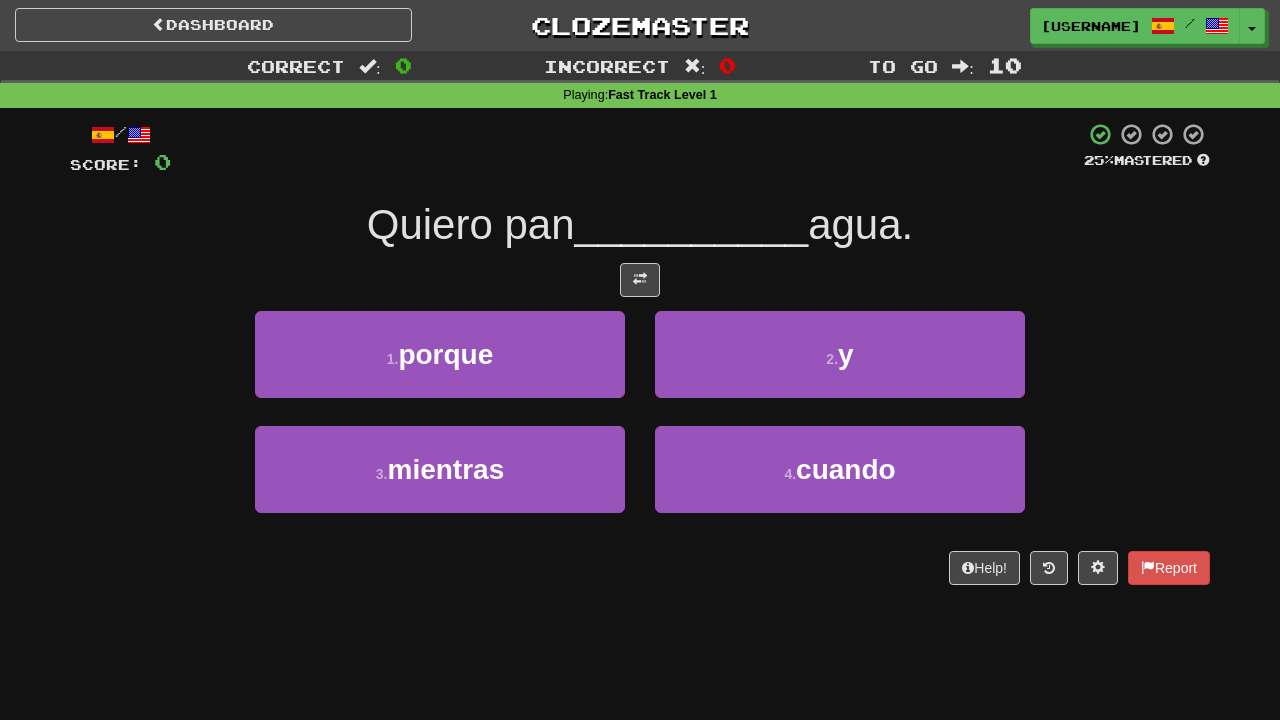 scroll, scrollTop: 0, scrollLeft: 0, axis: both 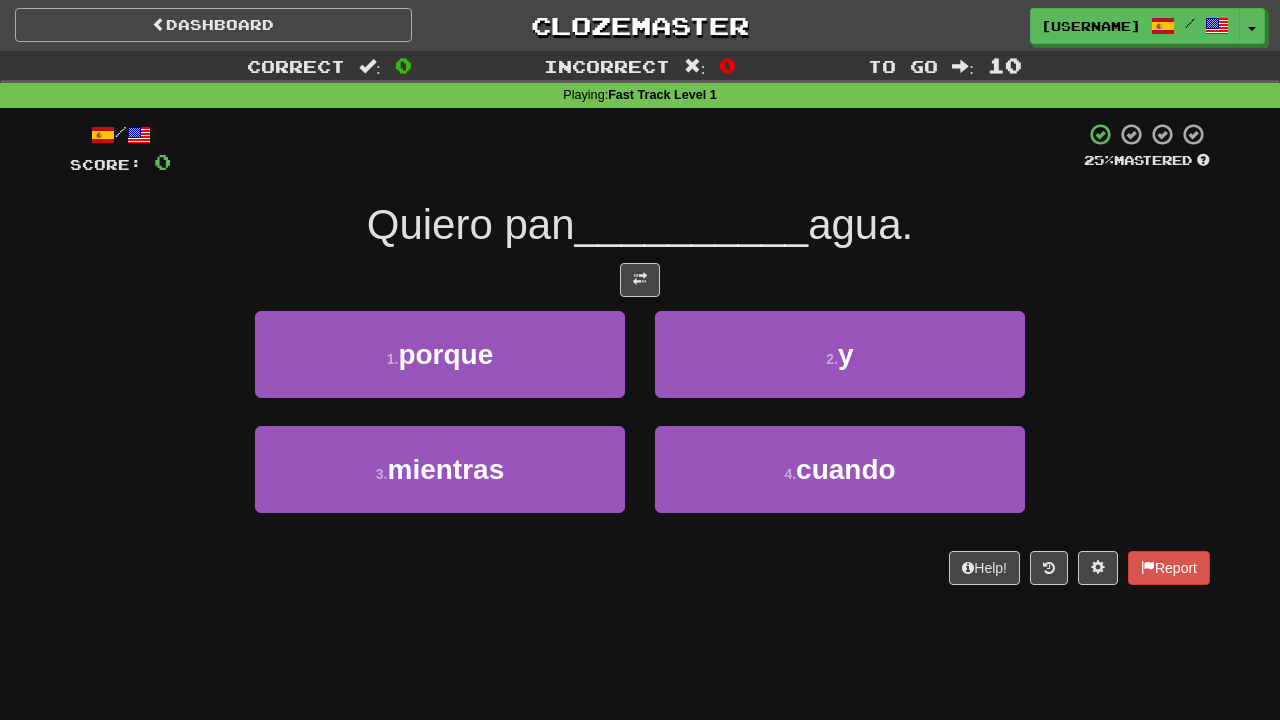 click on "Dashboard" at bounding box center [213, 25] 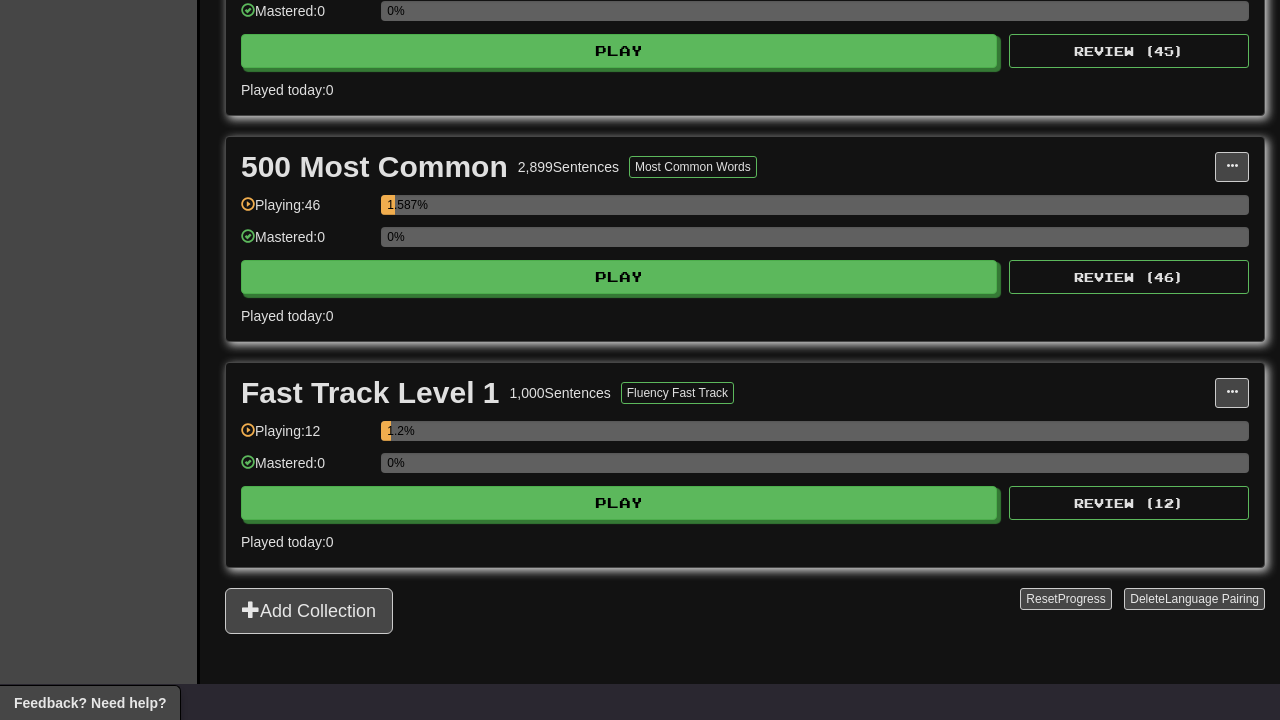 scroll, scrollTop: 566, scrollLeft: 0, axis: vertical 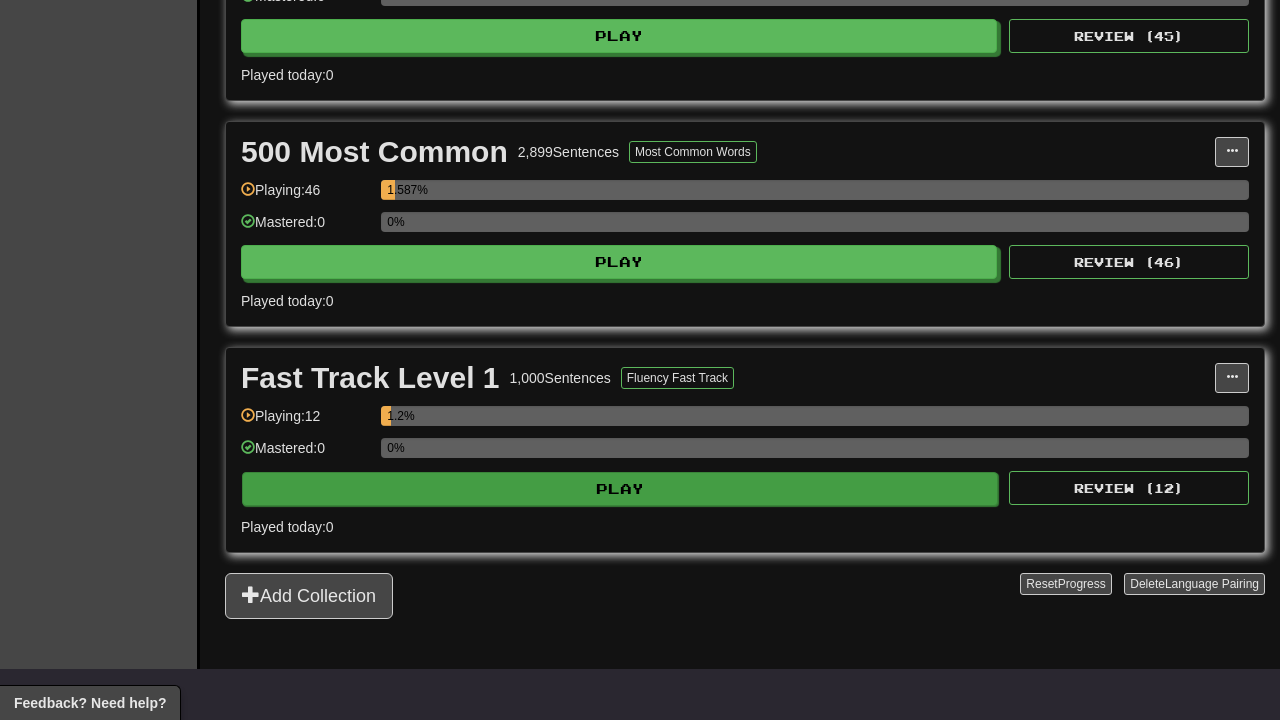 click on "Play" at bounding box center [620, 489] 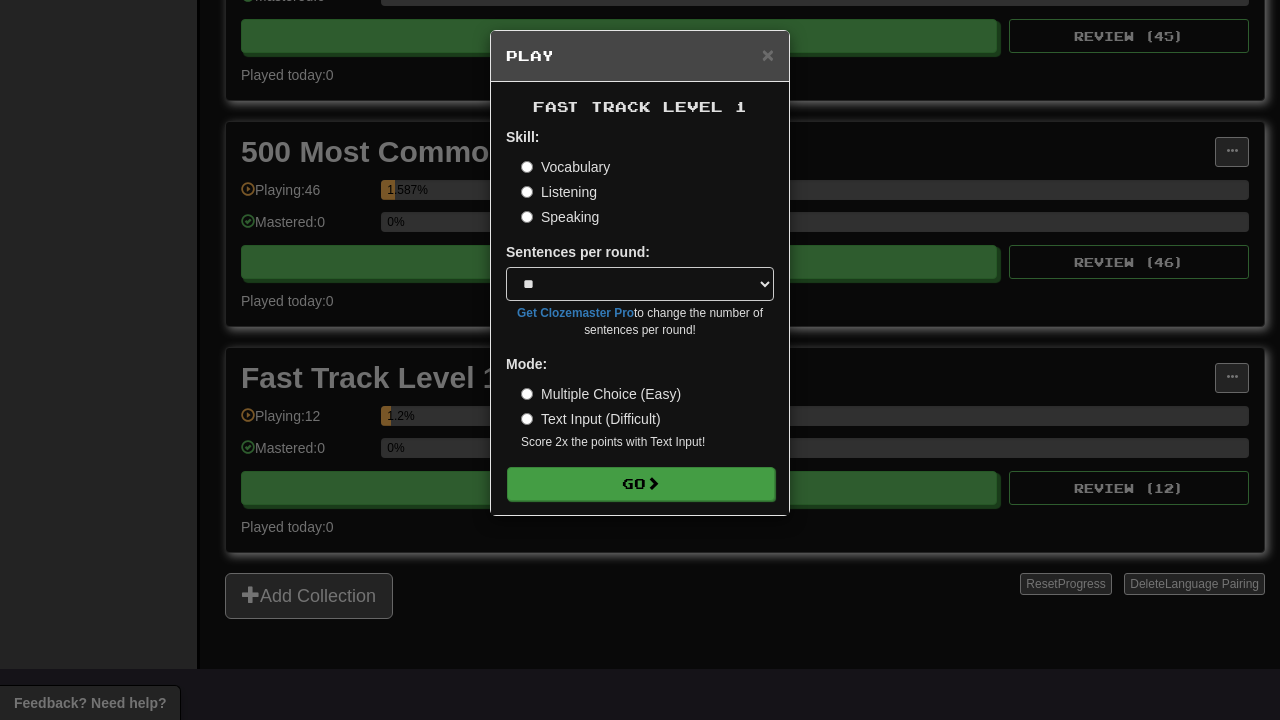 click on "Go" at bounding box center (641, 484) 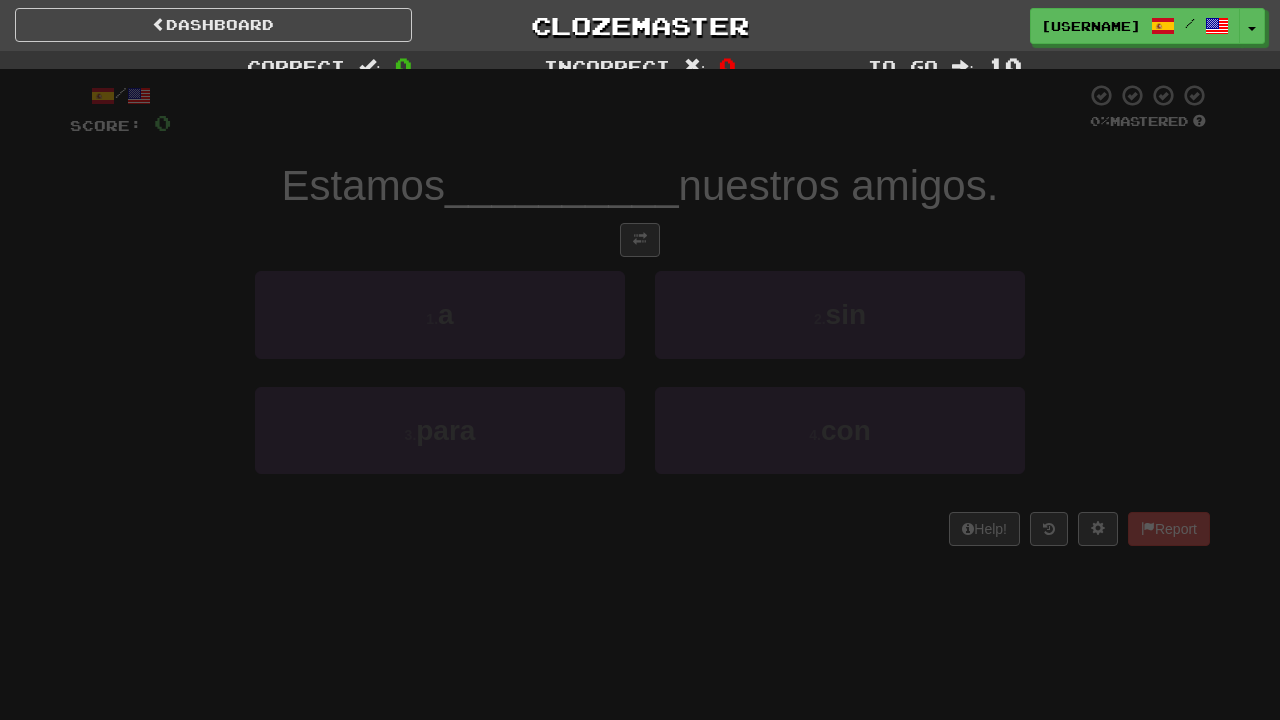 scroll, scrollTop: 0, scrollLeft: 0, axis: both 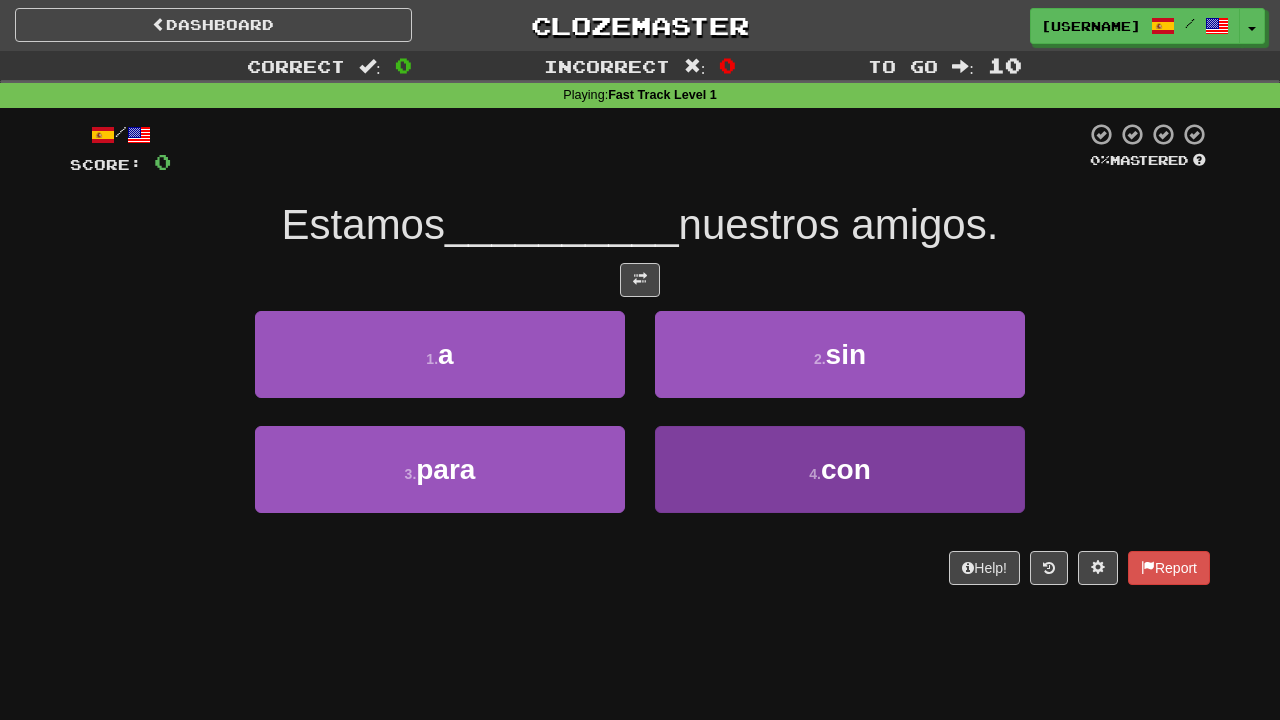 click on "4 .  con" at bounding box center (840, 469) 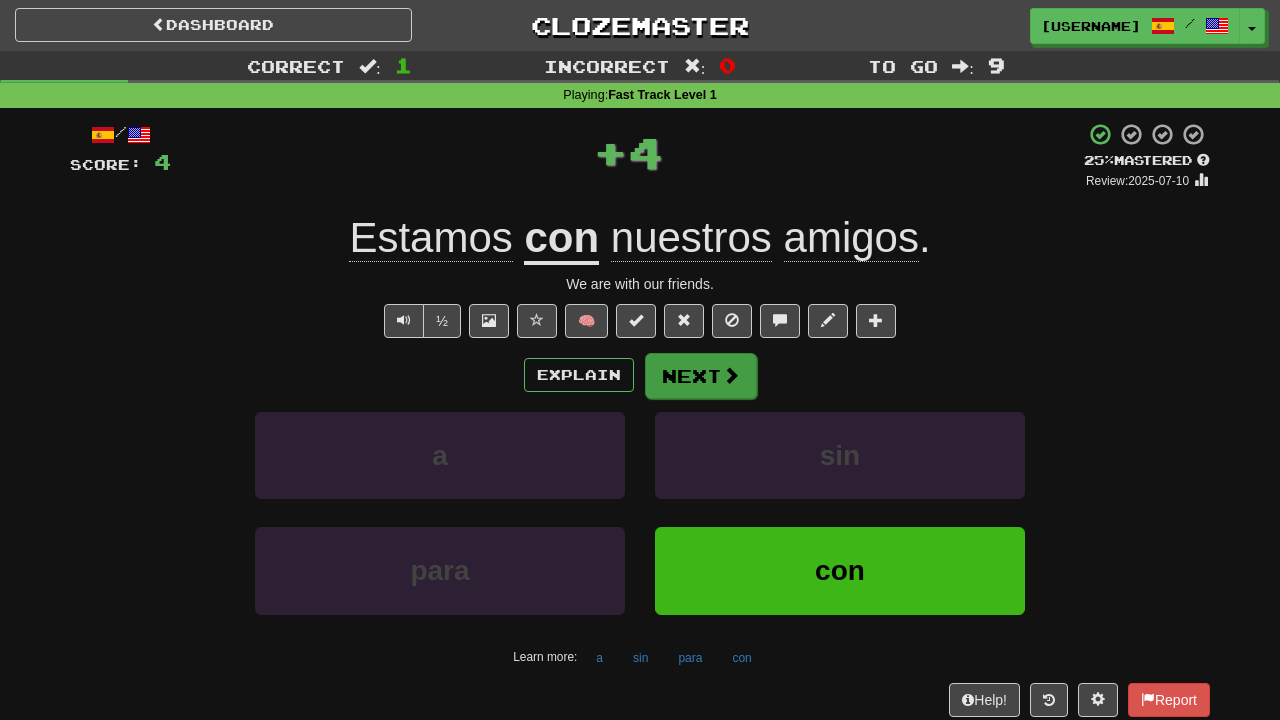 click on "Next" at bounding box center [701, 376] 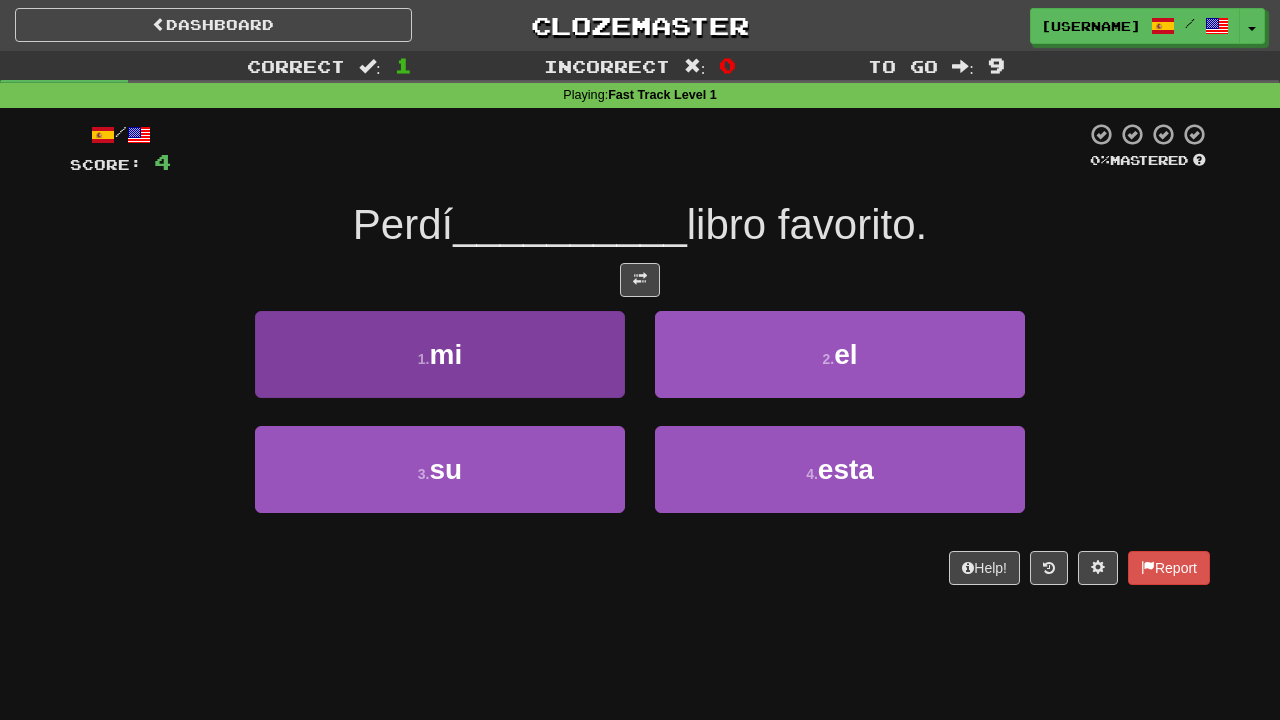 click on "1 .  mi" at bounding box center (440, 354) 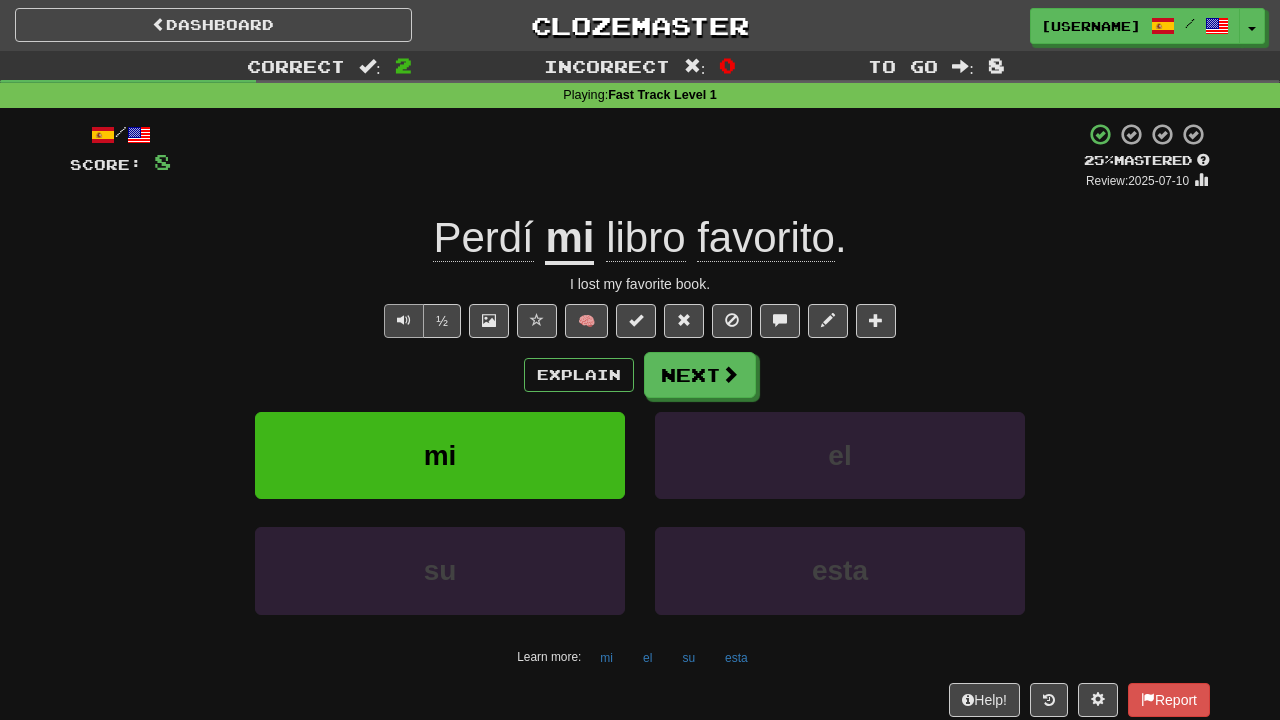 click at bounding box center [404, 320] 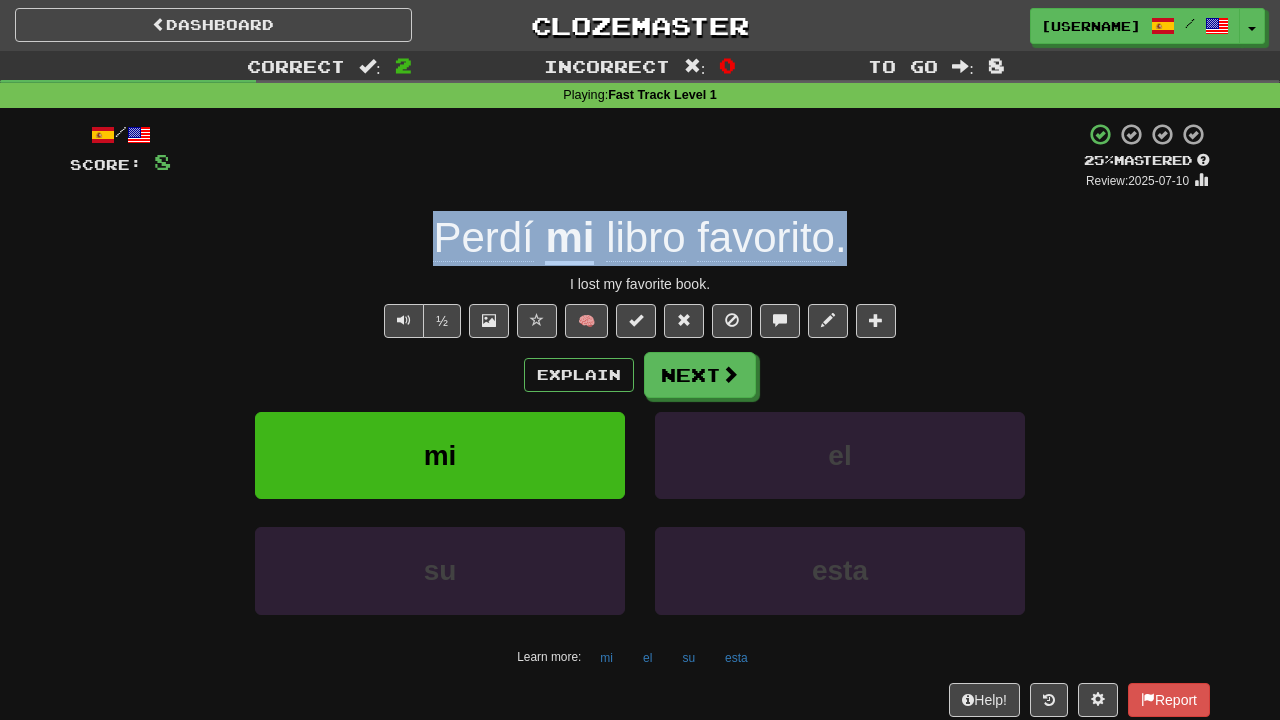 drag, startPoint x: 432, startPoint y: 240, endPoint x: 876, endPoint y: 259, distance: 444.40634 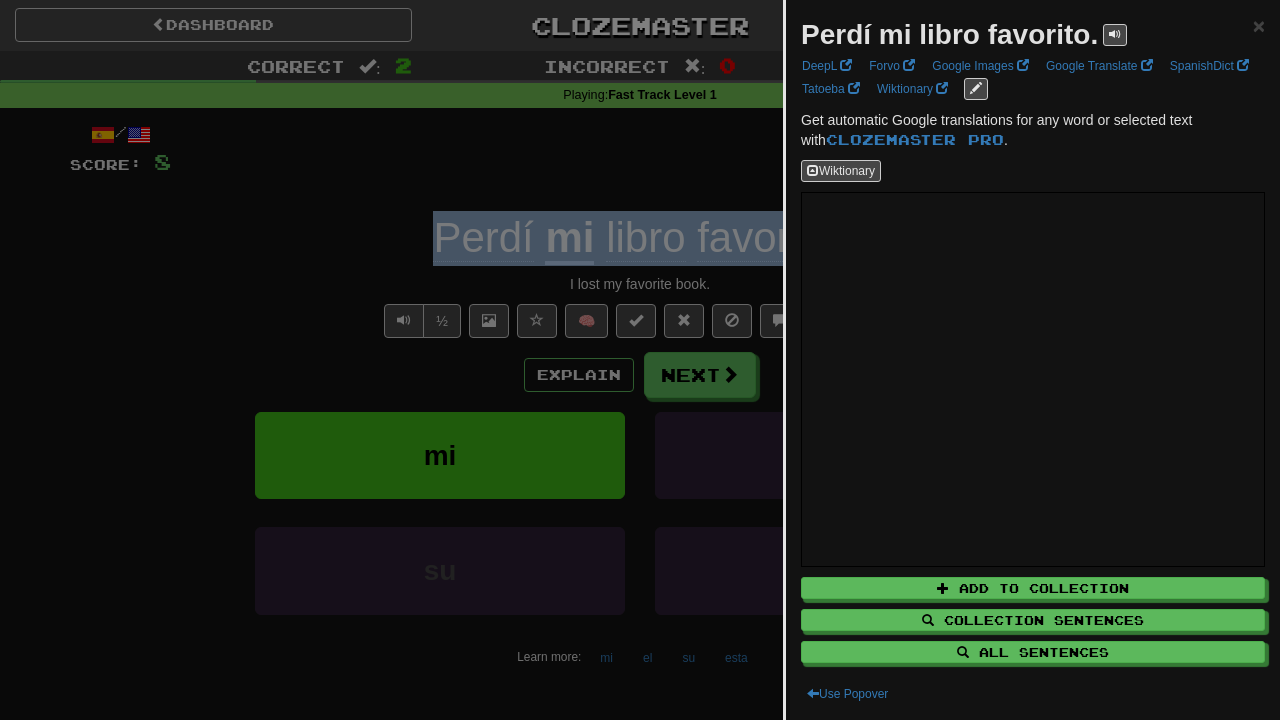 copy on "Perdí   mi   libro   favorito ." 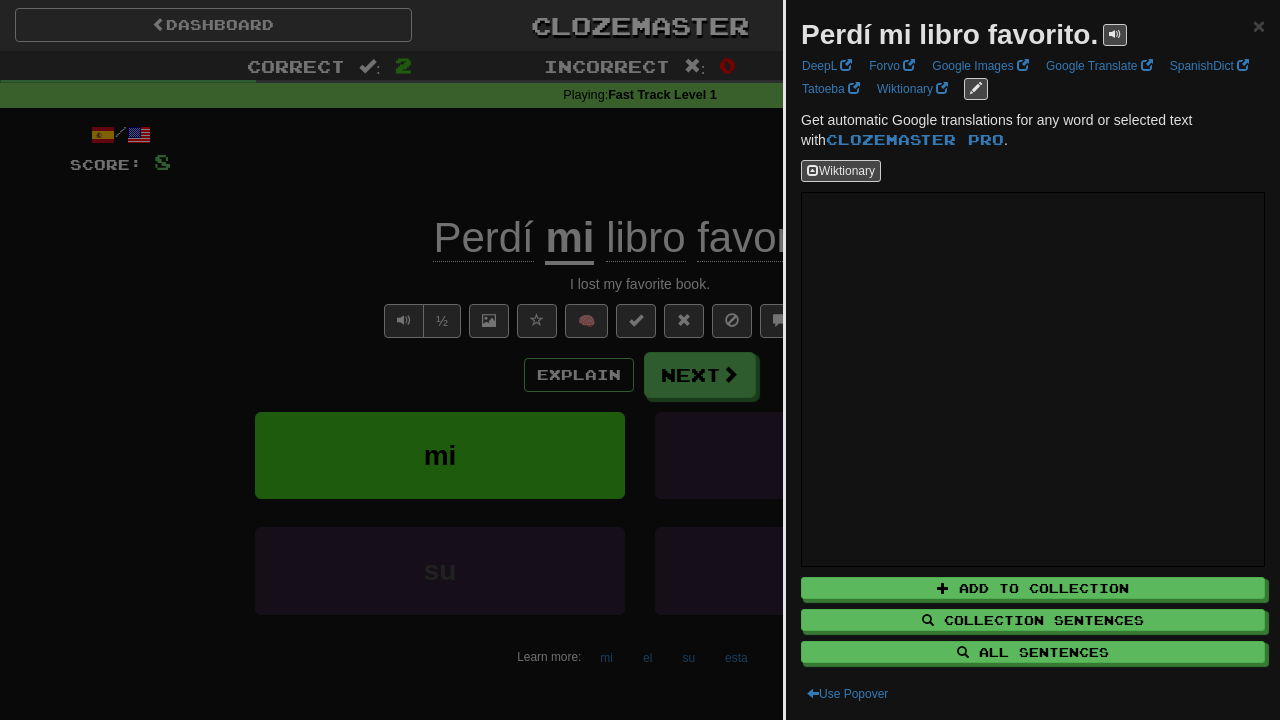 click at bounding box center [640, 360] 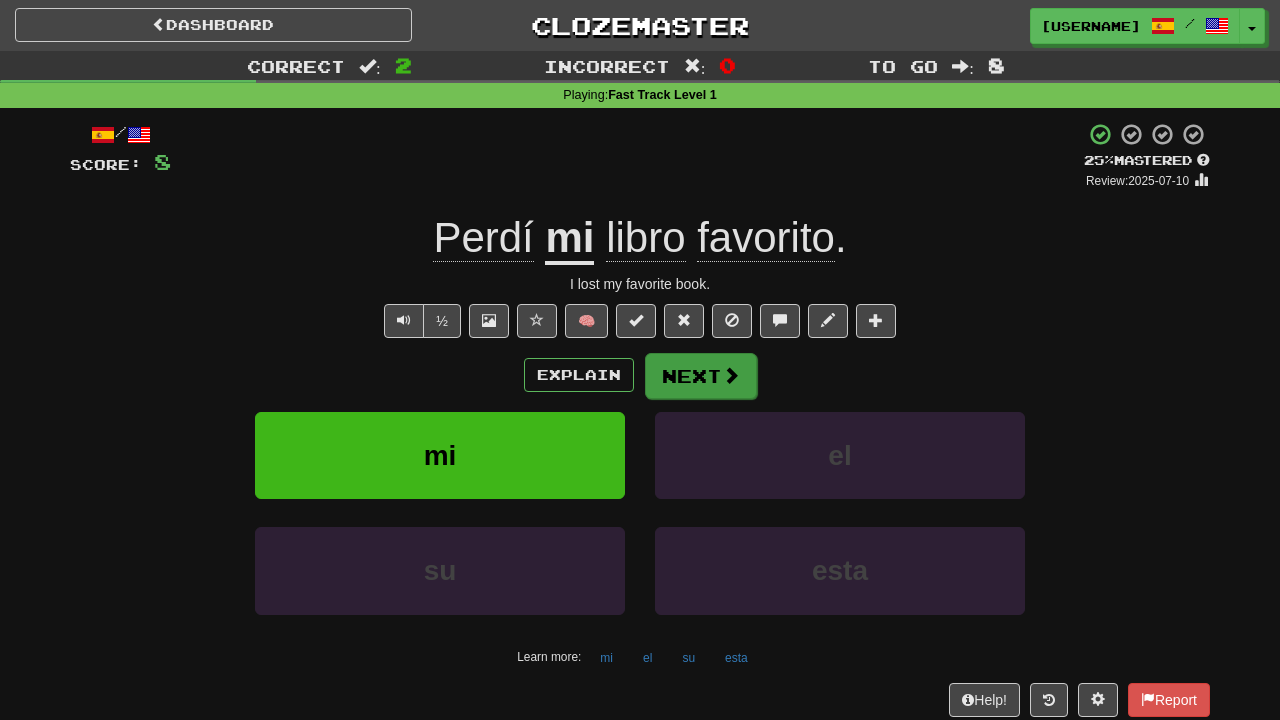 click on "Next" at bounding box center [701, 376] 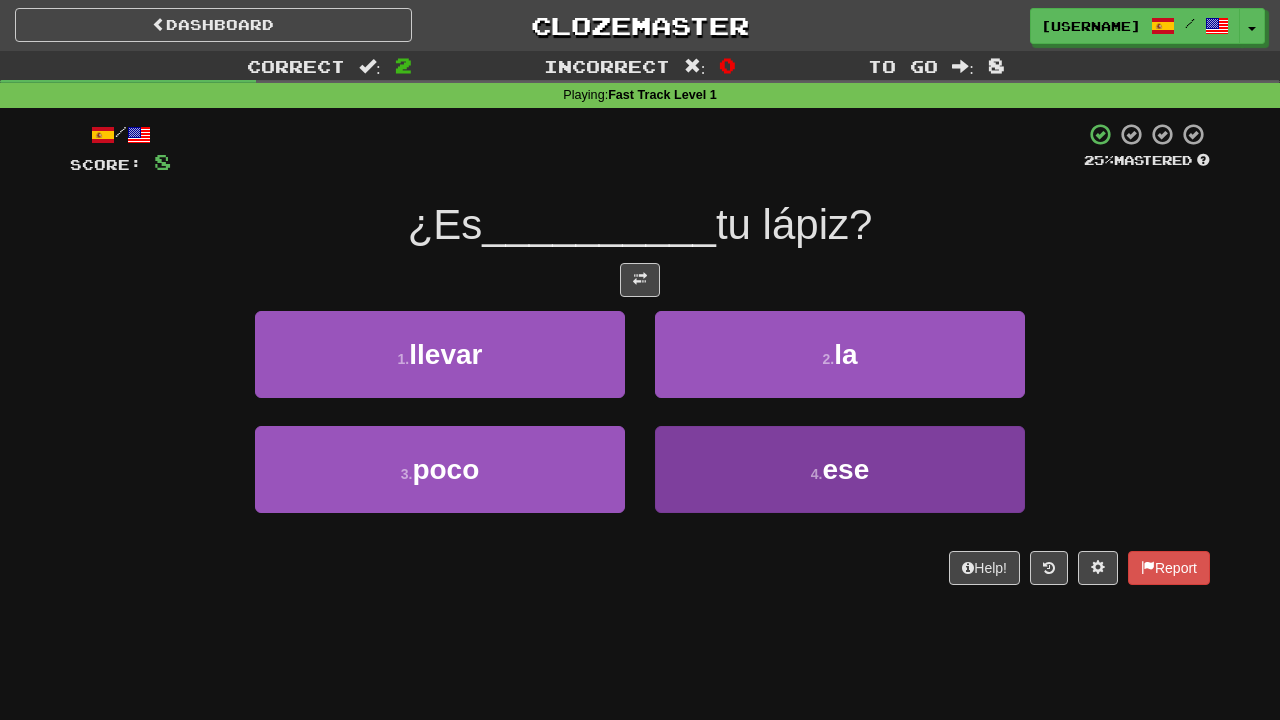 click on "4 .  ese" at bounding box center (840, 469) 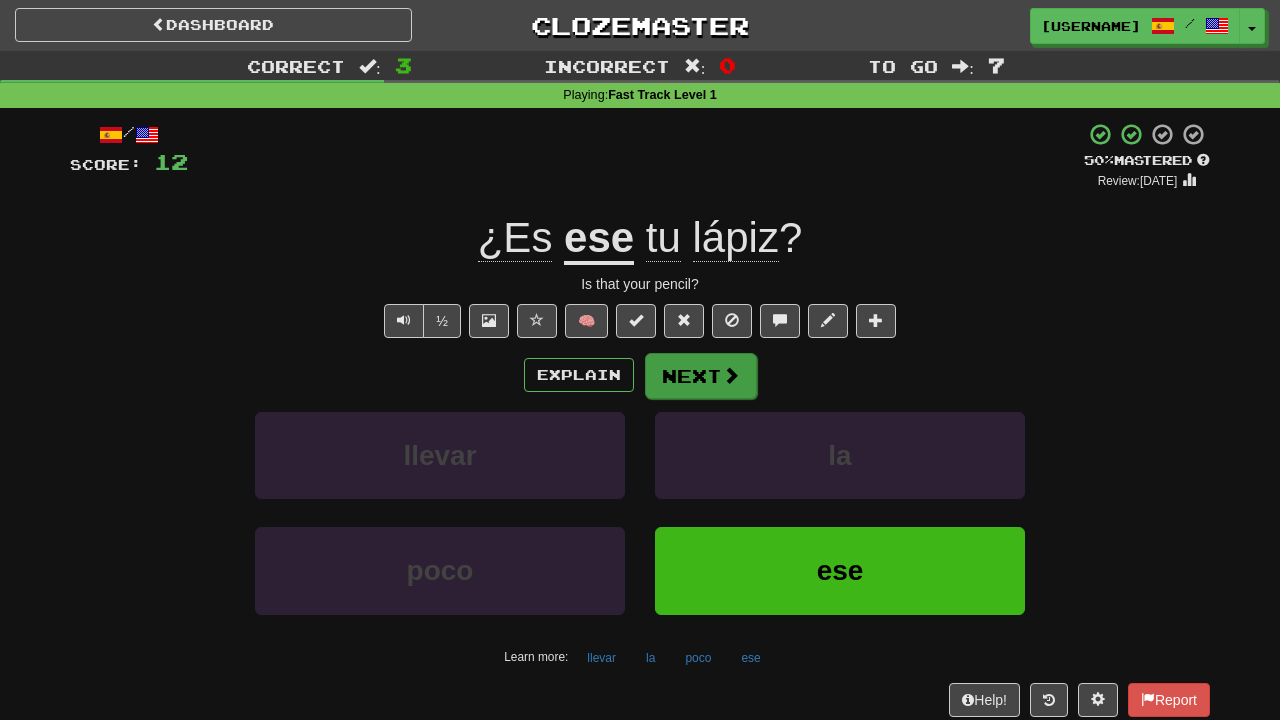 click on "Next" at bounding box center [701, 376] 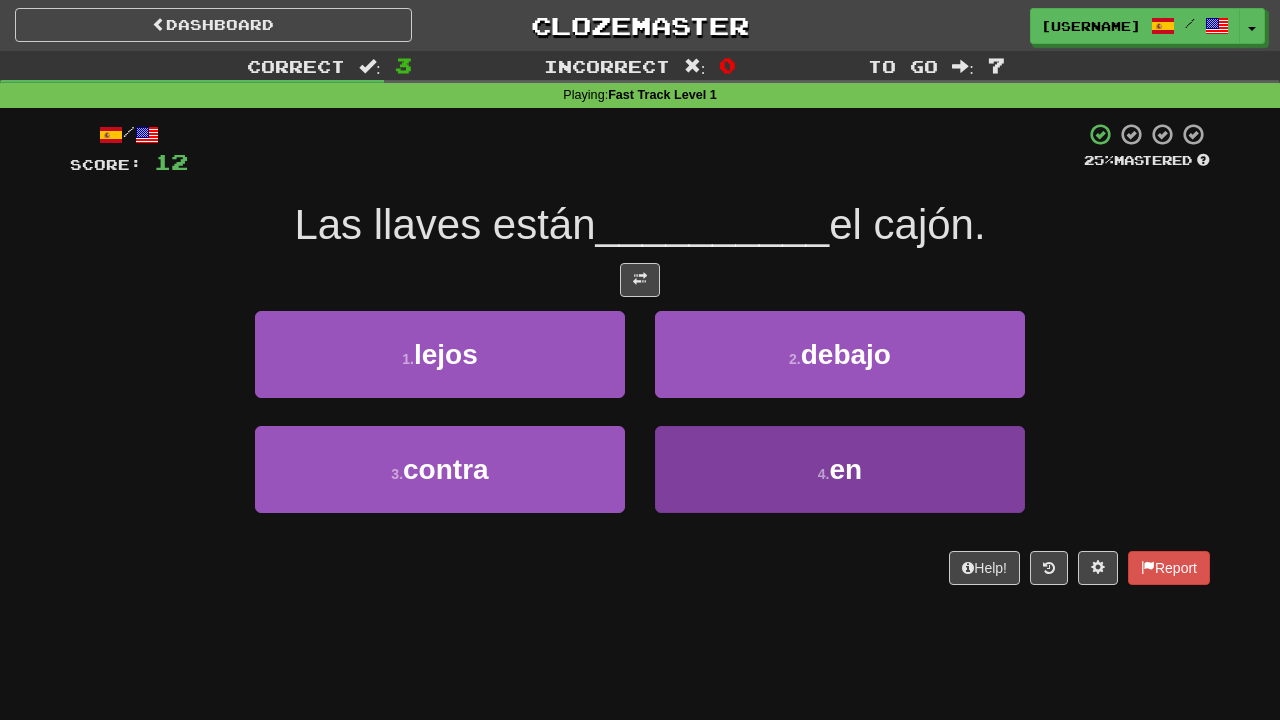click on "4 .  en" at bounding box center (840, 469) 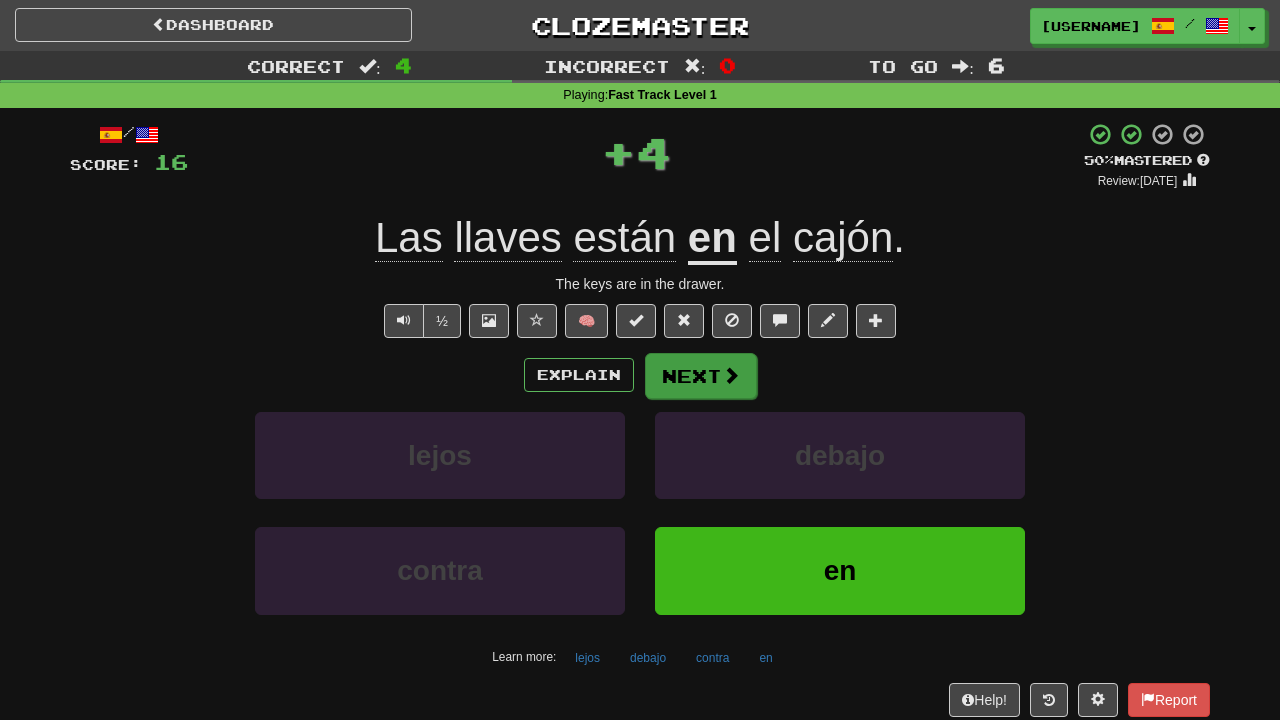 click at bounding box center [731, 375] 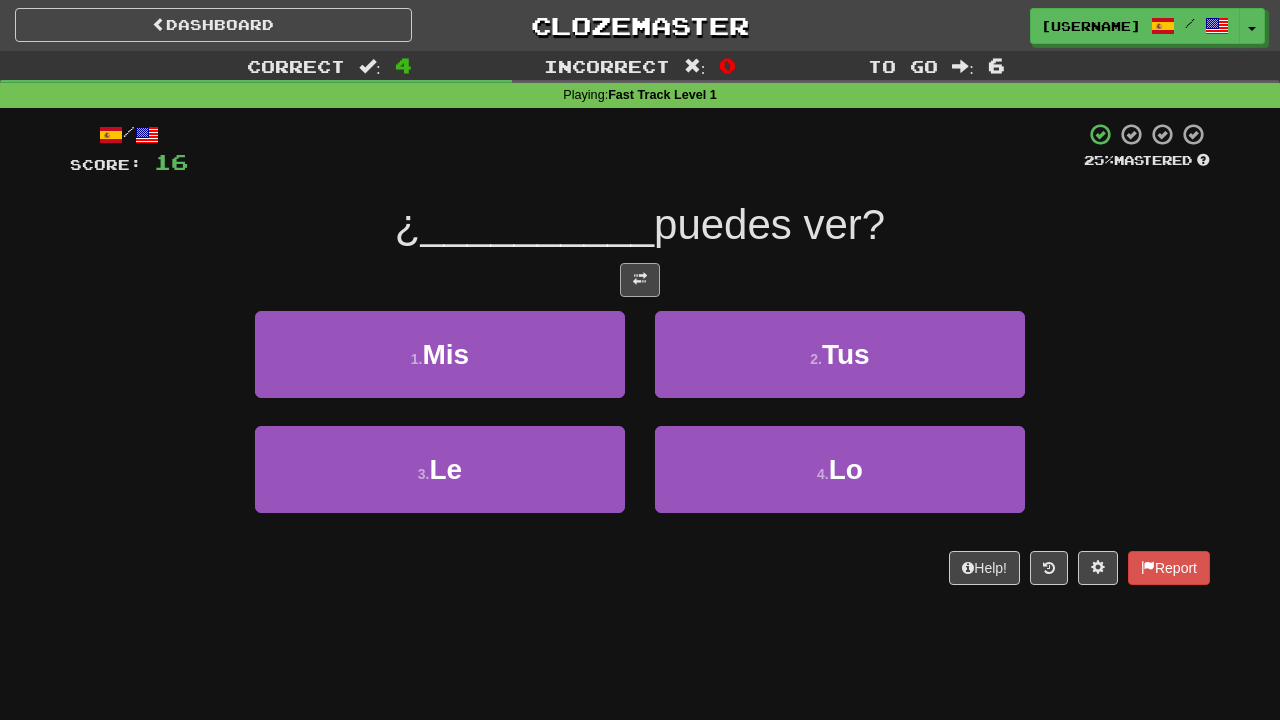 click at bounding box center (640, 279) 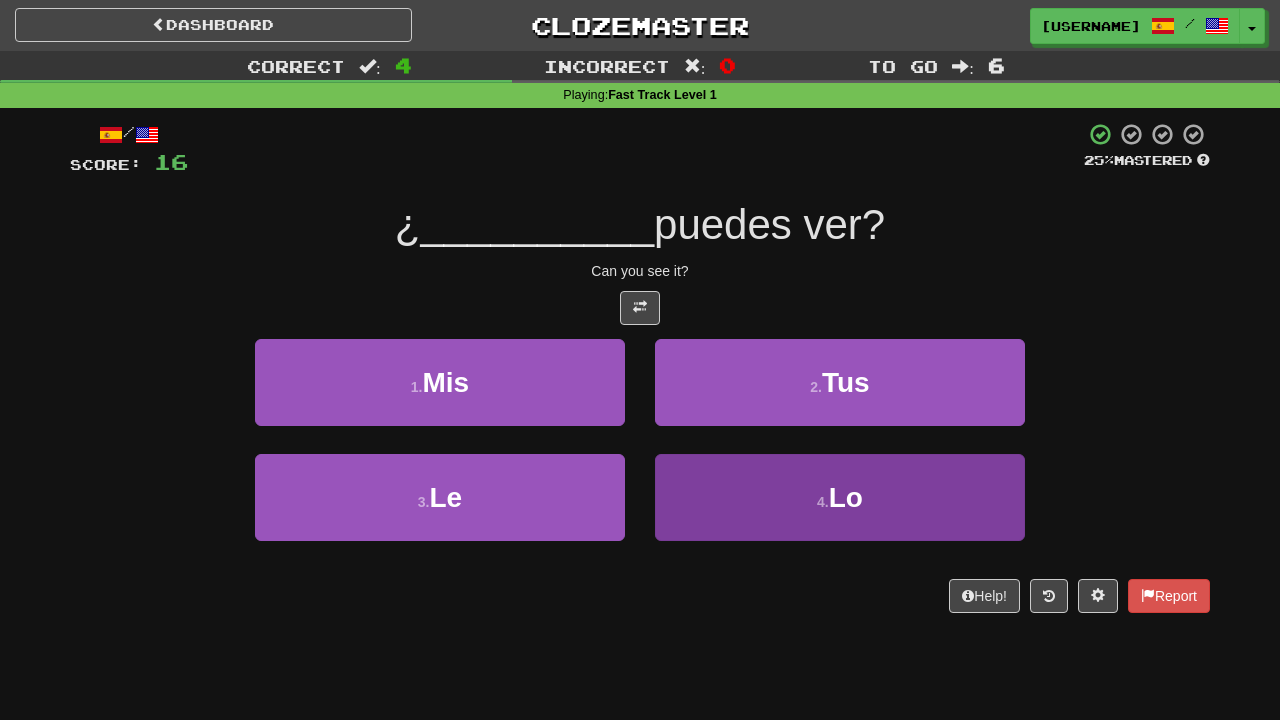 click on "4 .  Lo" at bounding box center (840, 497) 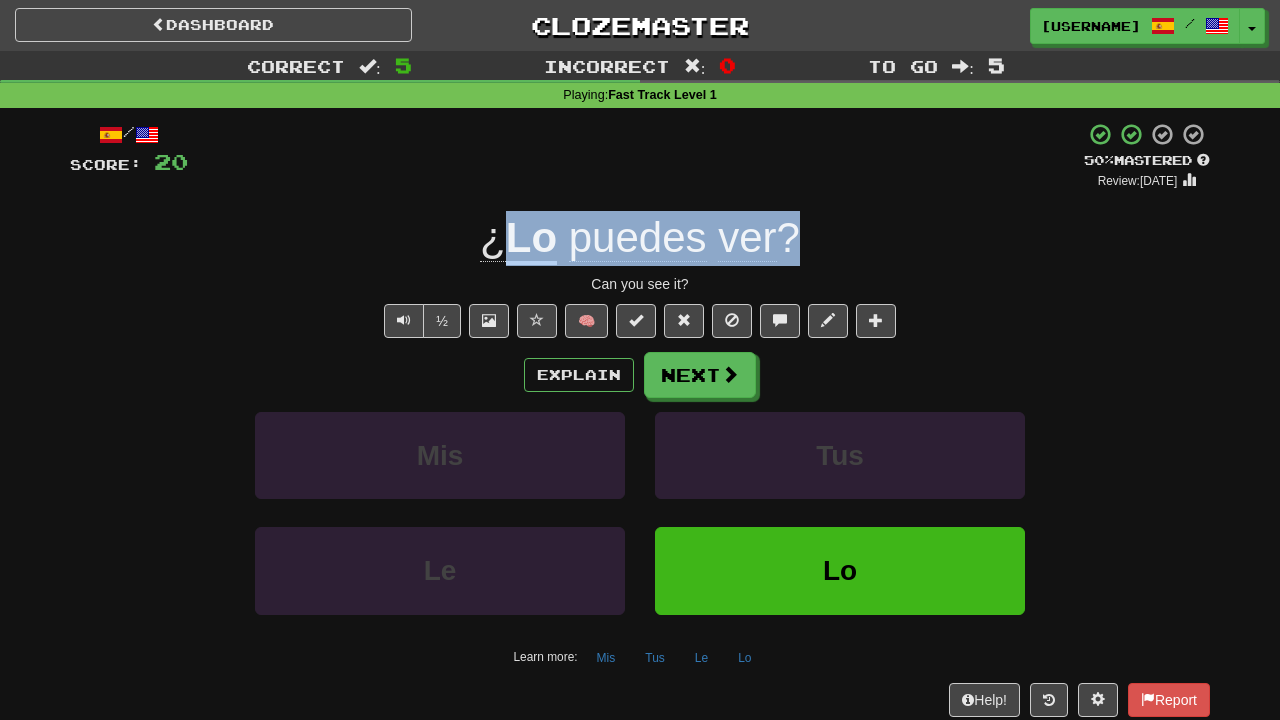 drag, startPoint x: 504, startPoint y: 245, endPoint x: 798, endPoint y: 242, distance: 294.01532 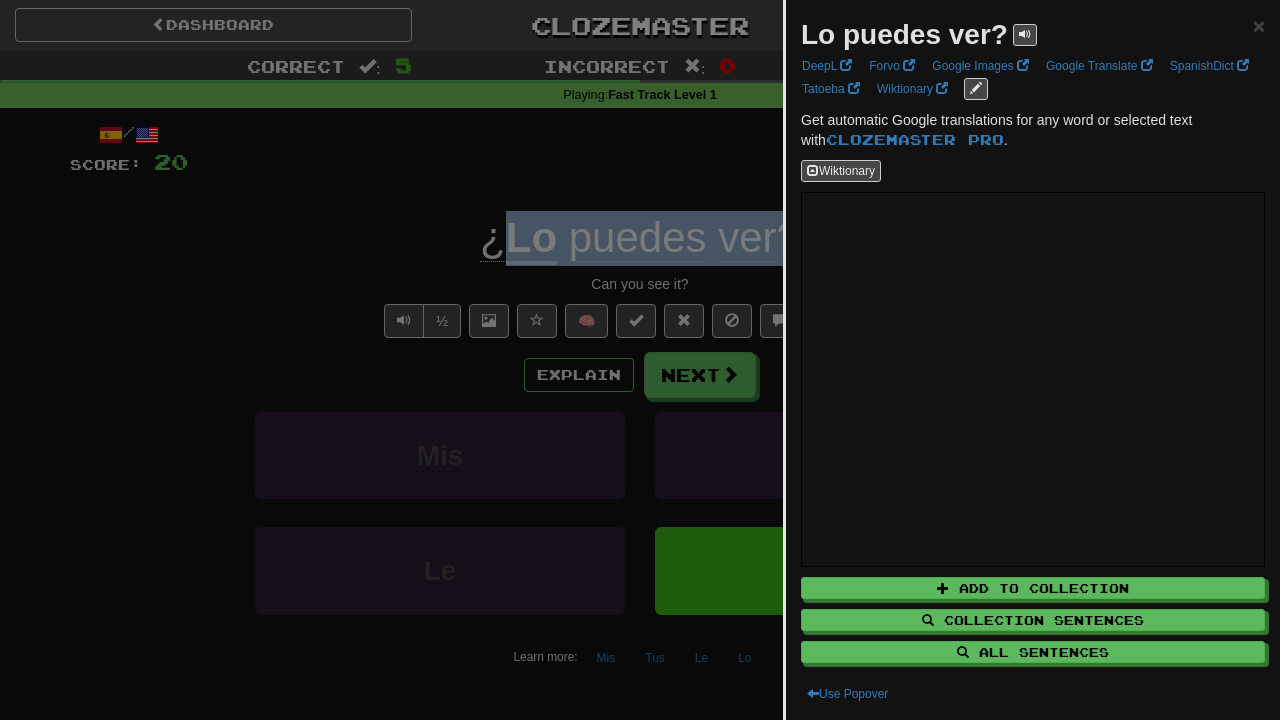 copy on "¿ Lo   puedes   ver ?" 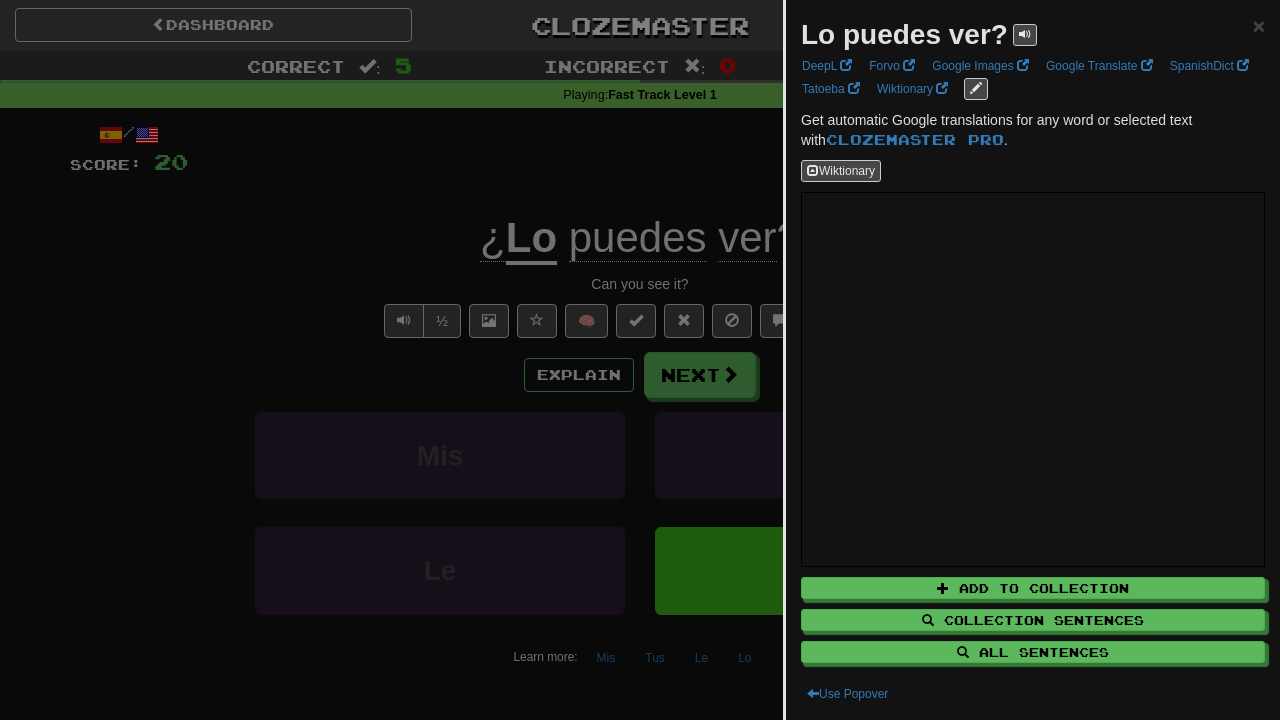 click at bounding box center (640, 360) 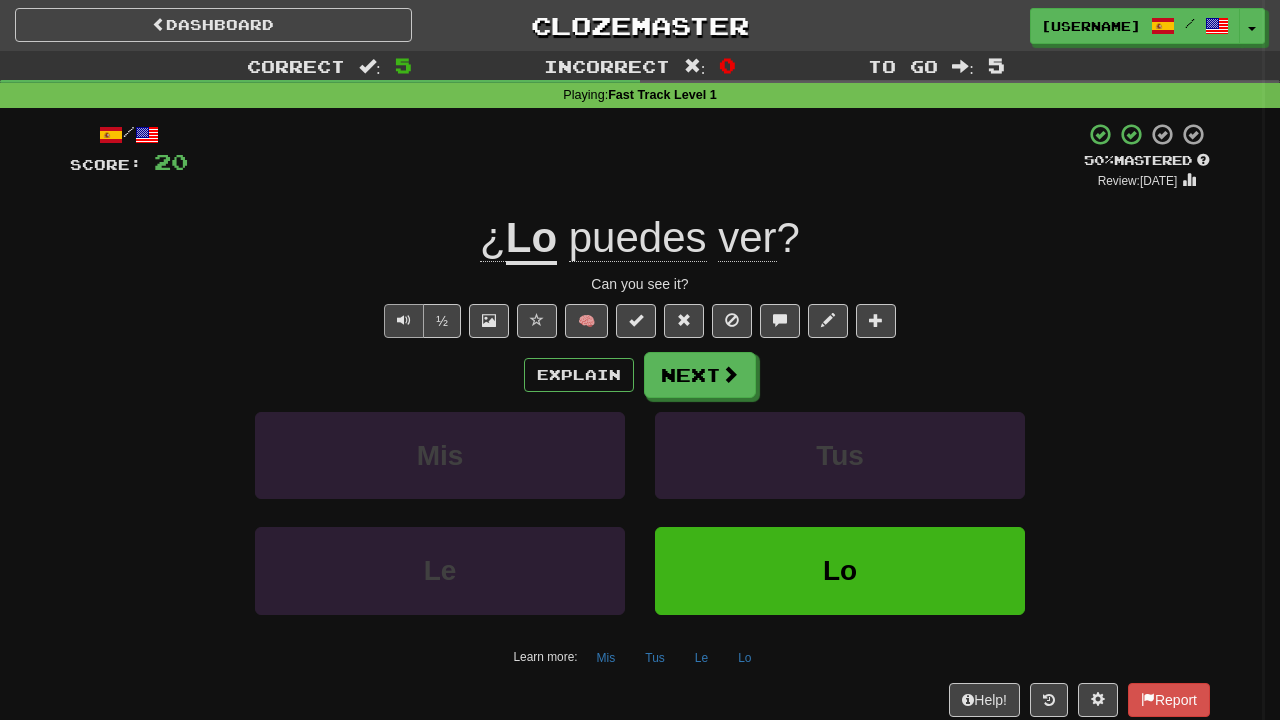 click at bounding box center (404, 321) 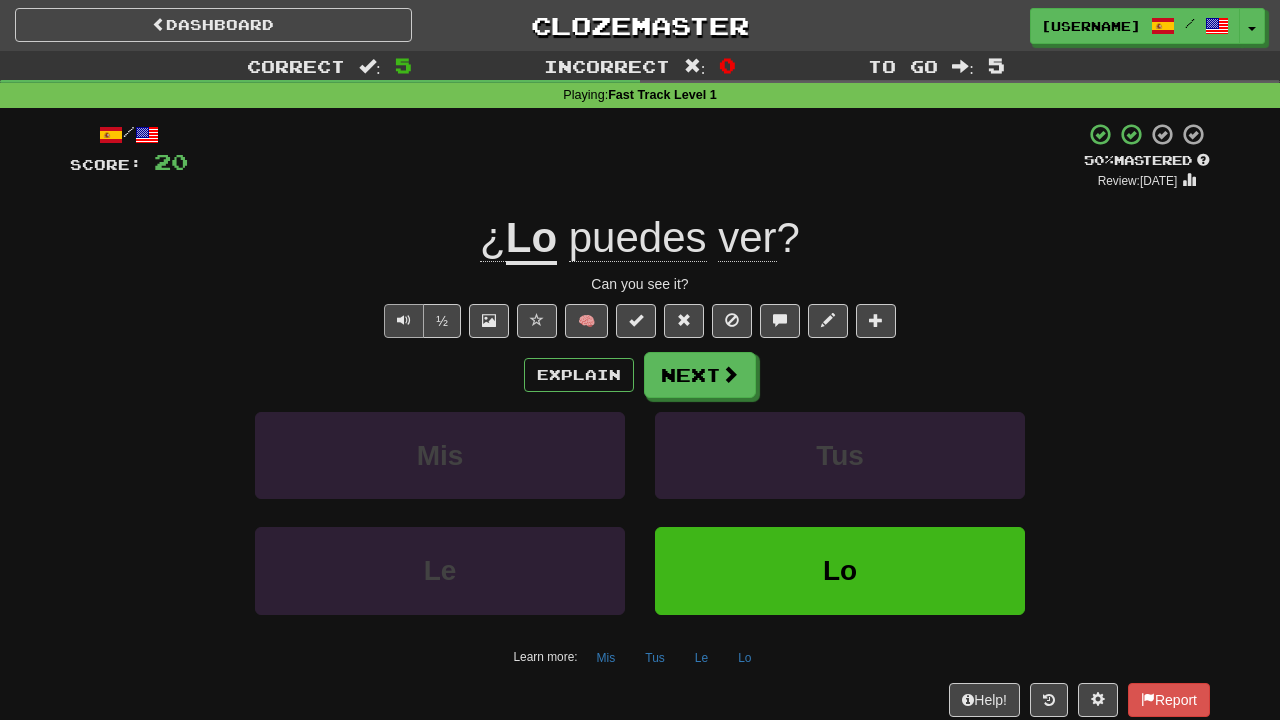 click at bounding box center [404, 321] 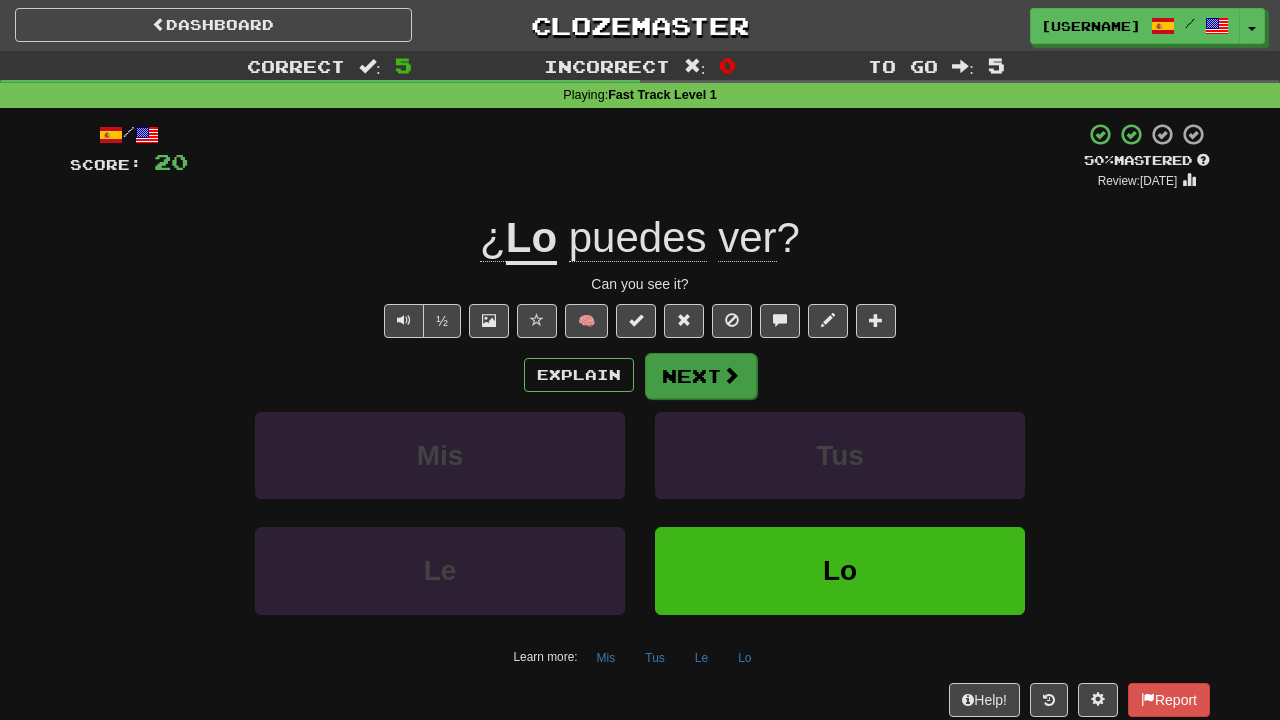 click on "Next" at bounding box center (701, 376) 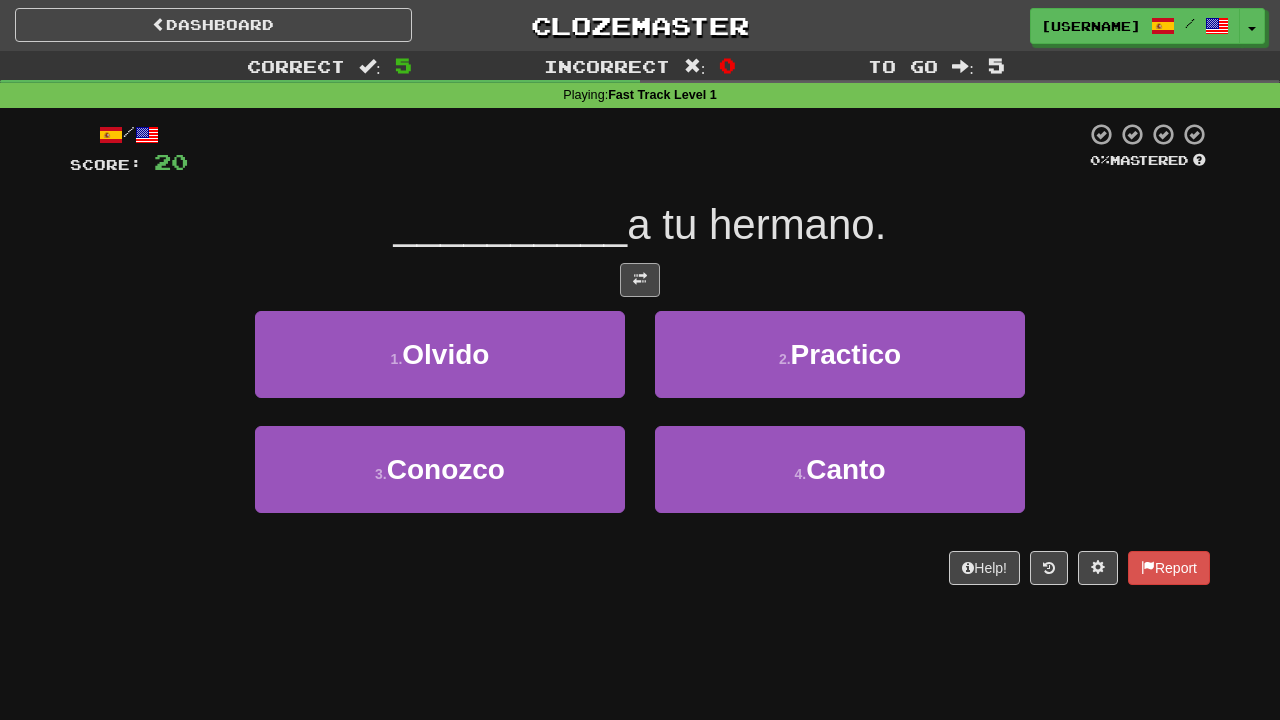 click at bounding box center [640, 279] 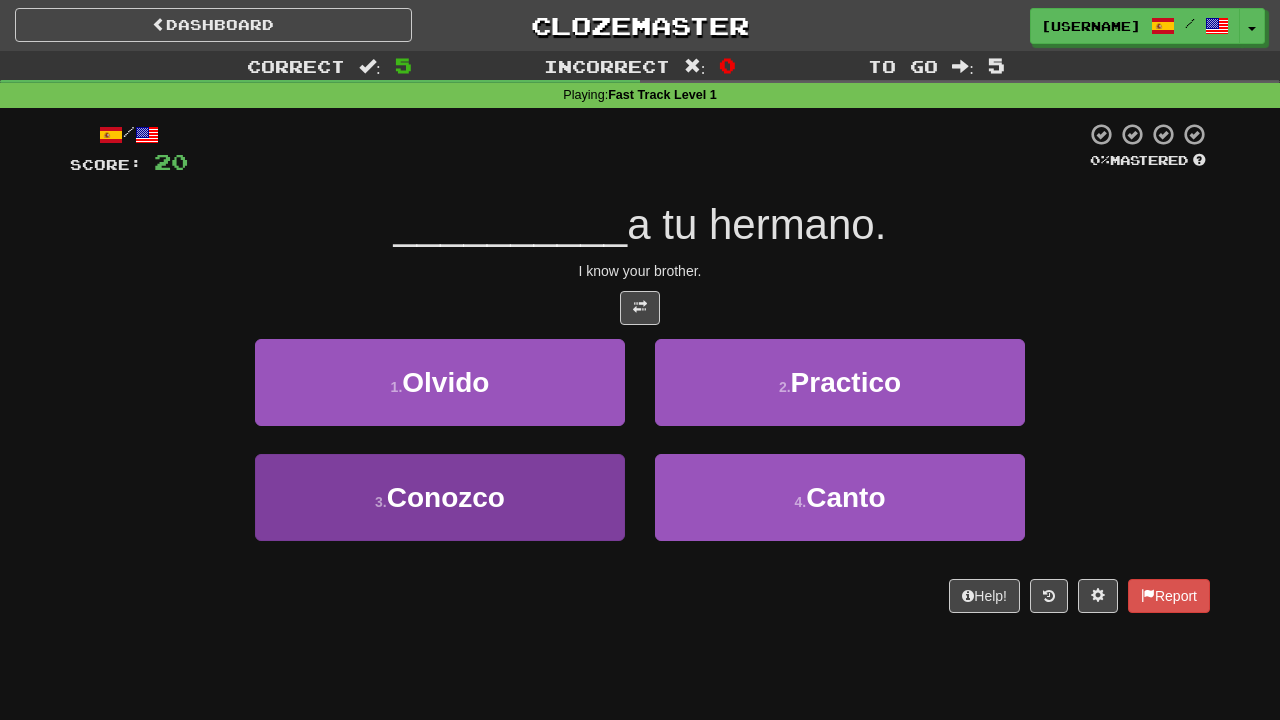 click on "3 .  Conozco" at bounding box center [440, 497] 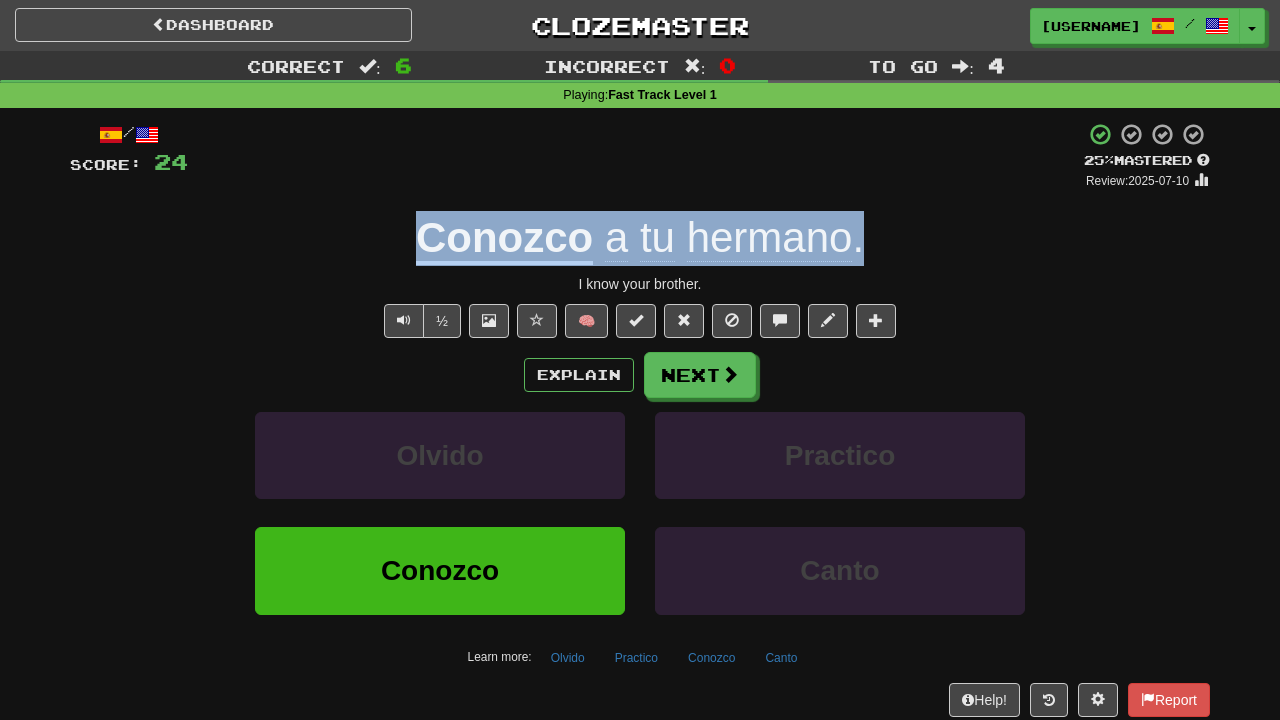 drag, startPoint x: 411, startPoint y: 235, endPoint x: 884, endPoint y: 253, distance: 473.34238 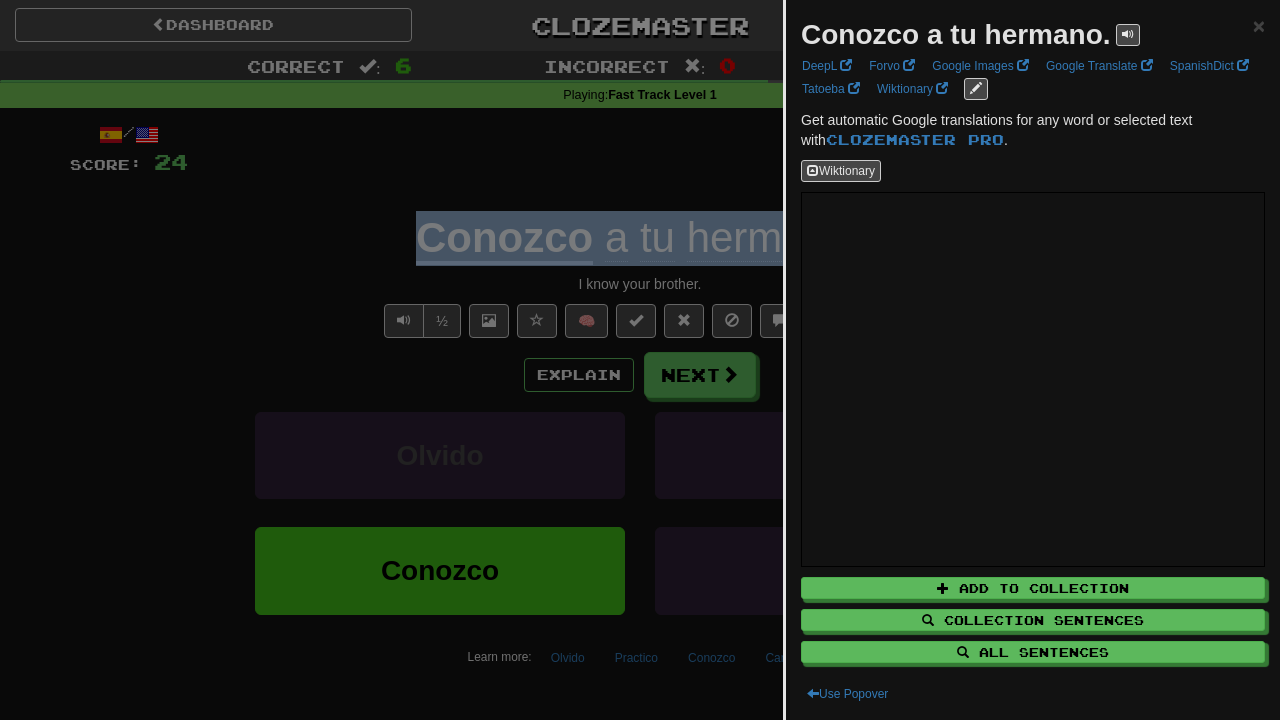 copy on "Conozco   a   tu   hermano ." 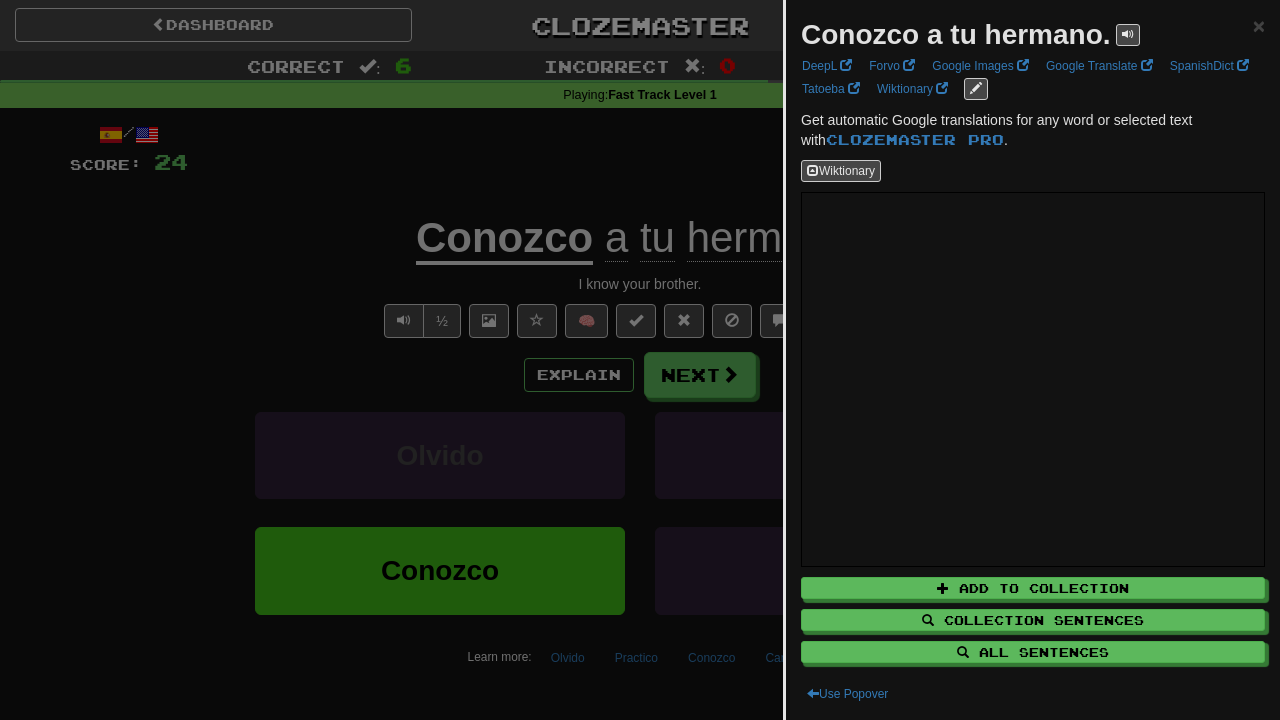 click at bounding box center [640, 360] 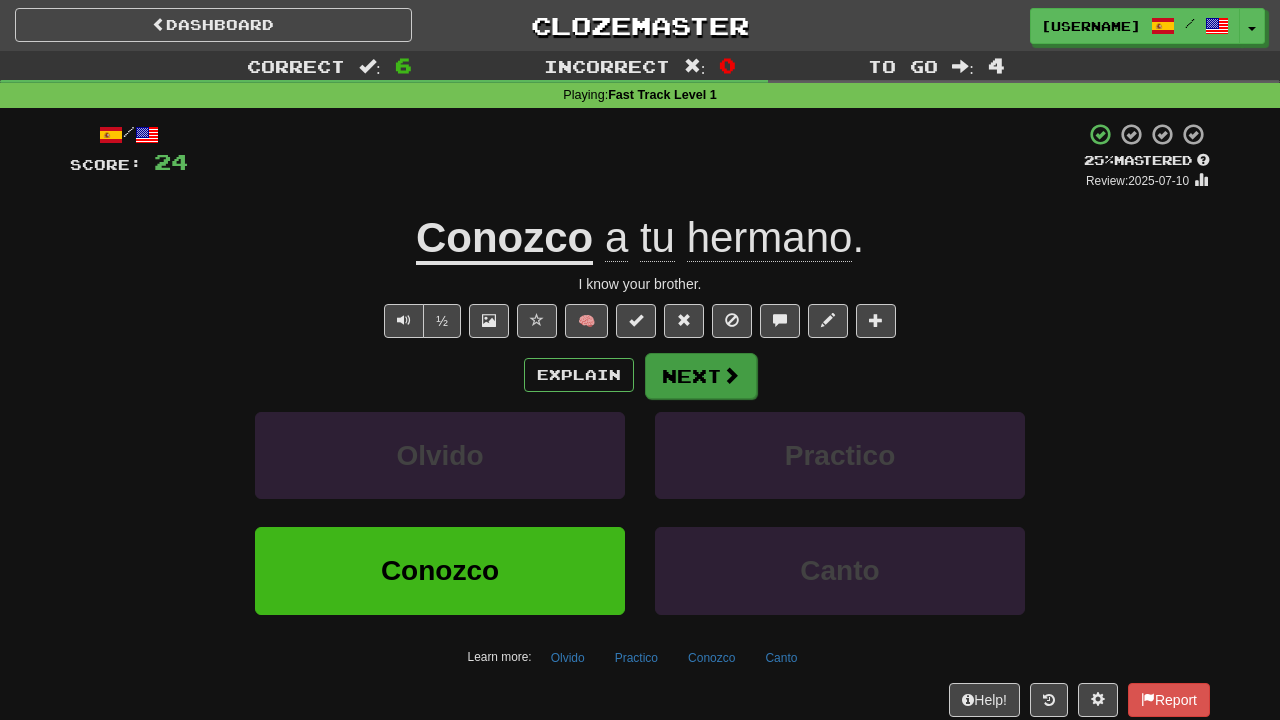 click on "Next" at bounding box center [701, 376] 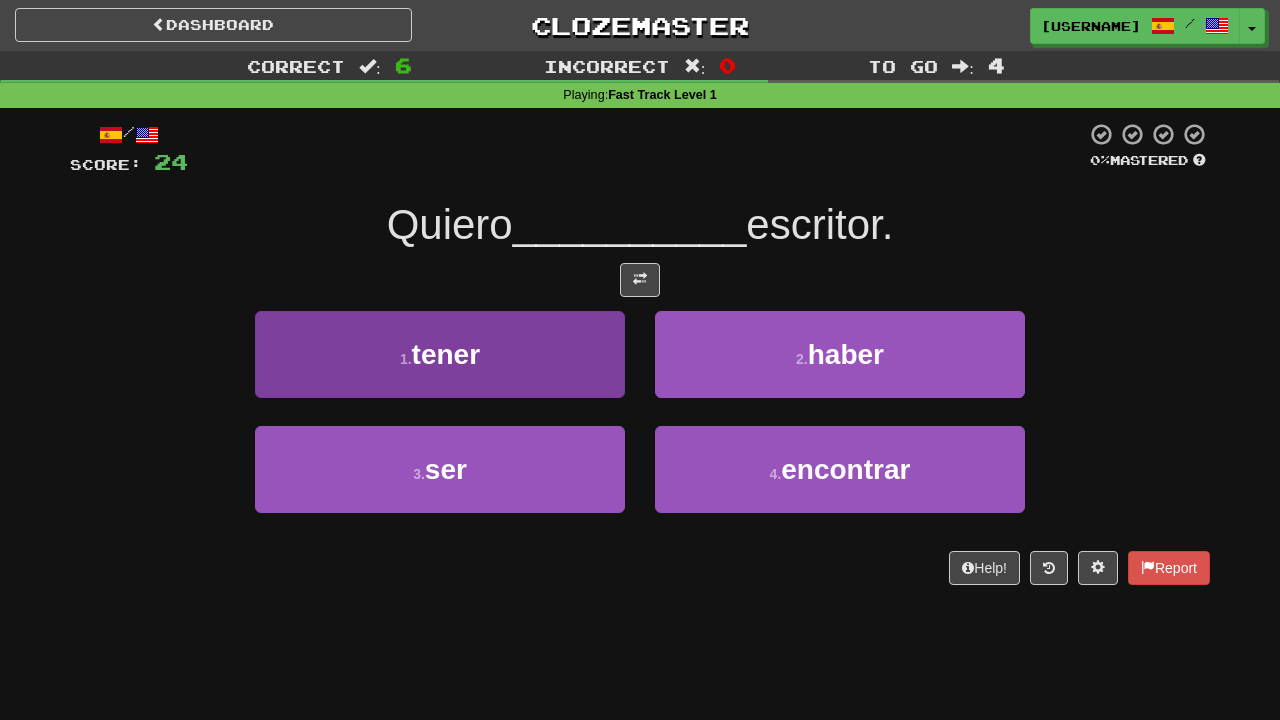 click on "1 .  tener" at bounding box center [440, 354] 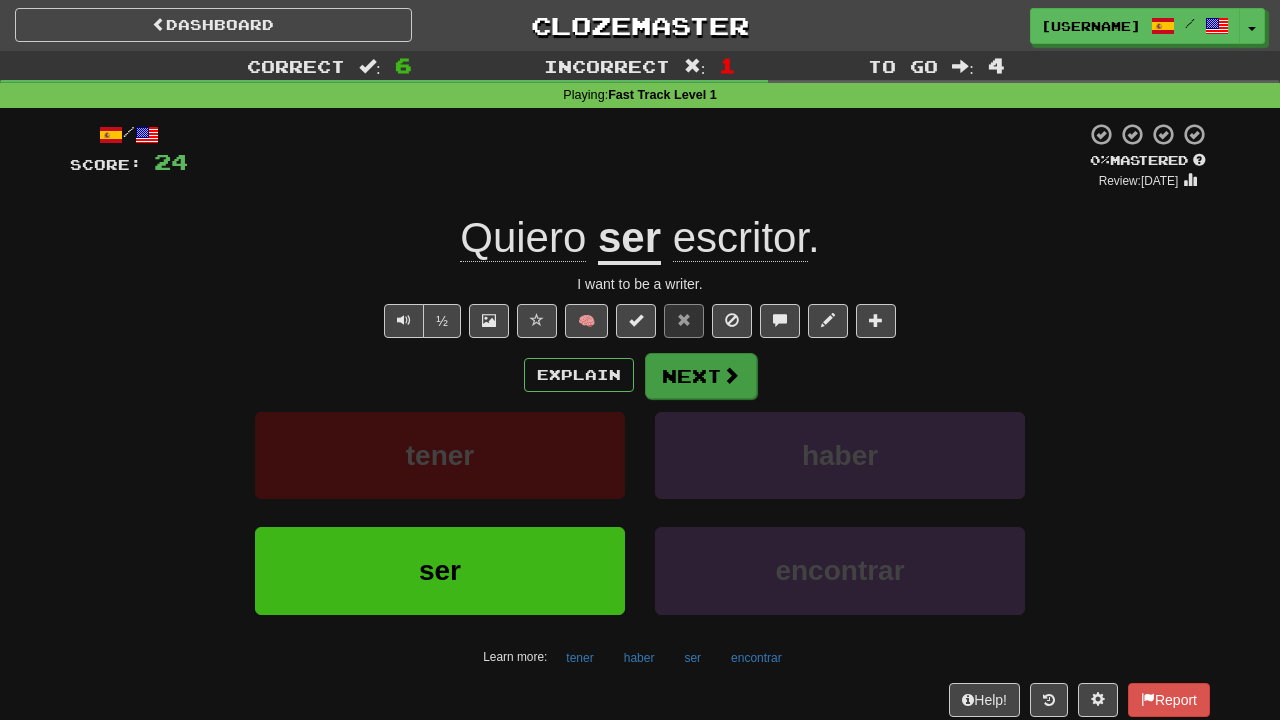 click on "Next" at bounding box center [701, 376] 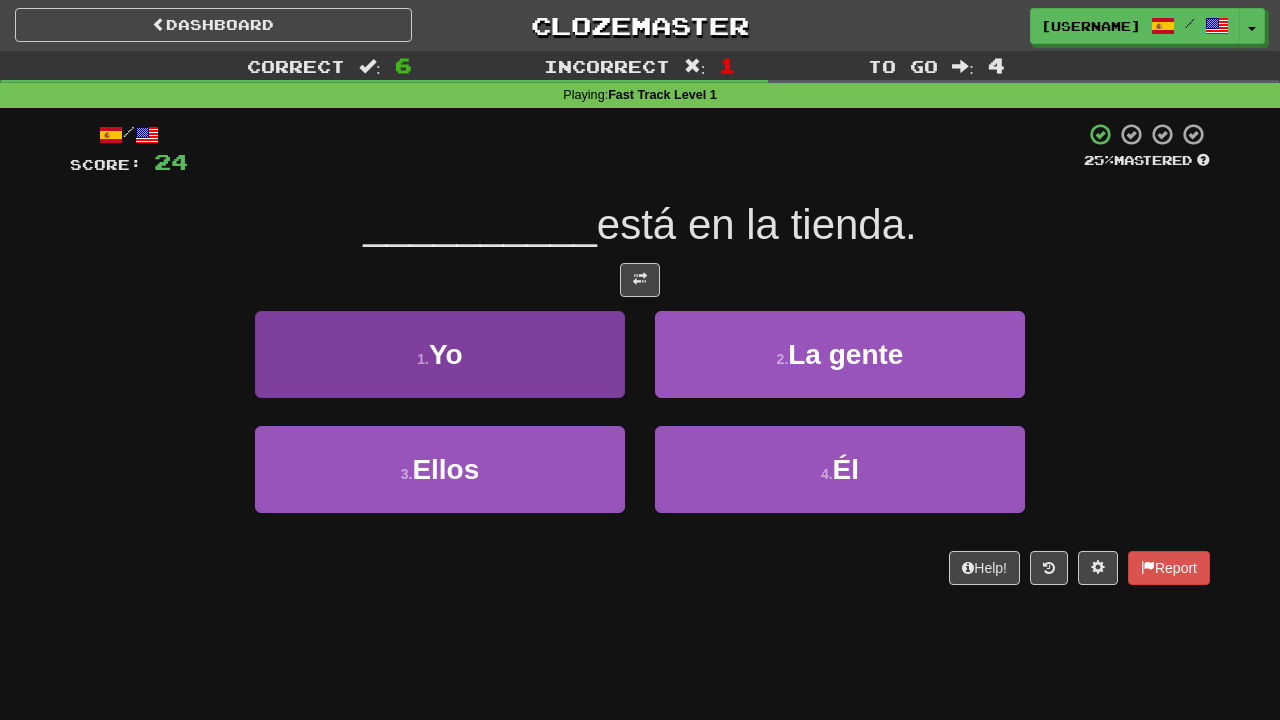 click on "1 .  Yo" at bounding box center (440, 354) 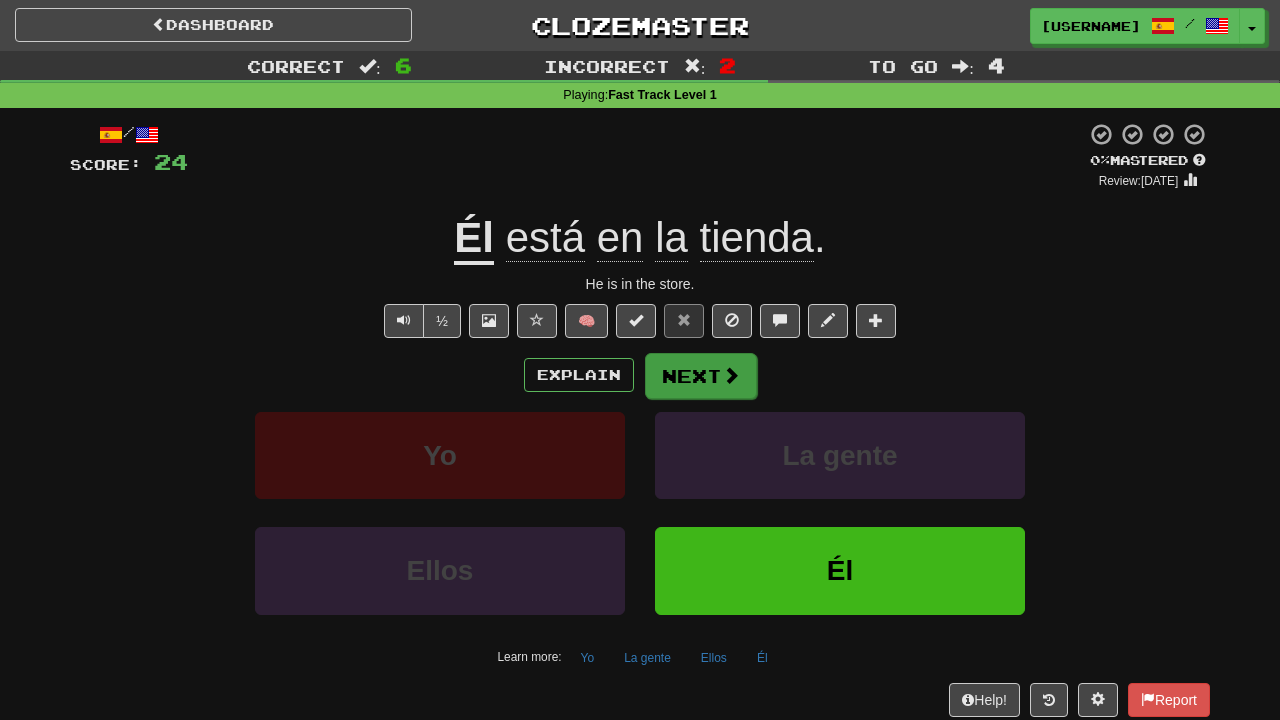 click on "Next" at bounding box center (701, 376) 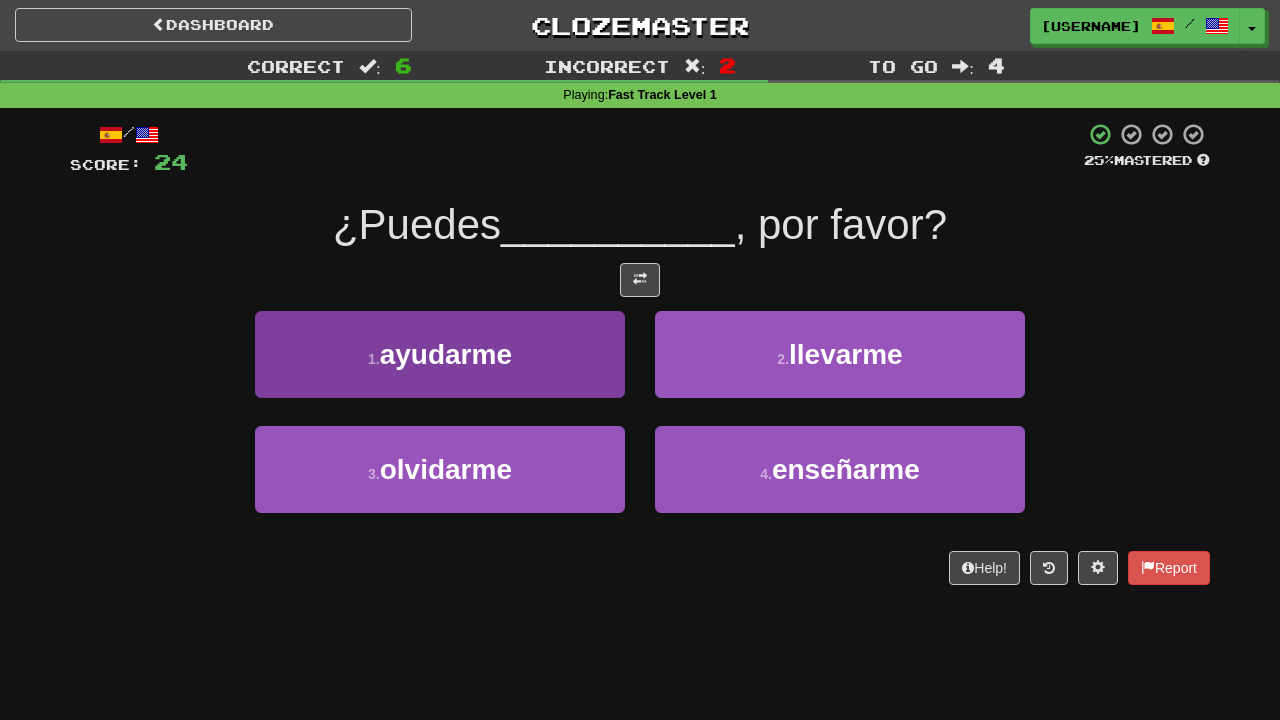 click on "1 .  ayudarme" at bounding box center [440, 354] 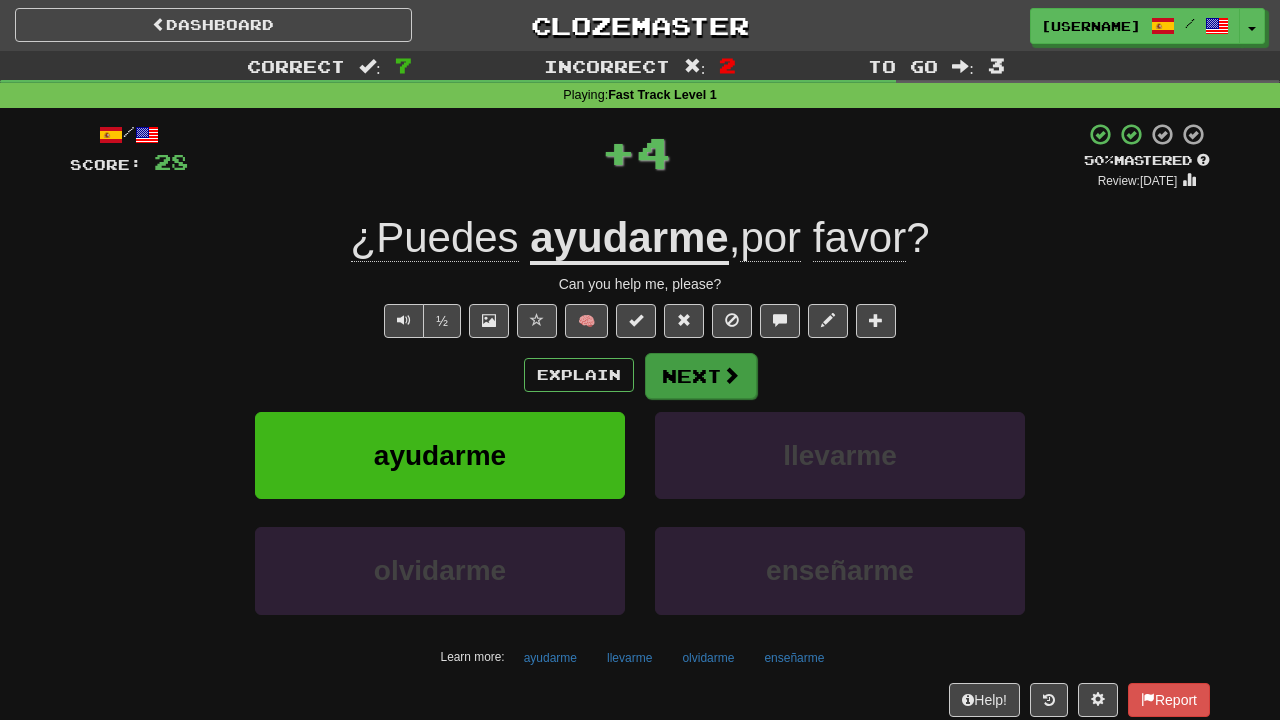 click on "Next" at bounding box center (701, 376) 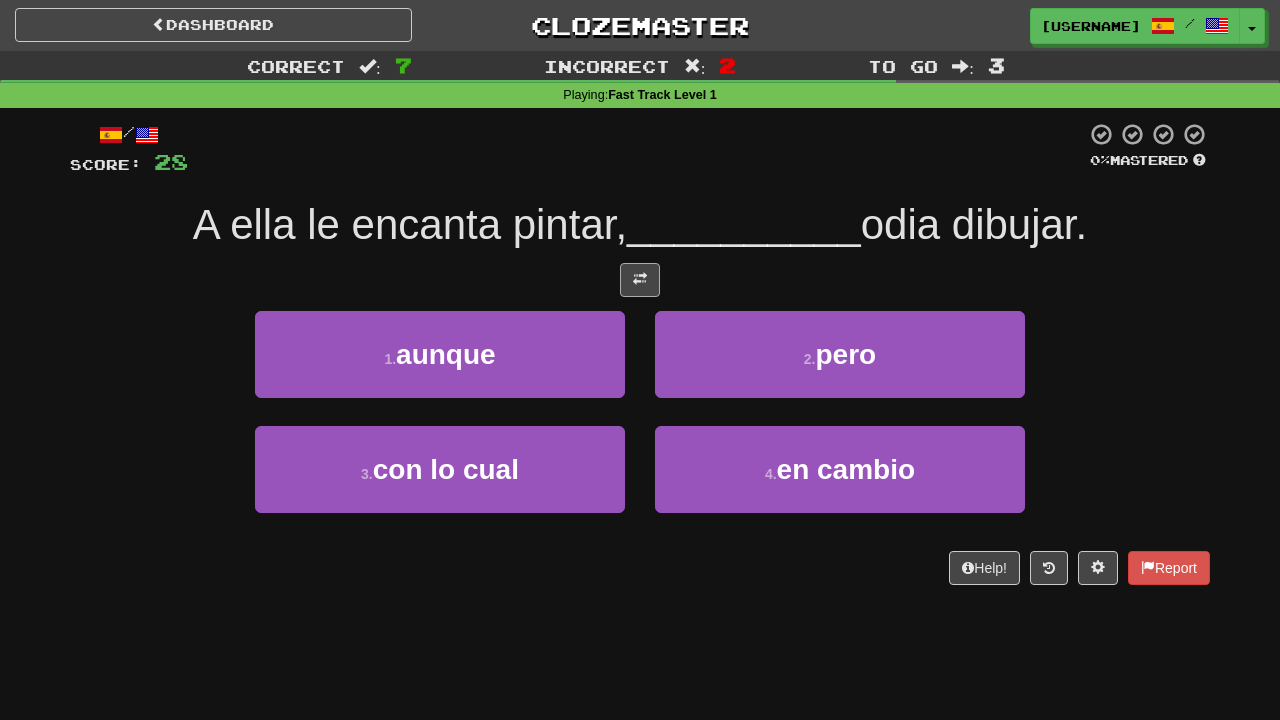 click at bounding box center (640, 280) 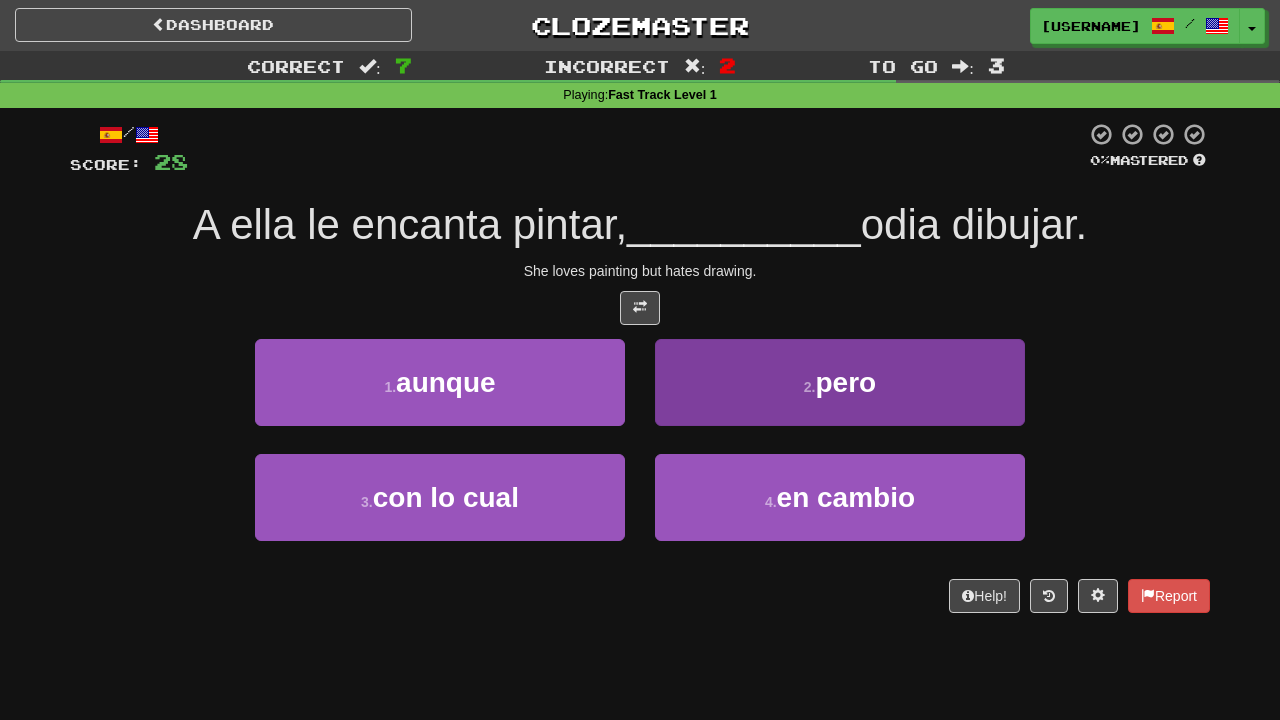 click on "2 .  pero" at bounding box center (840, 382) 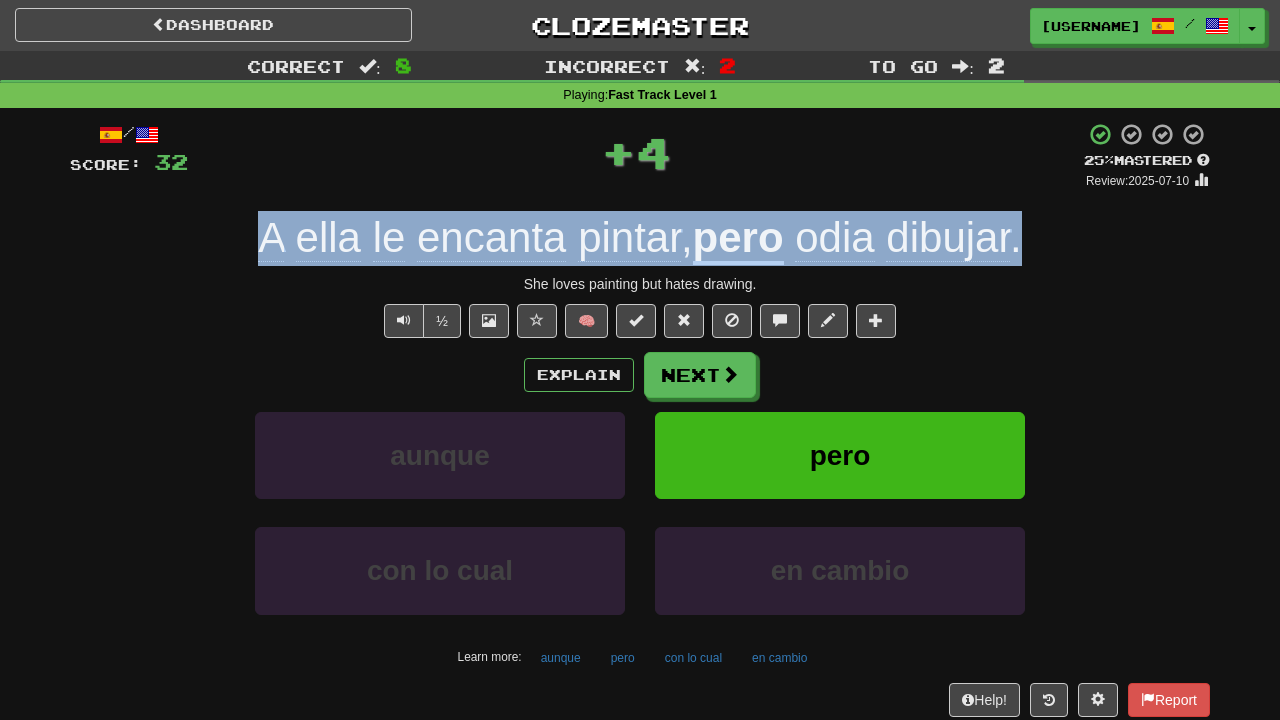 drag, startPoint x: 246, startPoint y: 234, endPoint x: 1076, endPoint y: 214, distance: 830.2409 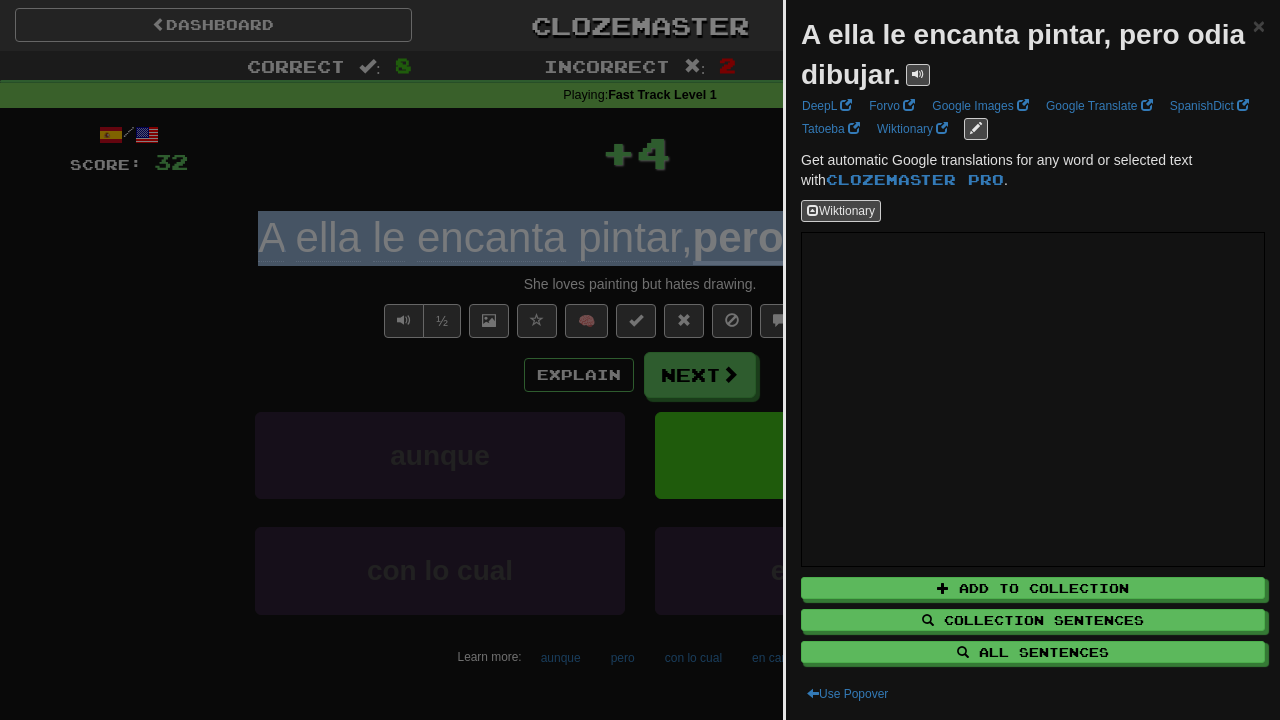 copy on "A   ella   le   encanta   pintar ,  pero   odia   dibujar ." 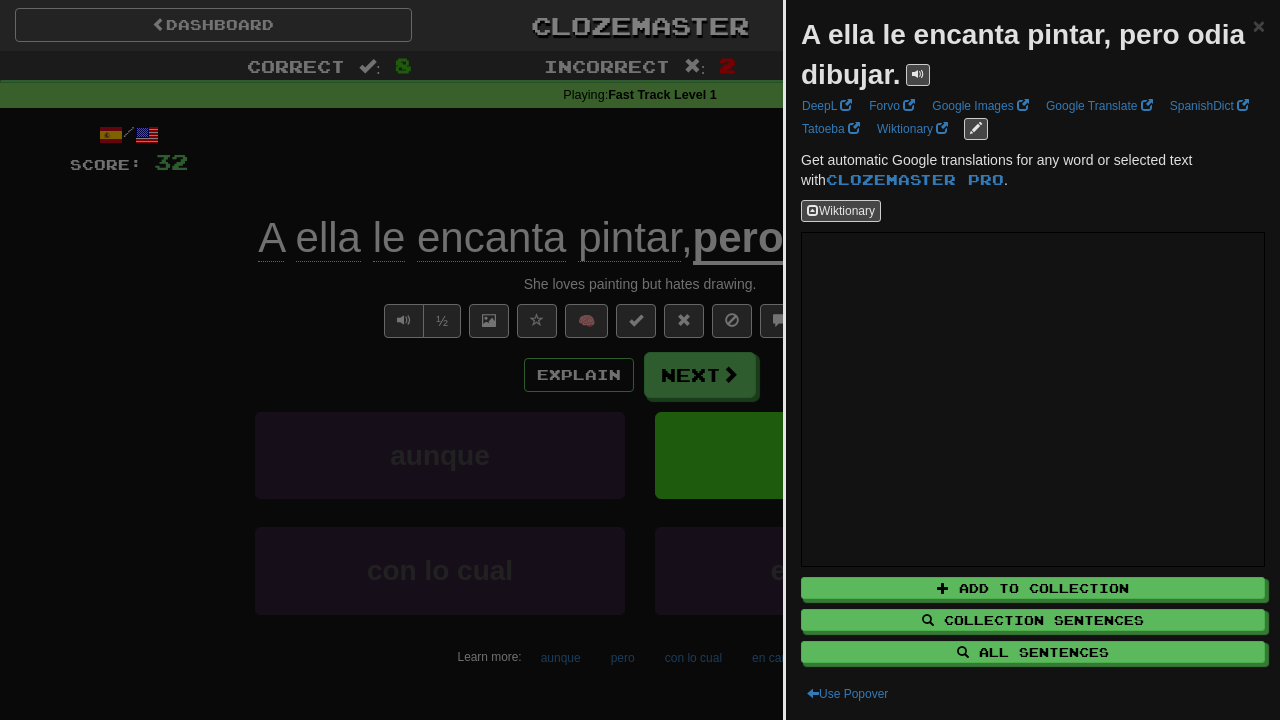 click at bounding box center (640, 360) 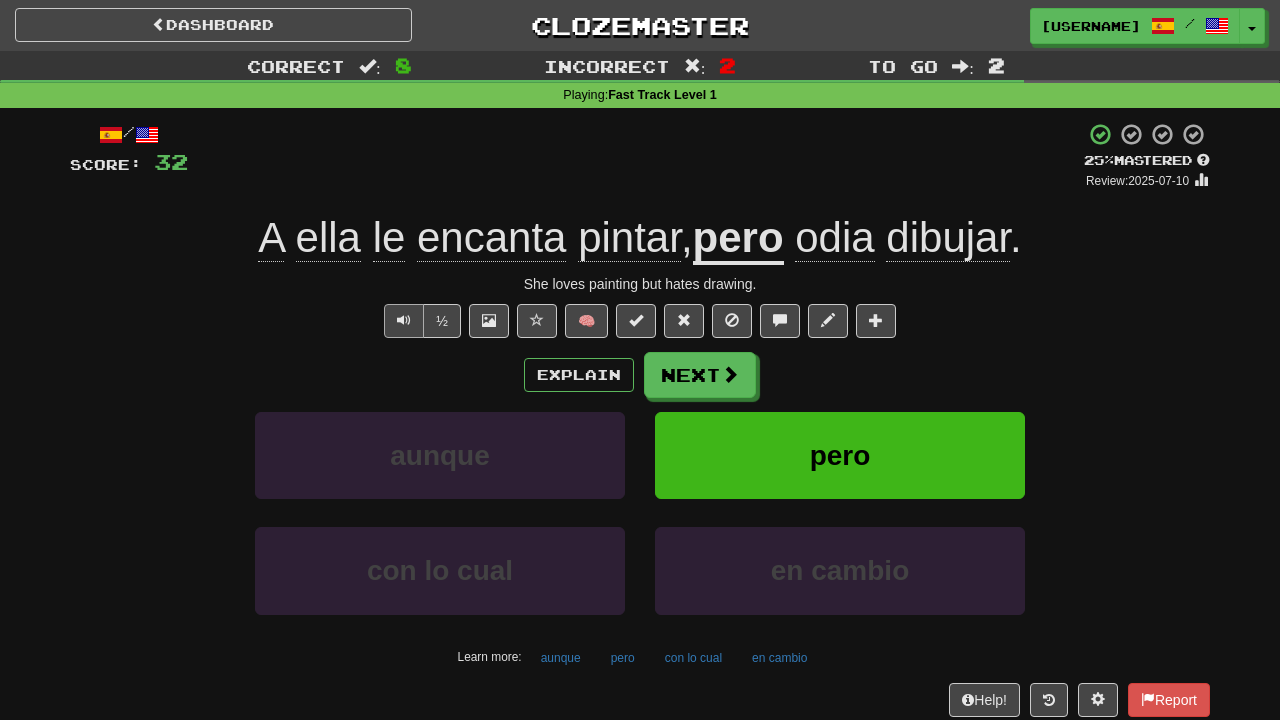 click at bounding box center [404, 321] 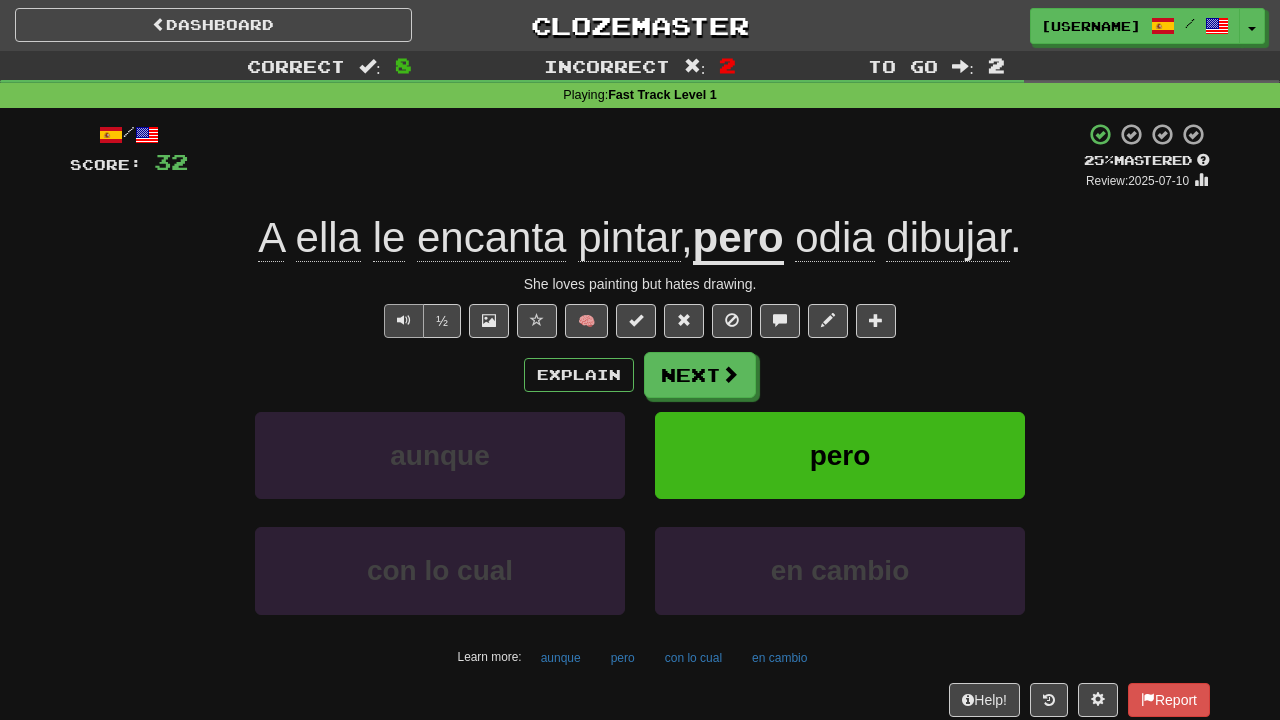 click at bounding box center (404, 321) 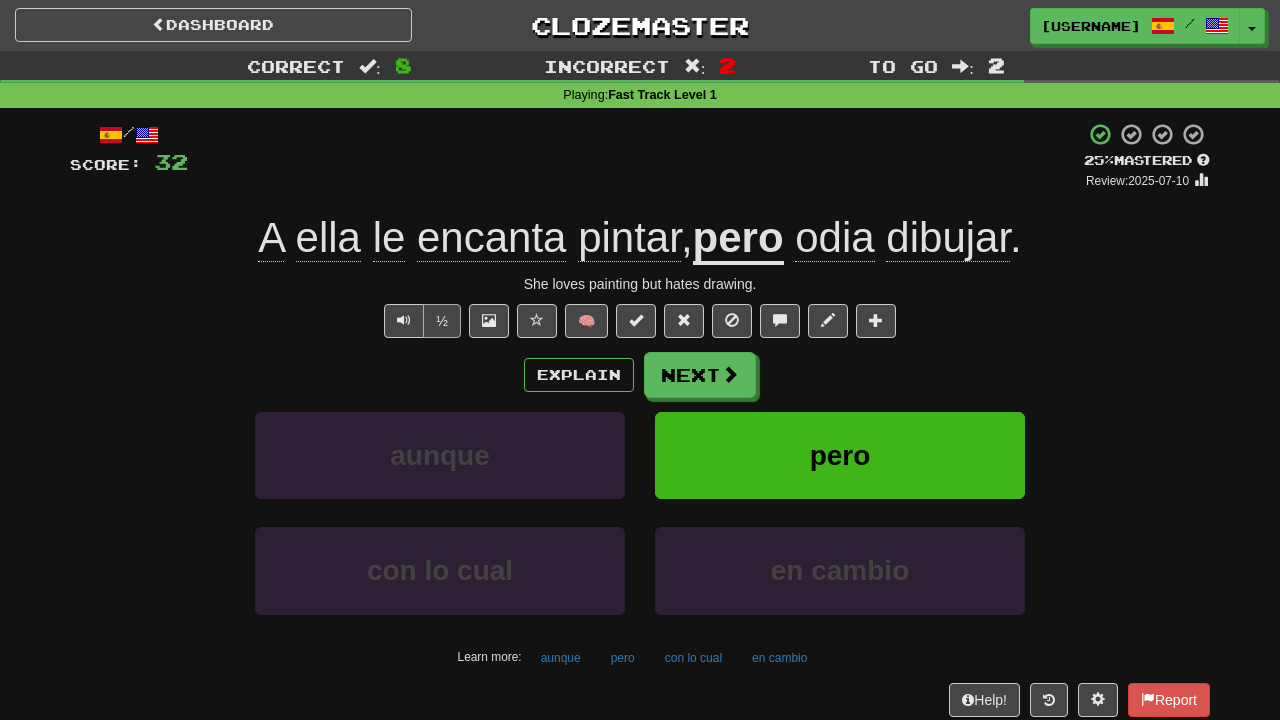 click on "½" at bounding box center [442, 321] 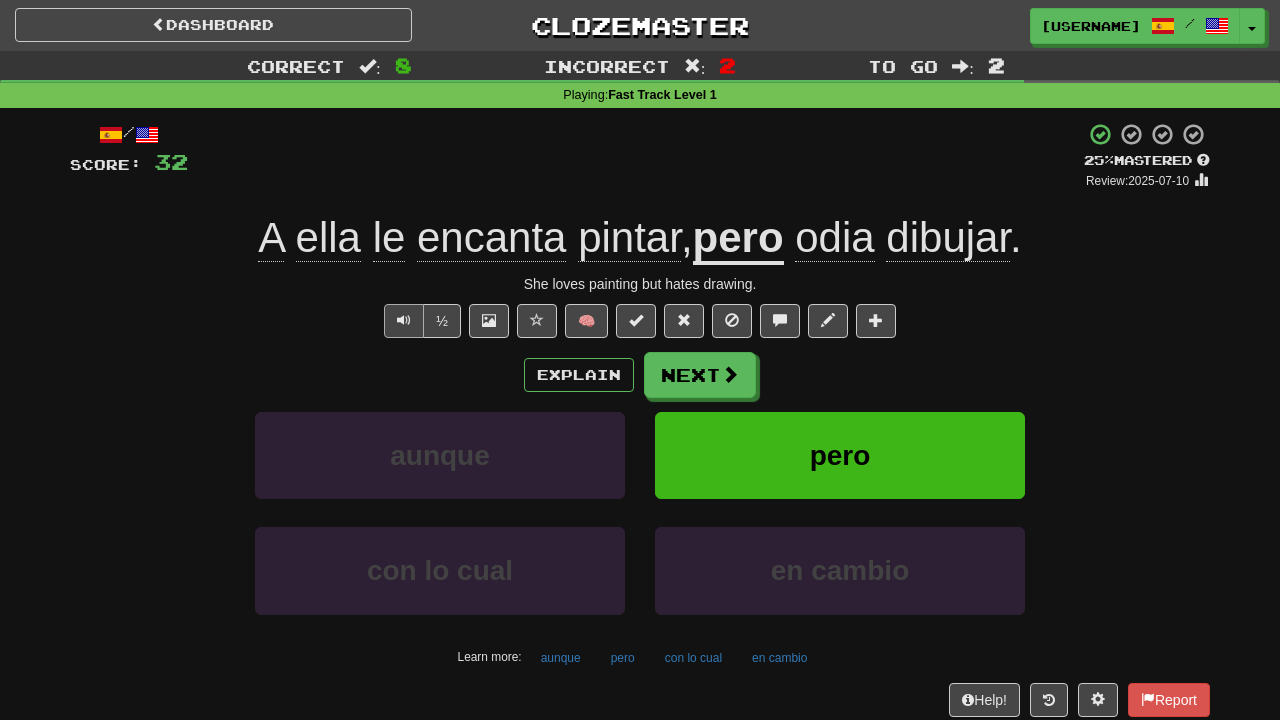 click at bounding box center (404, 320) 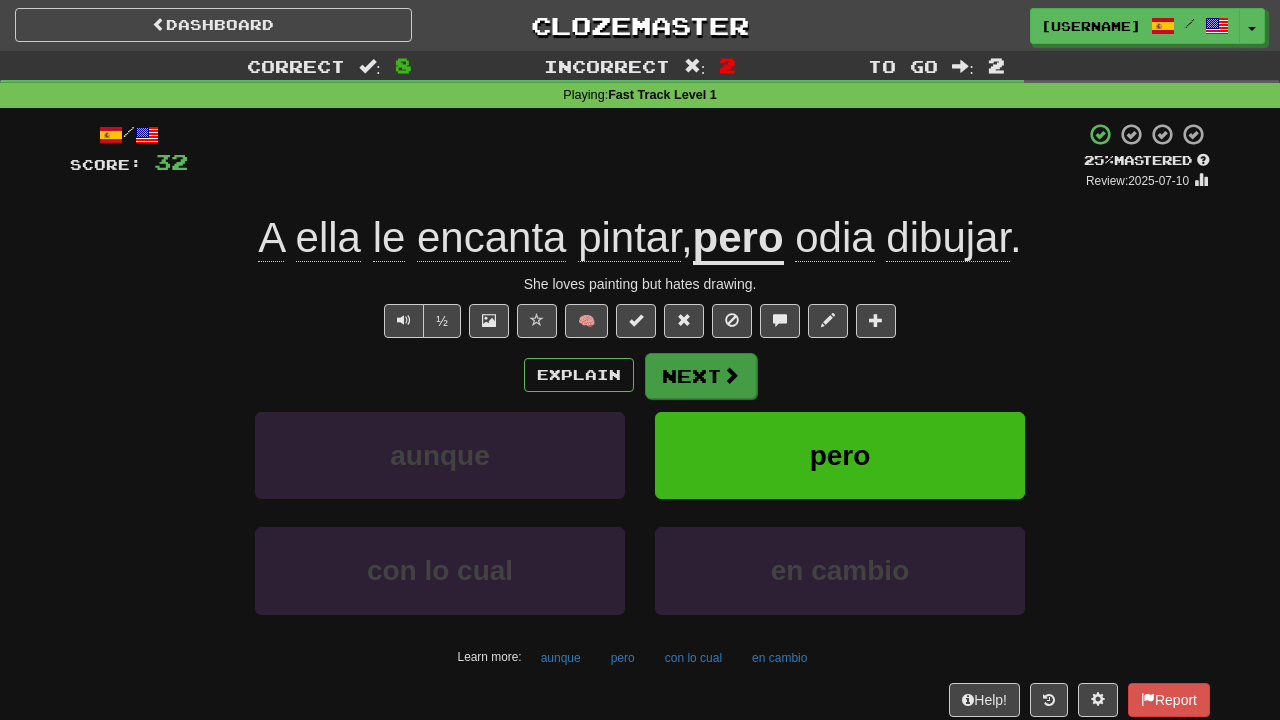 click on "Next" at bounding box center [701, 376] 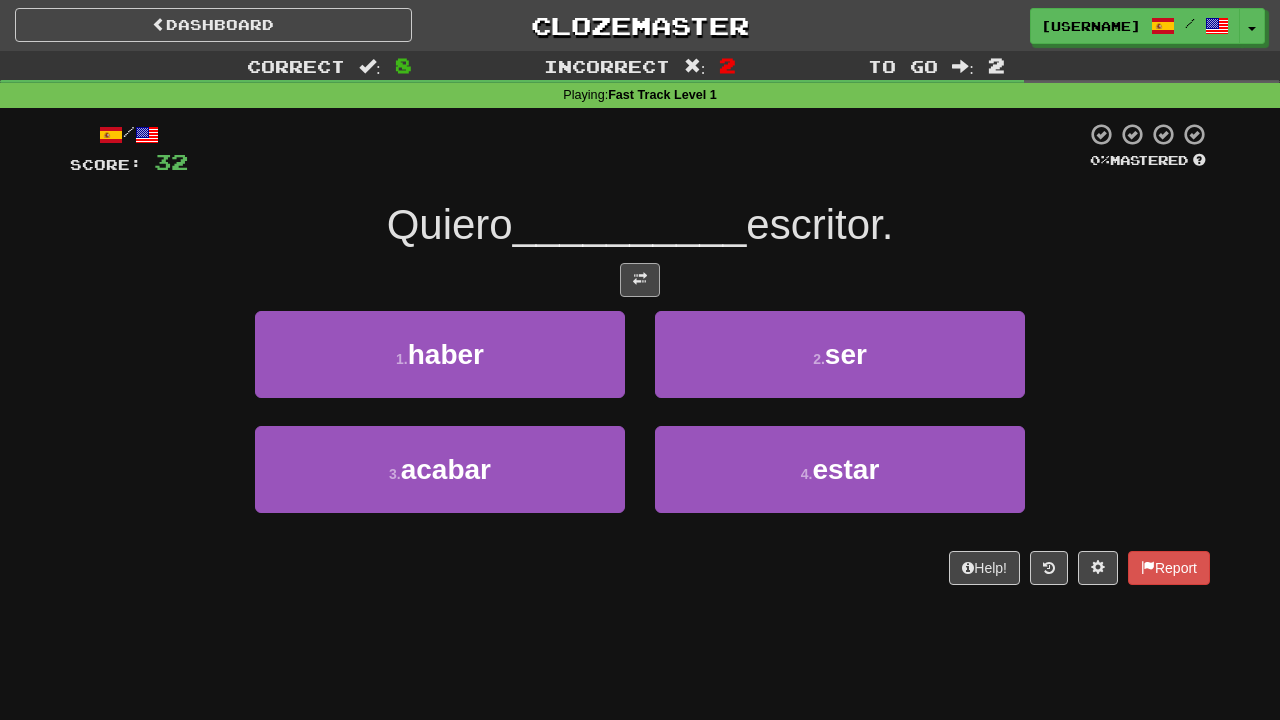 click at bounding box center [640, 279] 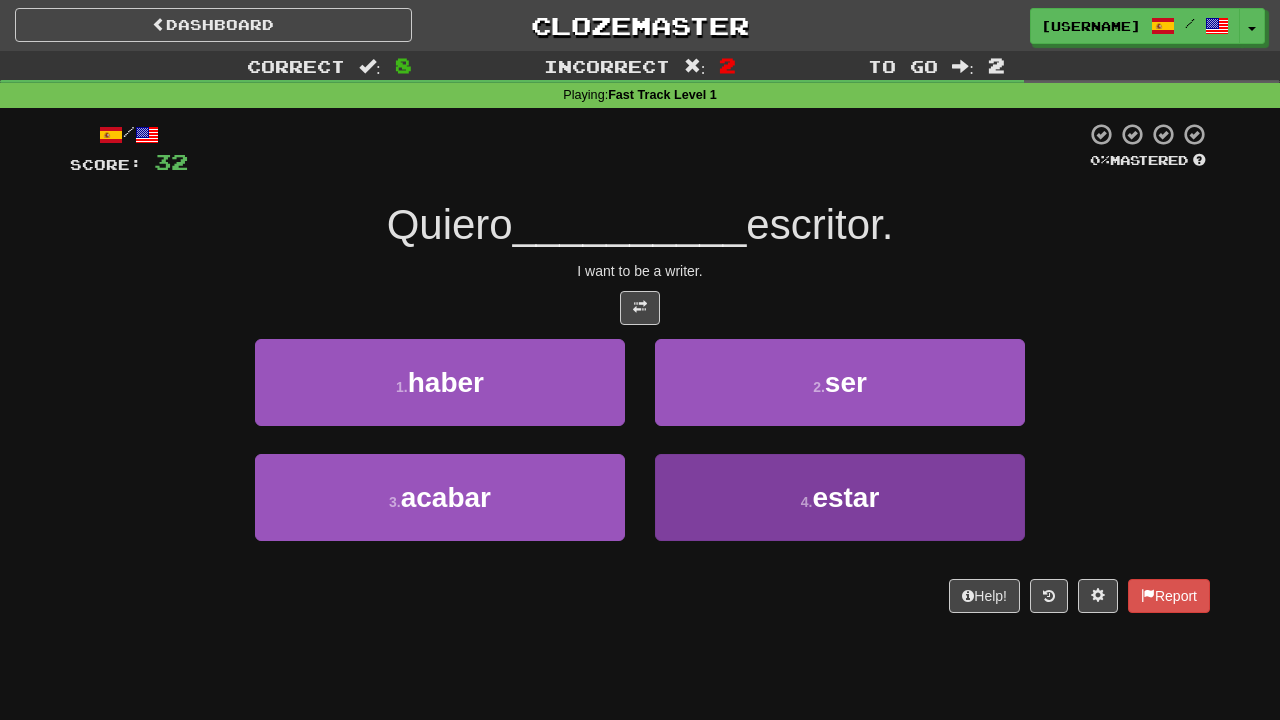 click on "4 .  estar" at bounding box center [840, 497] 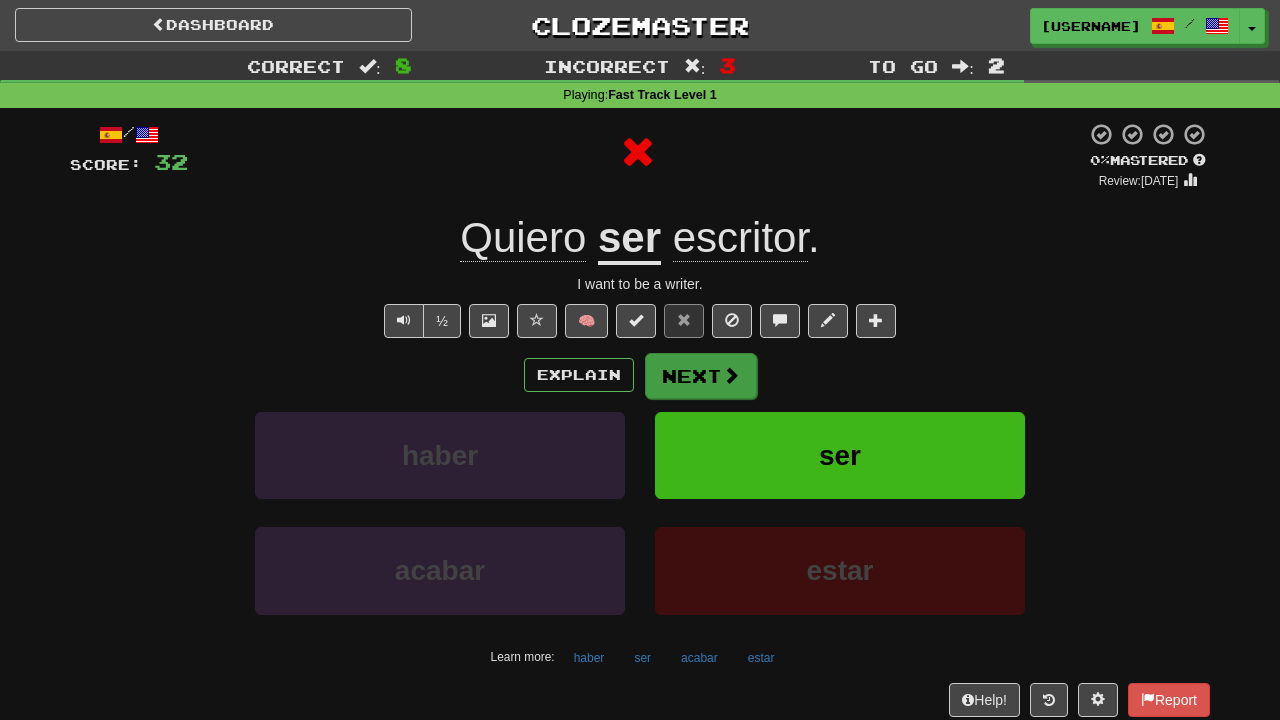 click on "Next" at bounding box center [701, 376] 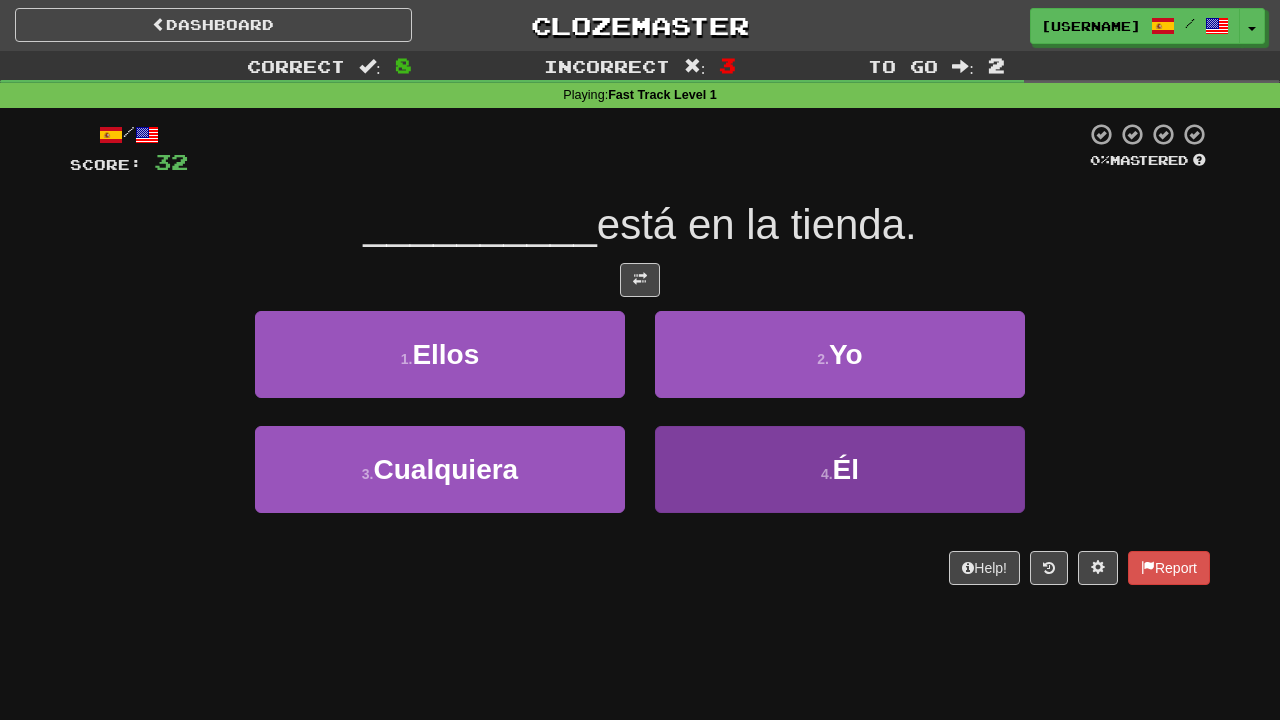 click on "4 .  Él" at bounding box center [840, 469] 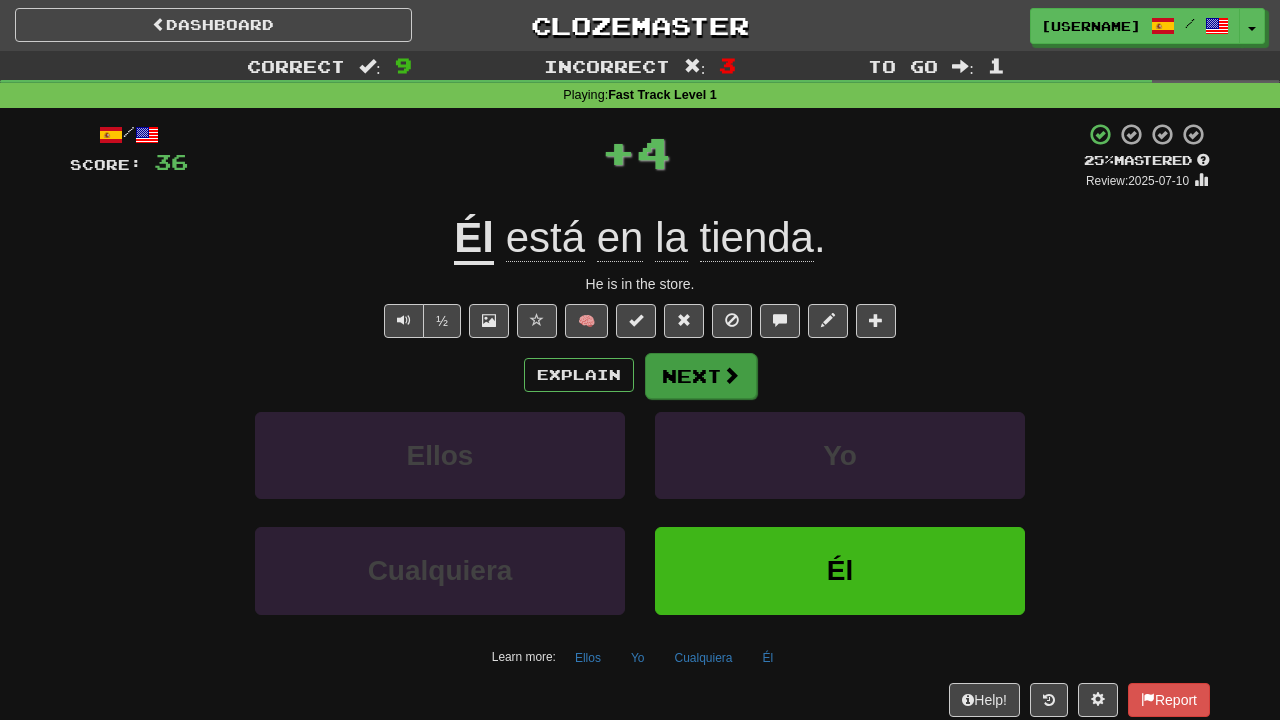 click on "Next" at bounding box center [701, 376] 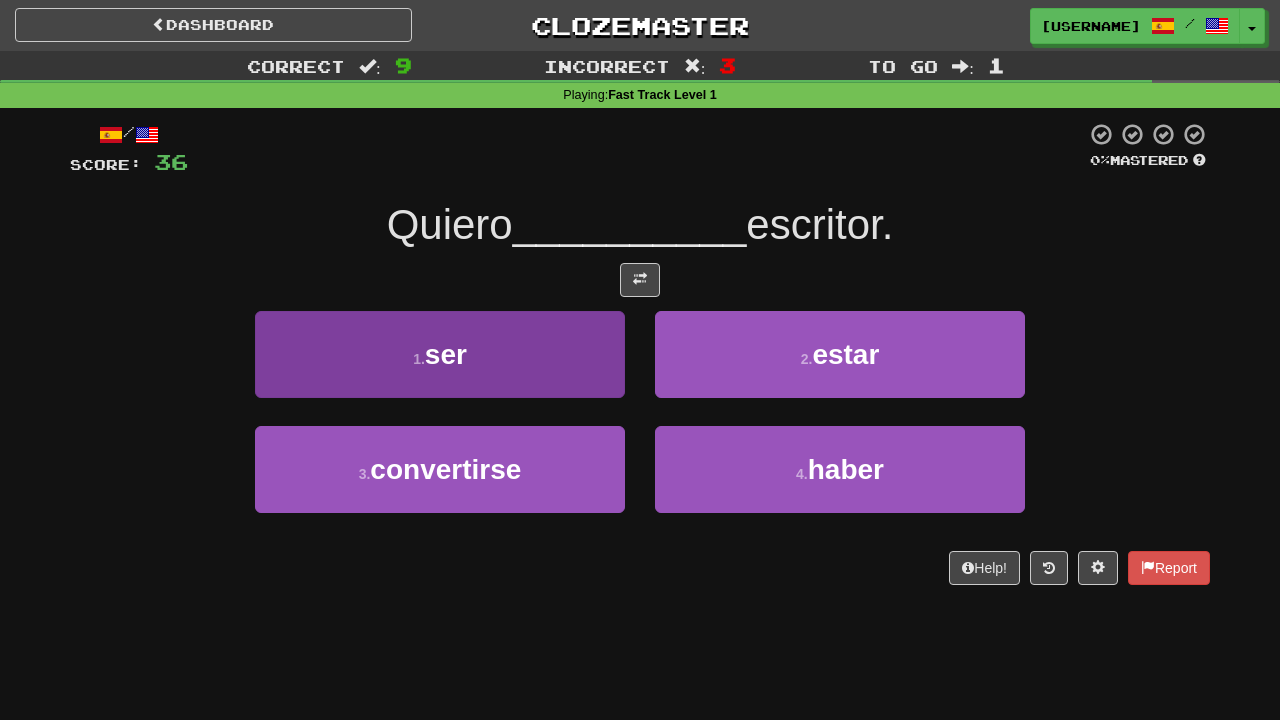 click on "1 .  ser" at bounding box center (440, 354) 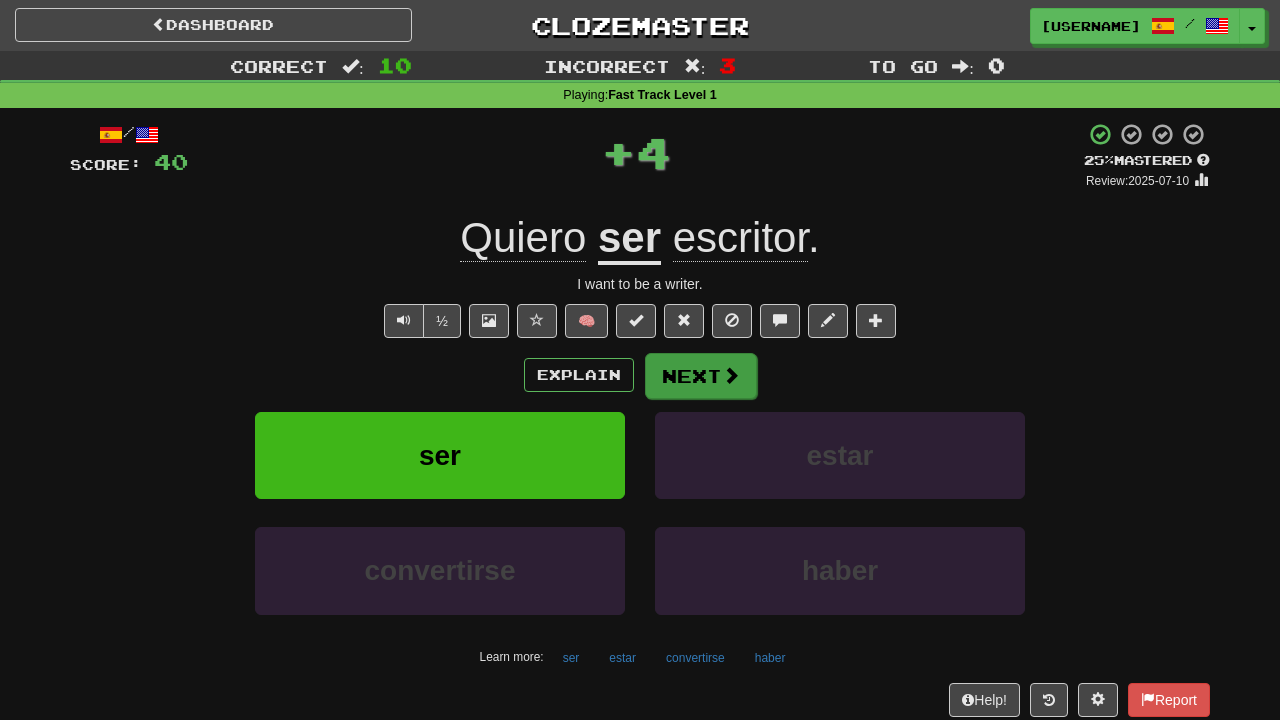 click on "Next" at bounding box center [701, 376] 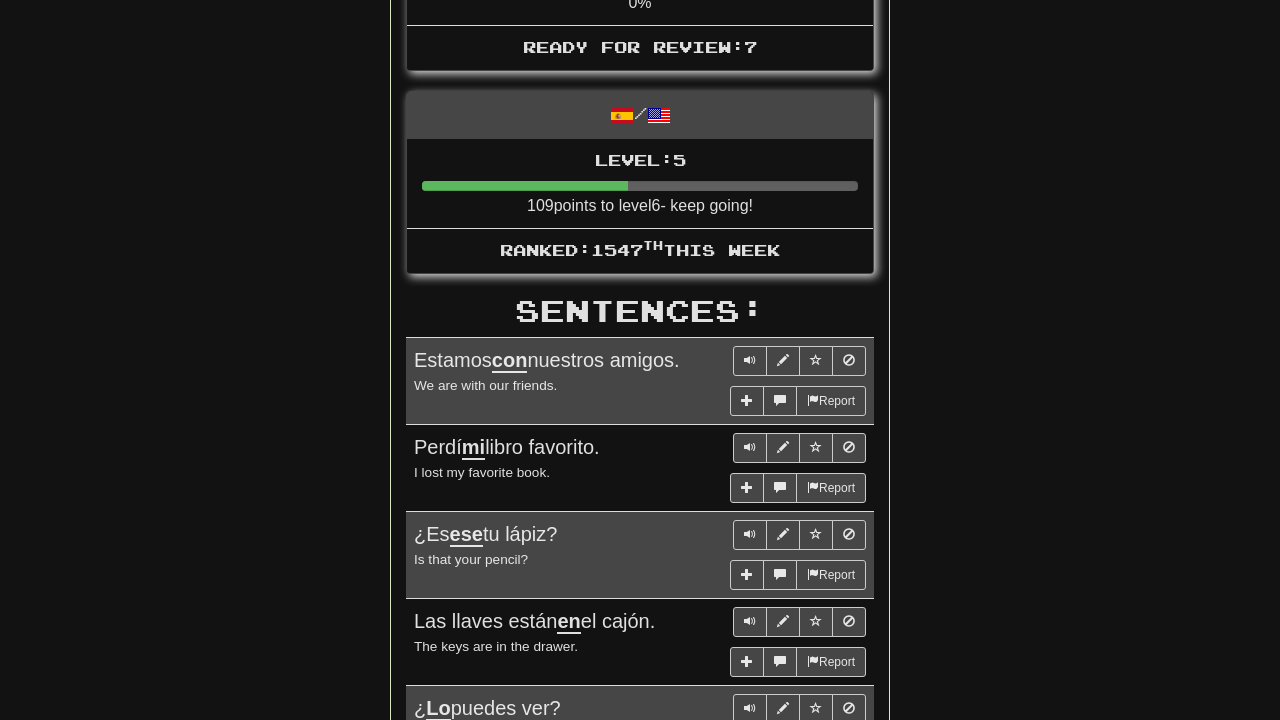 scroll, scrollTop: 870, scrollLeft: 0, axis: vertical 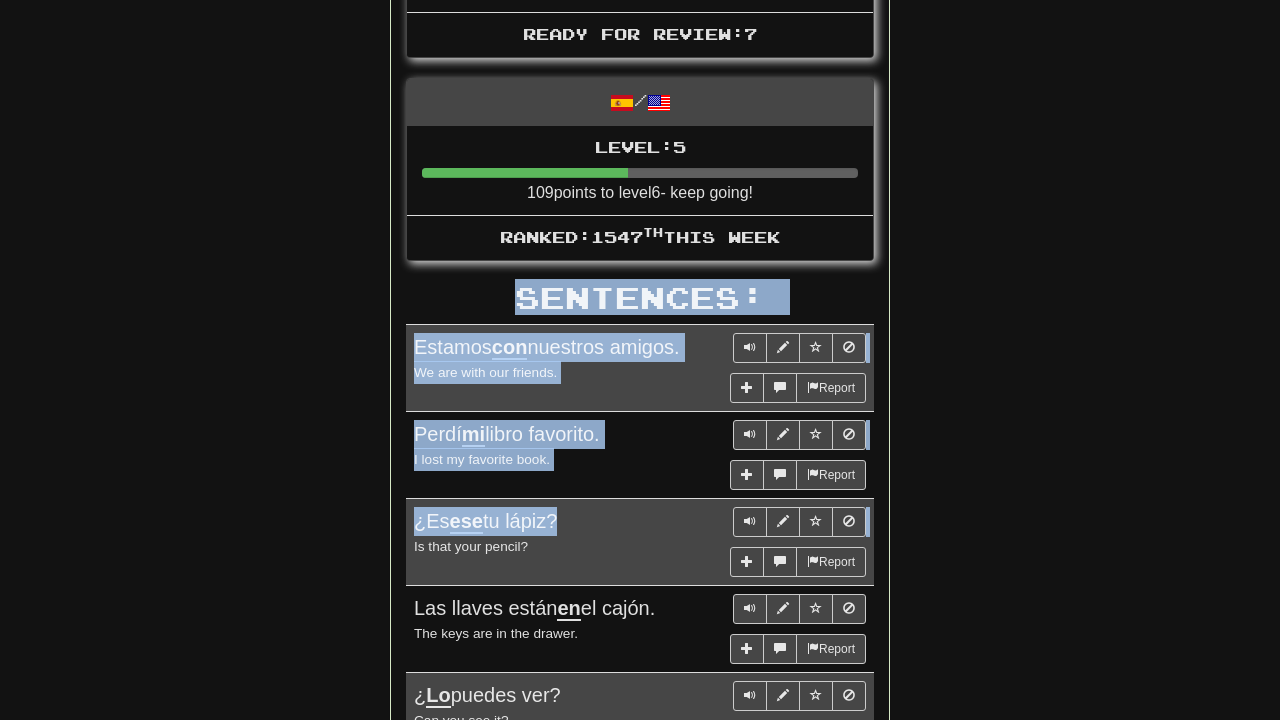 drag, startPoint x: 548, startPoint y: 497, endPoint x: 403, endPoint y: 492, distance: 145.08618 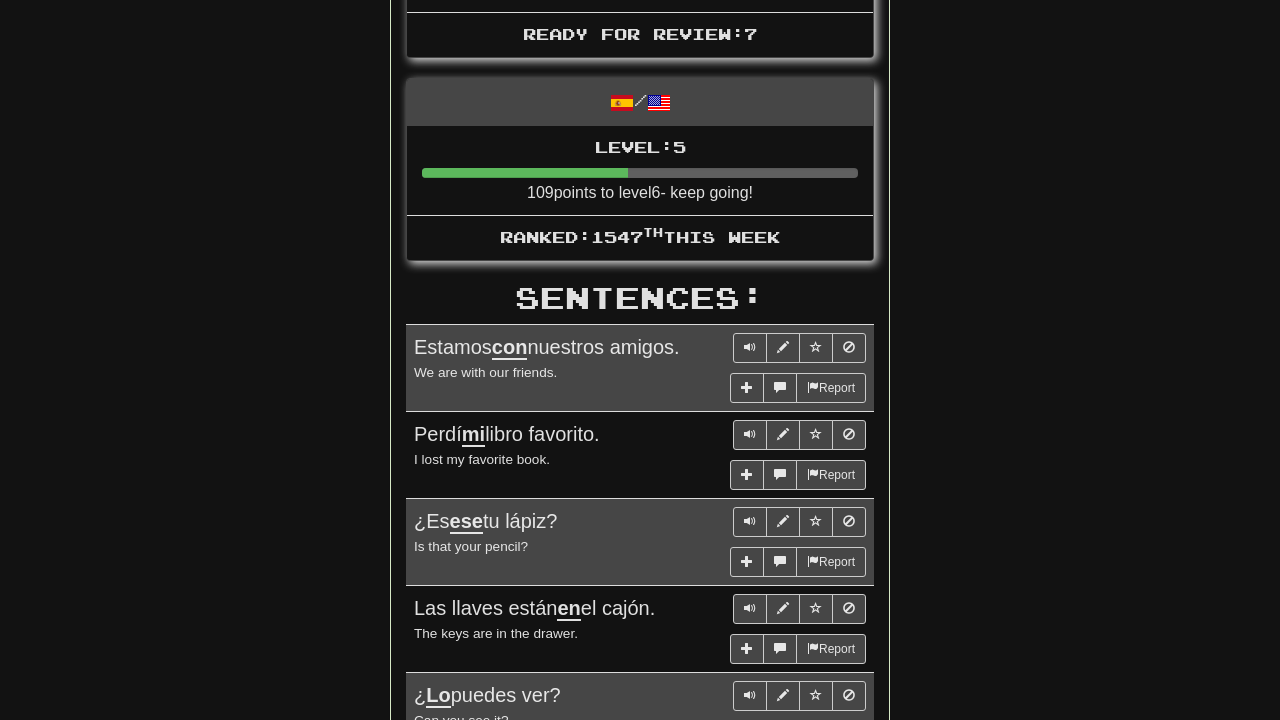 click on "Round Results Stats: Score: + 40 Time: 1 : 19 New: 5 Review: 5 Correct: 10 Incorrect: 3 Get fluent faster. Get Clozemaster Pro Progress: Fast Track Level 1 Playing: 17 / 1,000 + 5 1.2% 1.7% Mastered: 0 / 1,000 0% Ready for Review: 7 / Level: 5 109 points to level 6 - keep going! Ranked: 1547 th this week Sentences: Report Estamos con nuestros amigos. We are with our friends. Report Perdí mi libro favorito. I lost my favorite book. Report ¿Es ese tu lápiz? Is that your pencil? Report Las llaves están en el cajón. The keys are in the drawer. Report ¿ Lo puedes ver? Can you see it? Report Conozco a tu hermano. I know your brother. Report Quiero ser escritor. I want to be a writer. Report Él está en la tienda. He is in the store. Report ¿Puedes ayudarme , por favor? Can you help me, please? Report A ella le encanta pintar, pero odia dibujar. She loves painting but hates drawing." at bounding box center [640, 308] 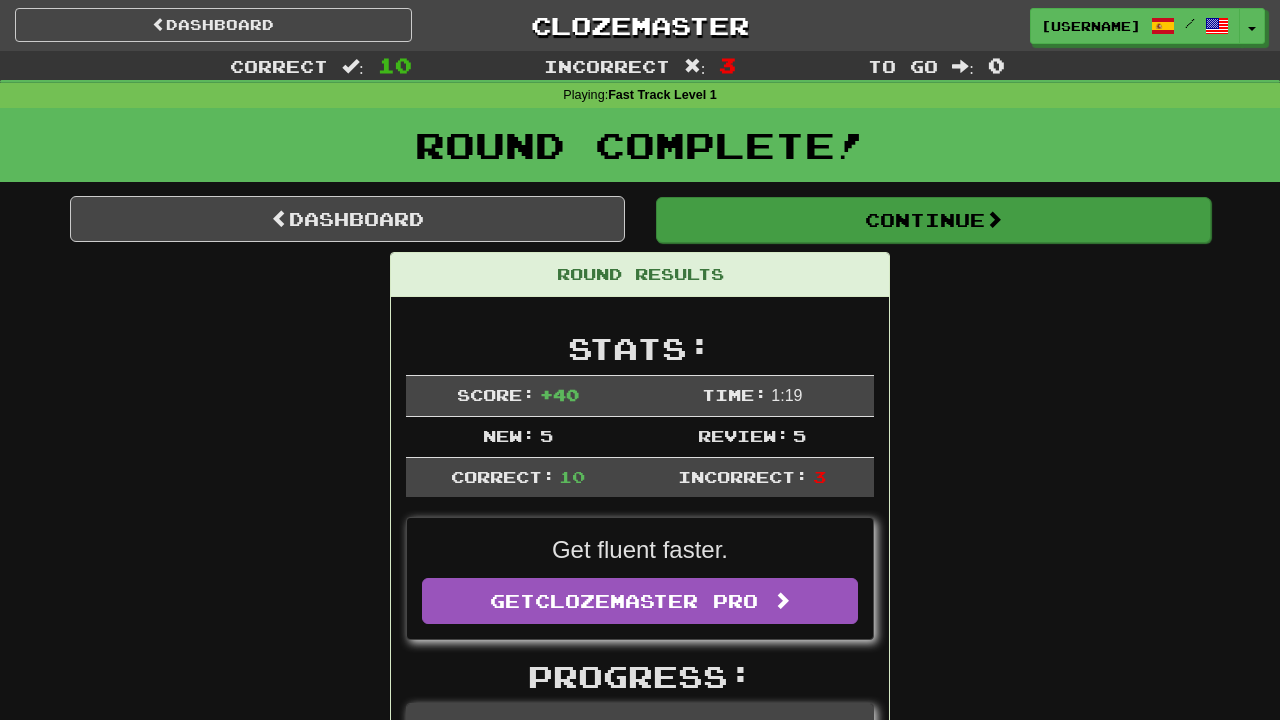 scroll, scrollTop: -2, scrollLeft: 0, axis: vertical 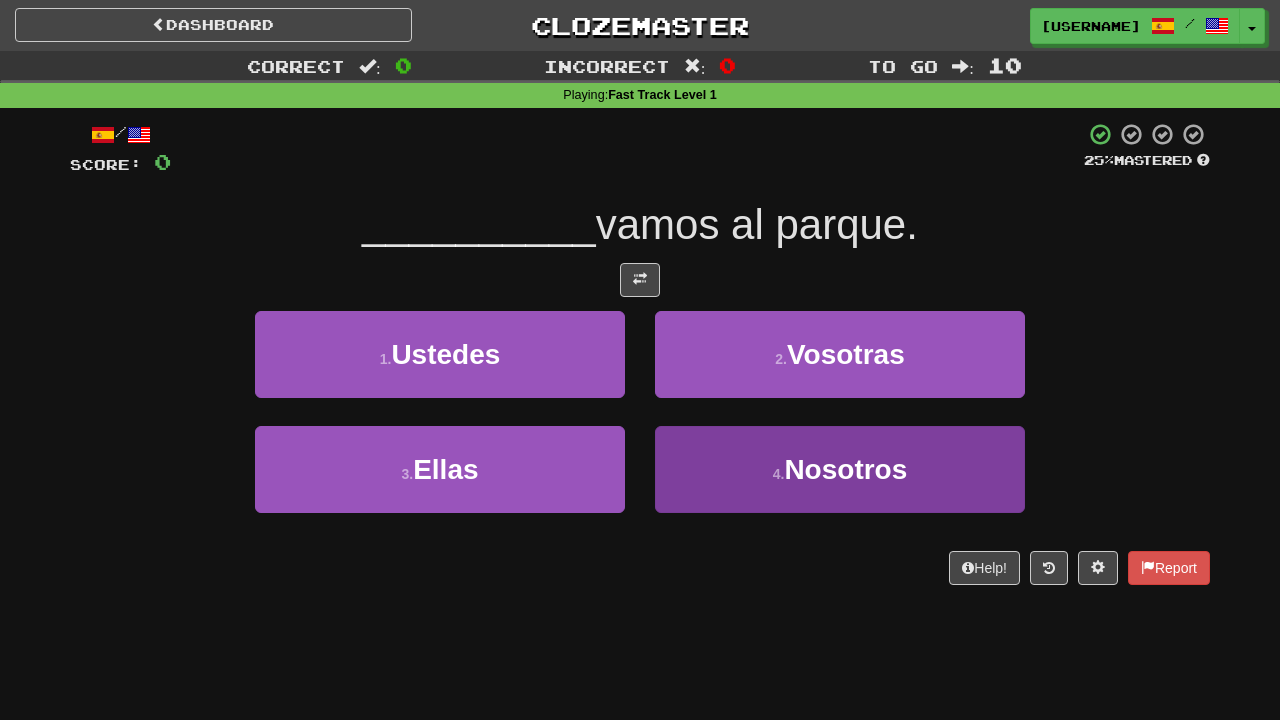 click on "Nosotros" at bounding box center (845, 469) 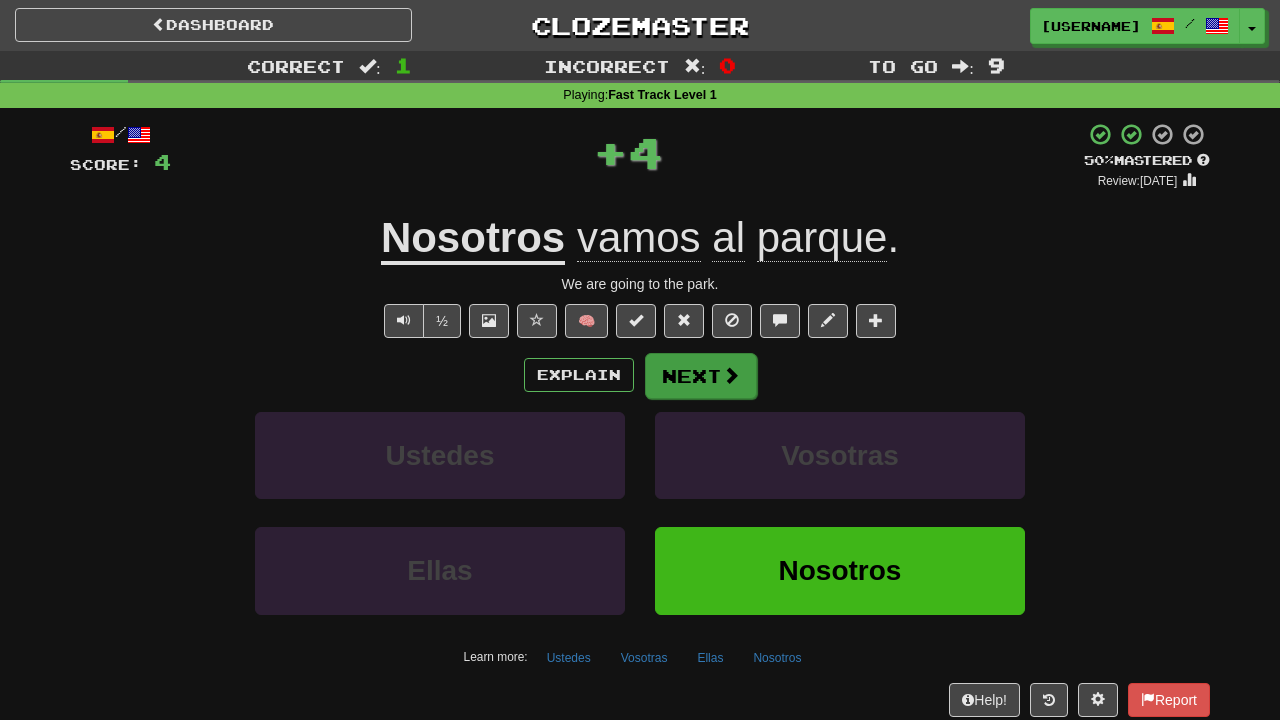 click on "Next" at bounding box center (701, 376) 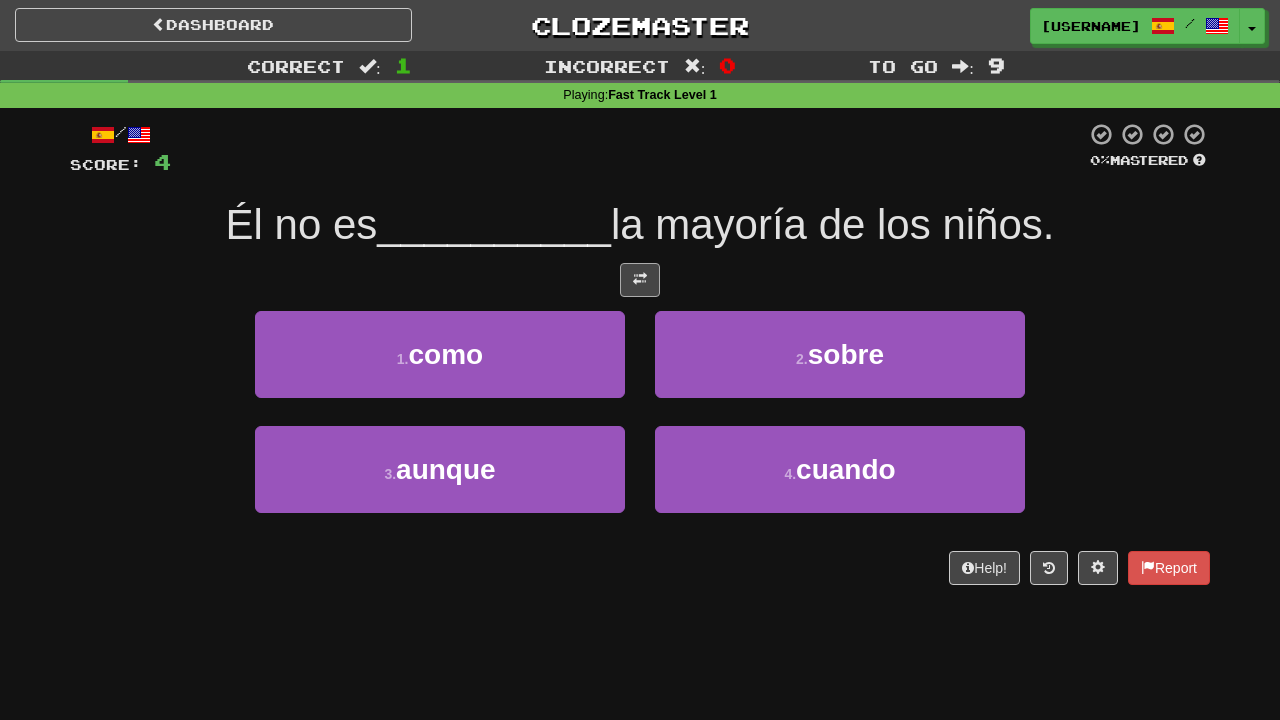 click at bounding box center (640, 280) 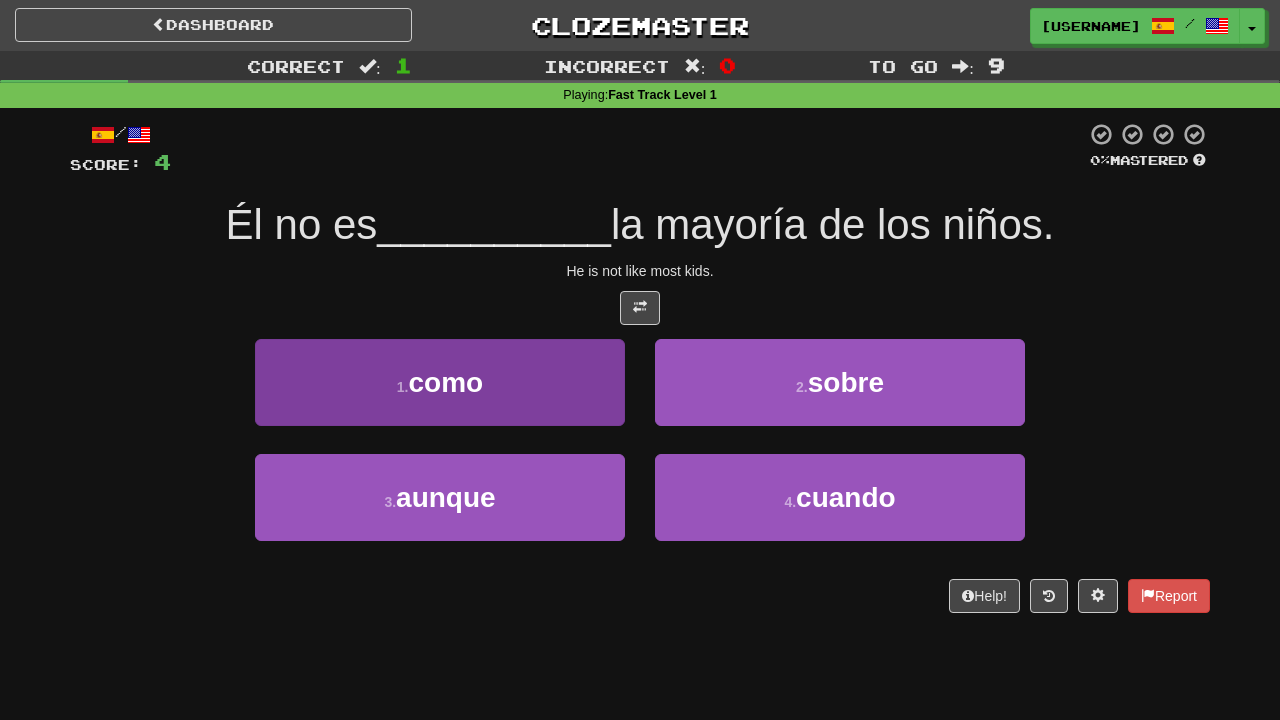 click on "1 .  como" at bounding box center (440, 382) 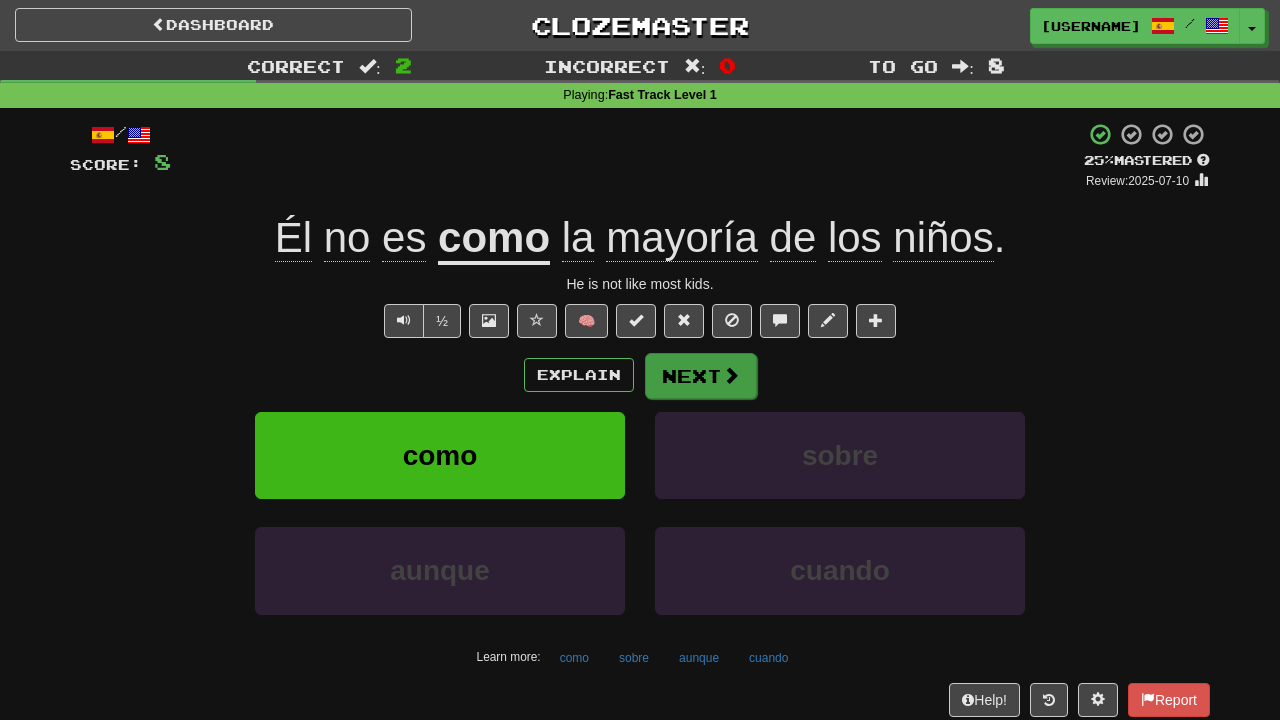 click on "Next" at bounding box center [701, 376] 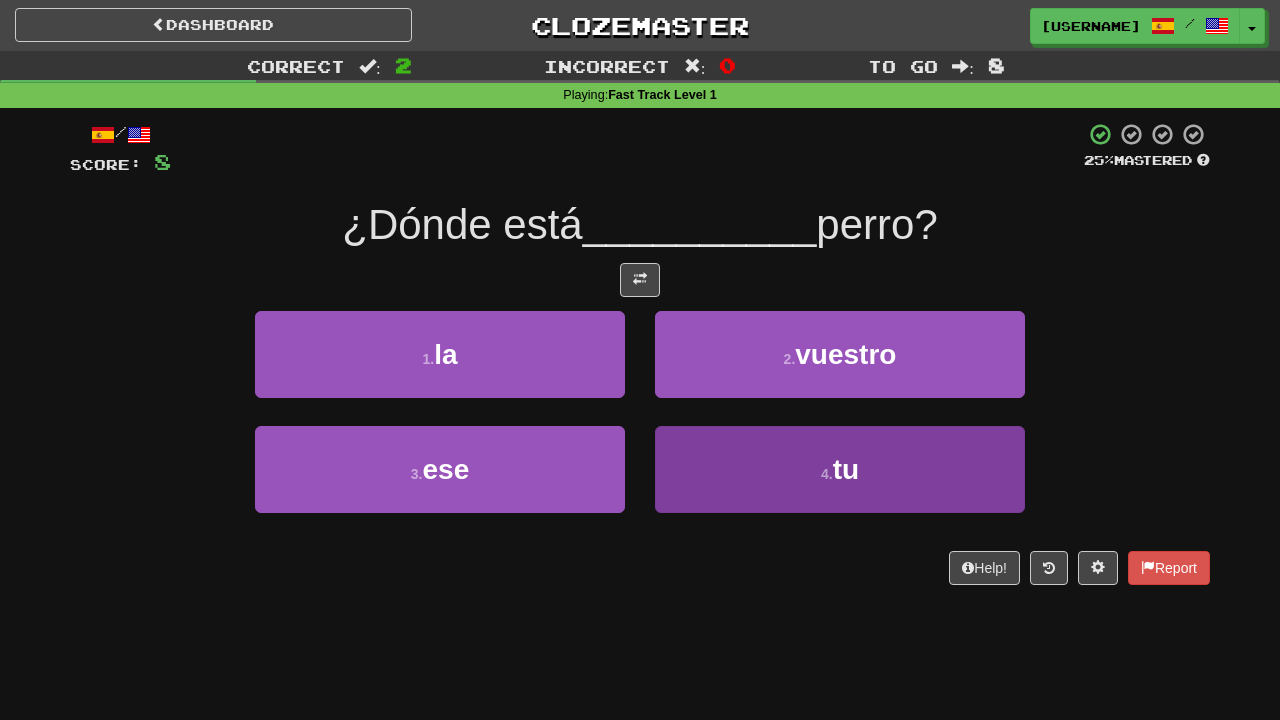click on "4 .  tu" at bounding box center (840, 469) 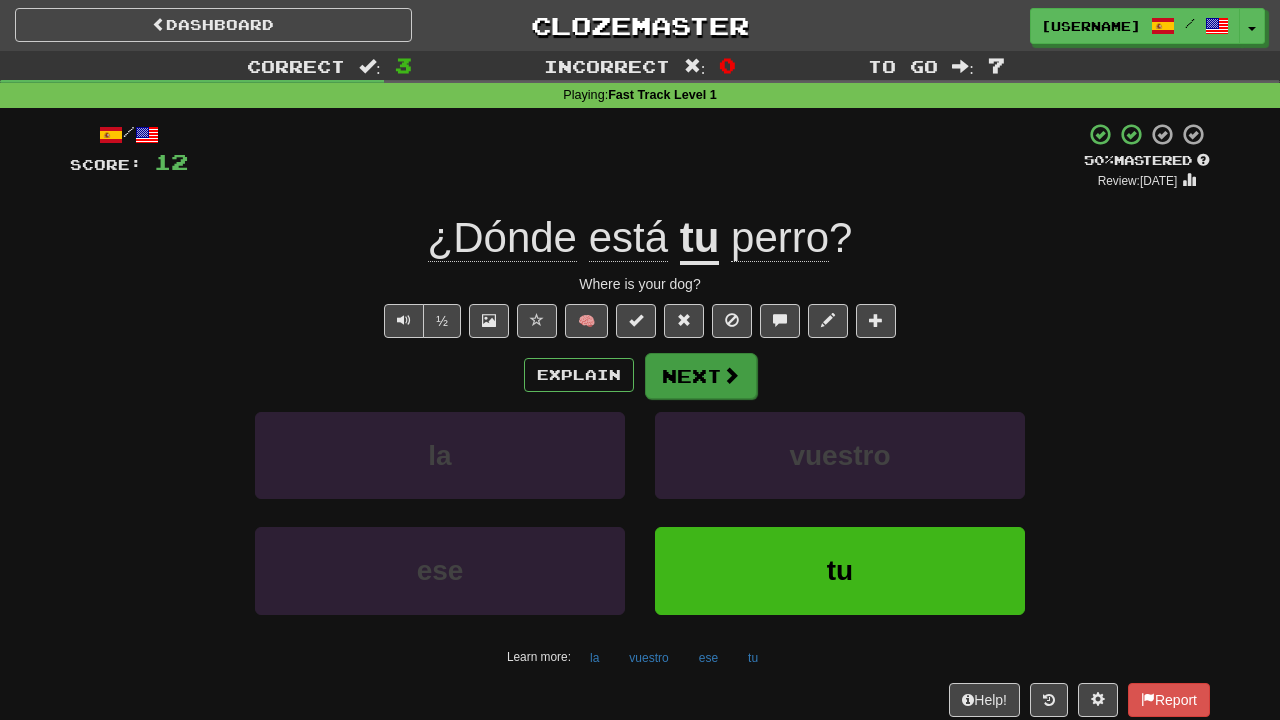 click on "Next" at bounding box center (701, 376) 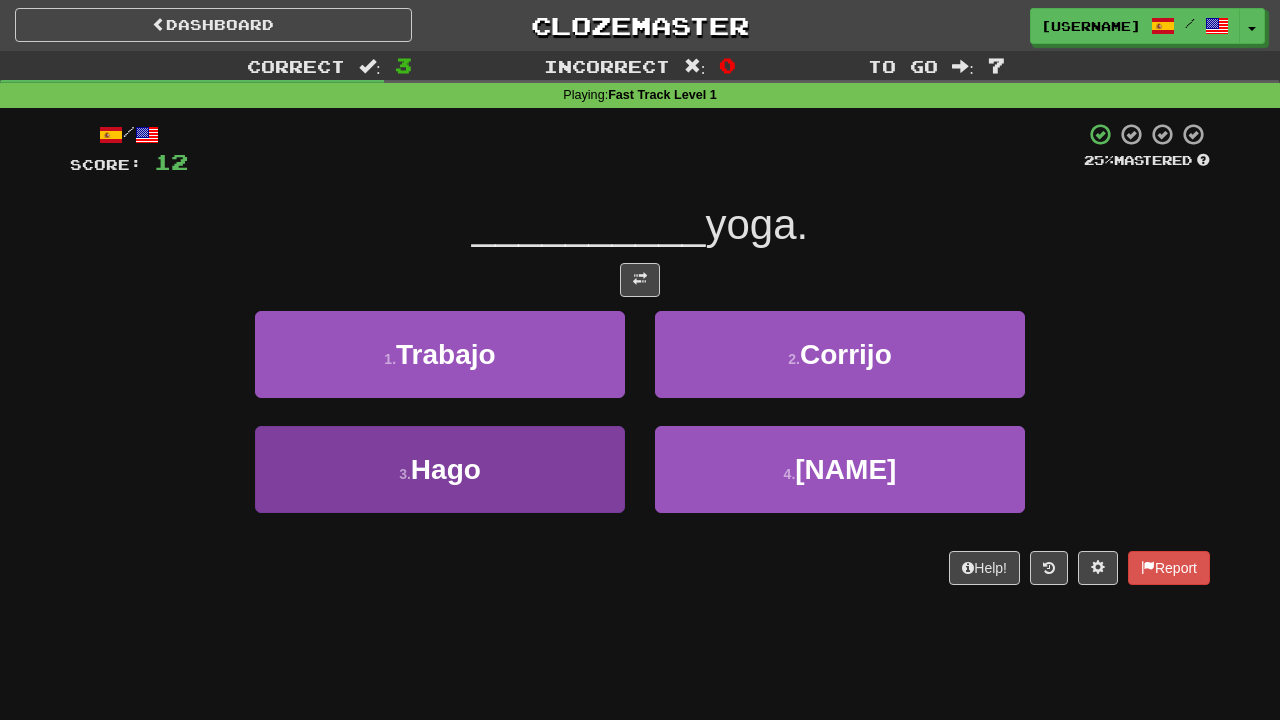 click on "3 .  Hago" at bounding box center [440, 469] 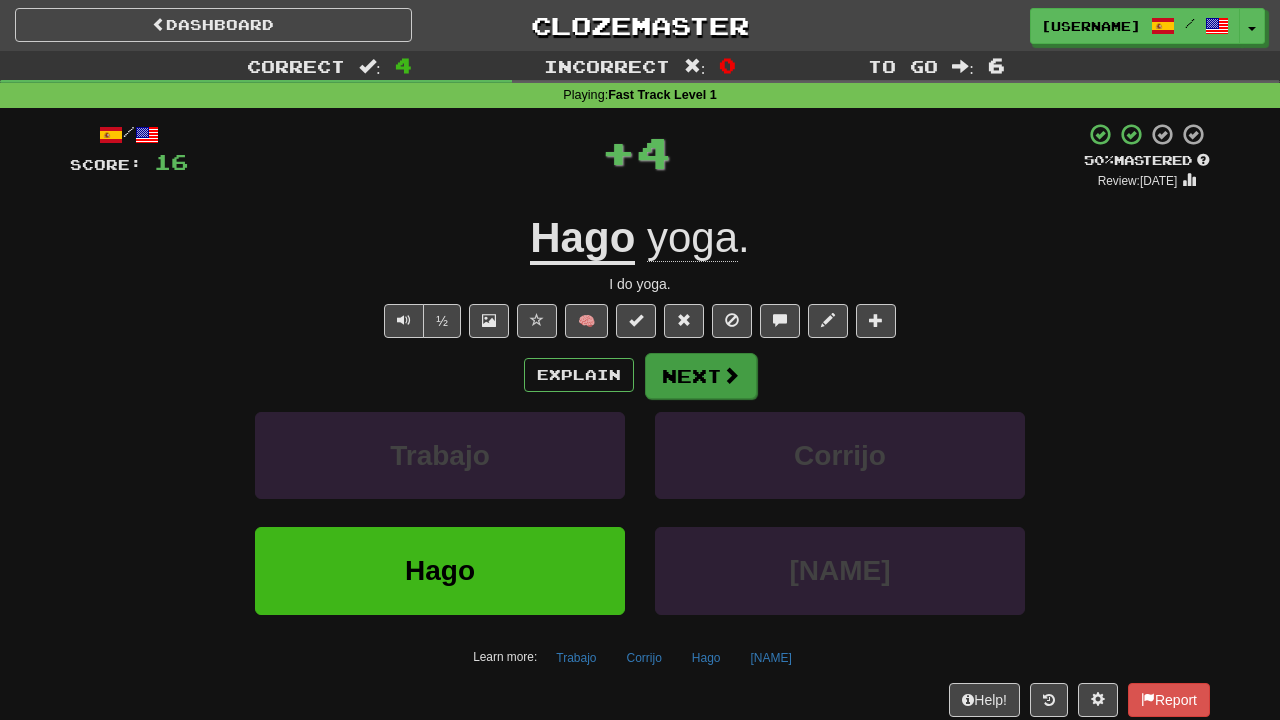 click on "Next" at bounding box center (701, 376) 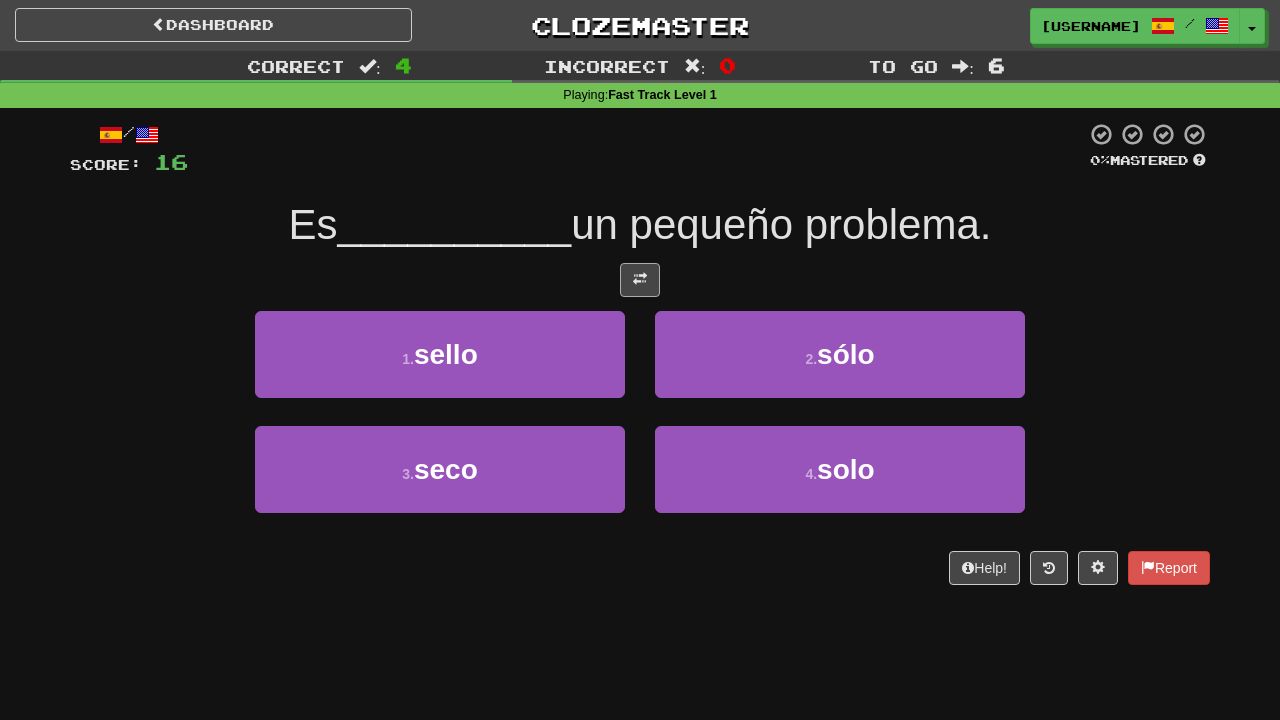 click at bounding box center [640, 280] 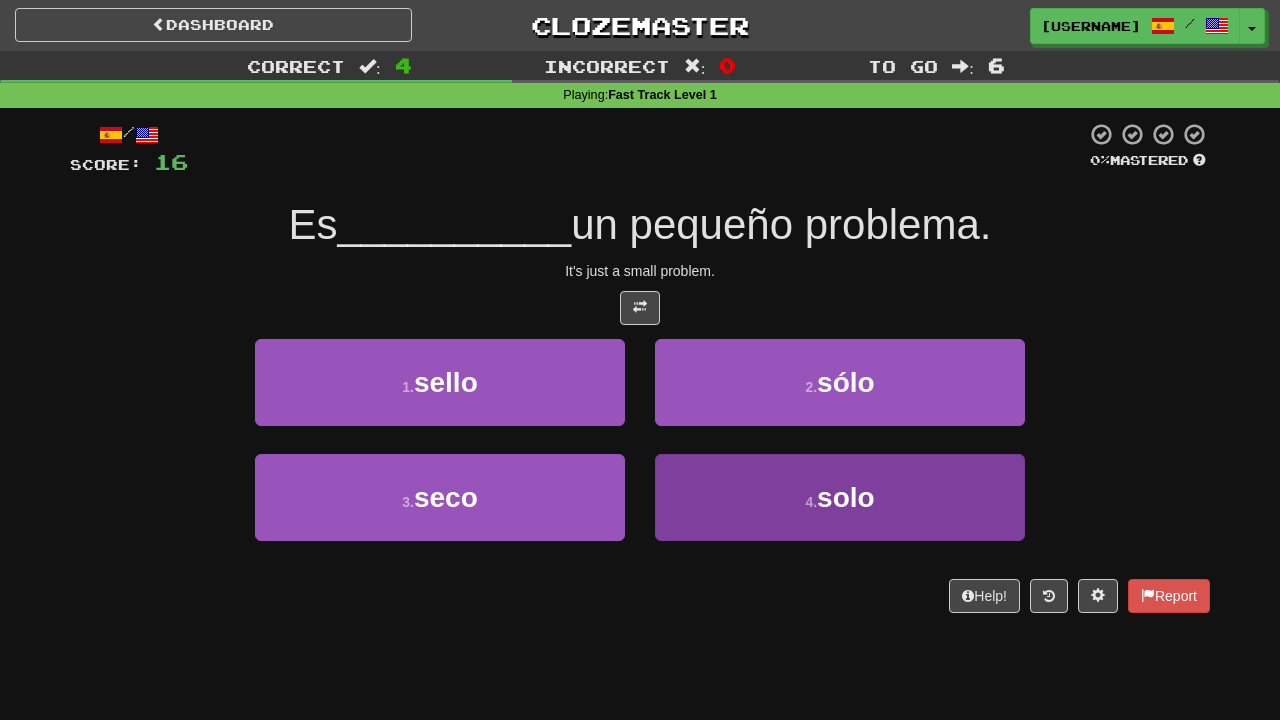 click on "4 .  solo" at bounding box center [840, 497] 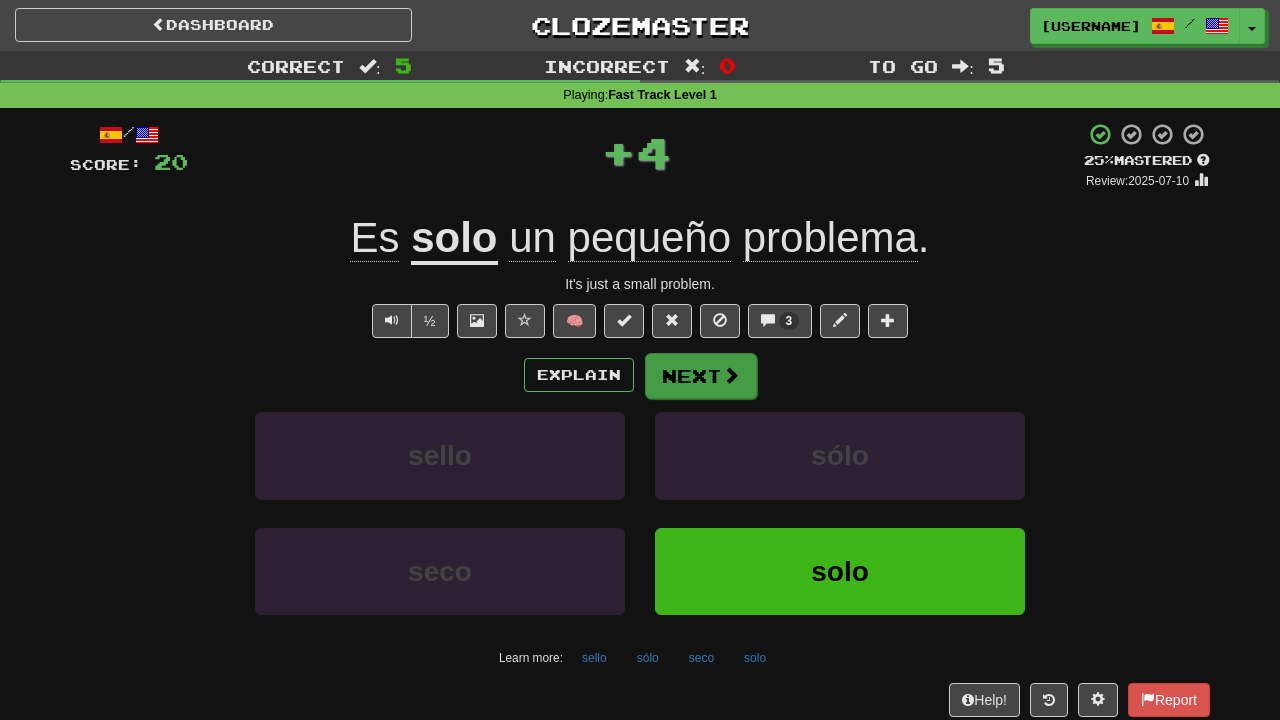 click on "Next" at bounding box center (701, 376) 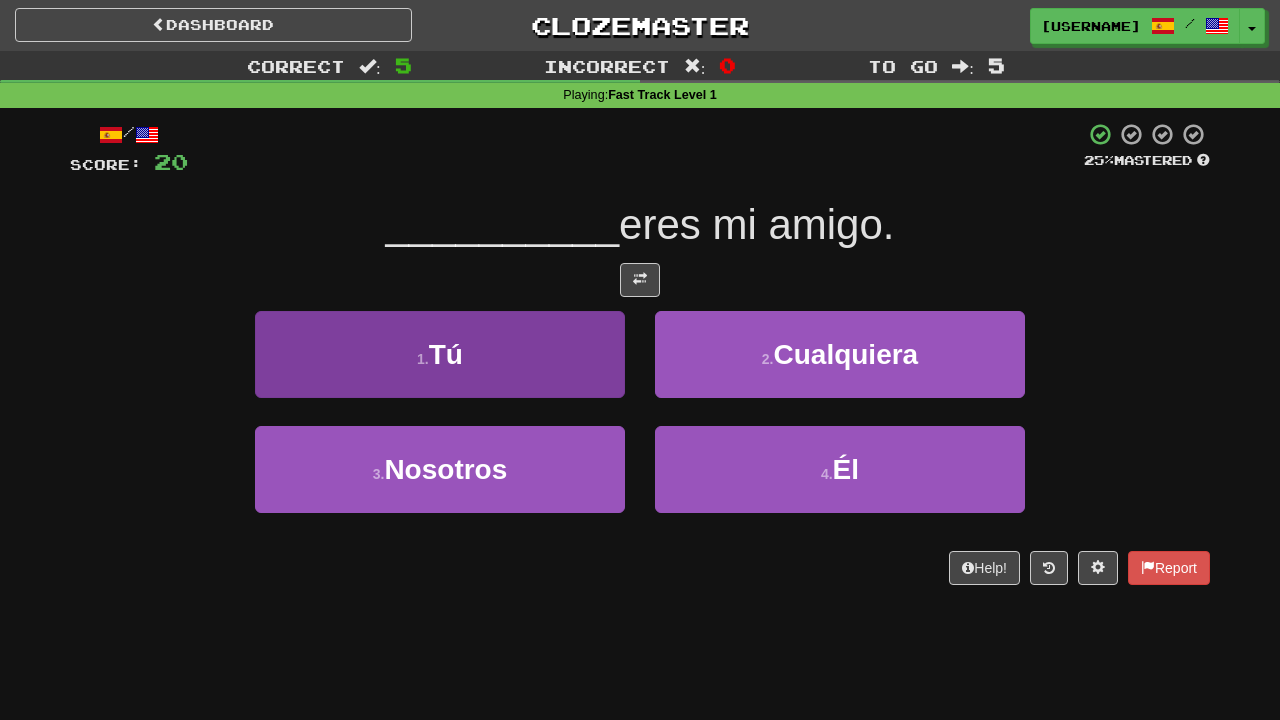 click on "1 .  Tú" at bounding box center [440, 354] 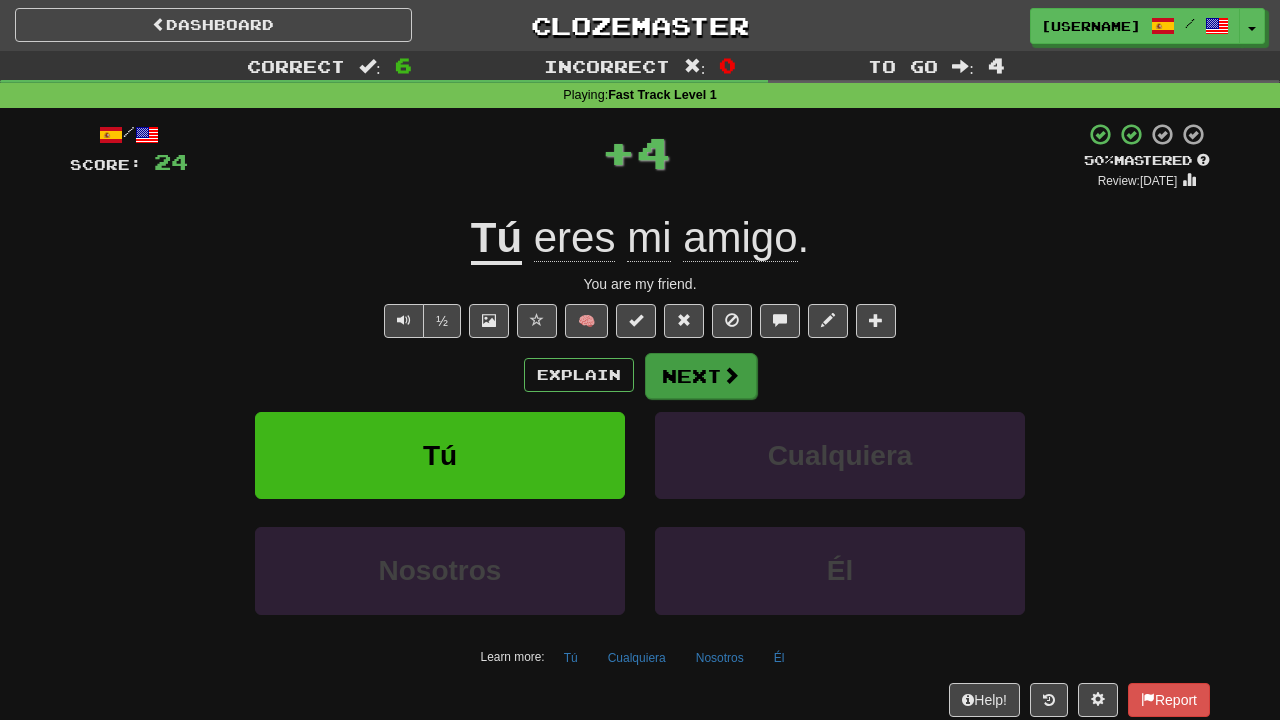 click on "Next" at bounding box center (701, 376) 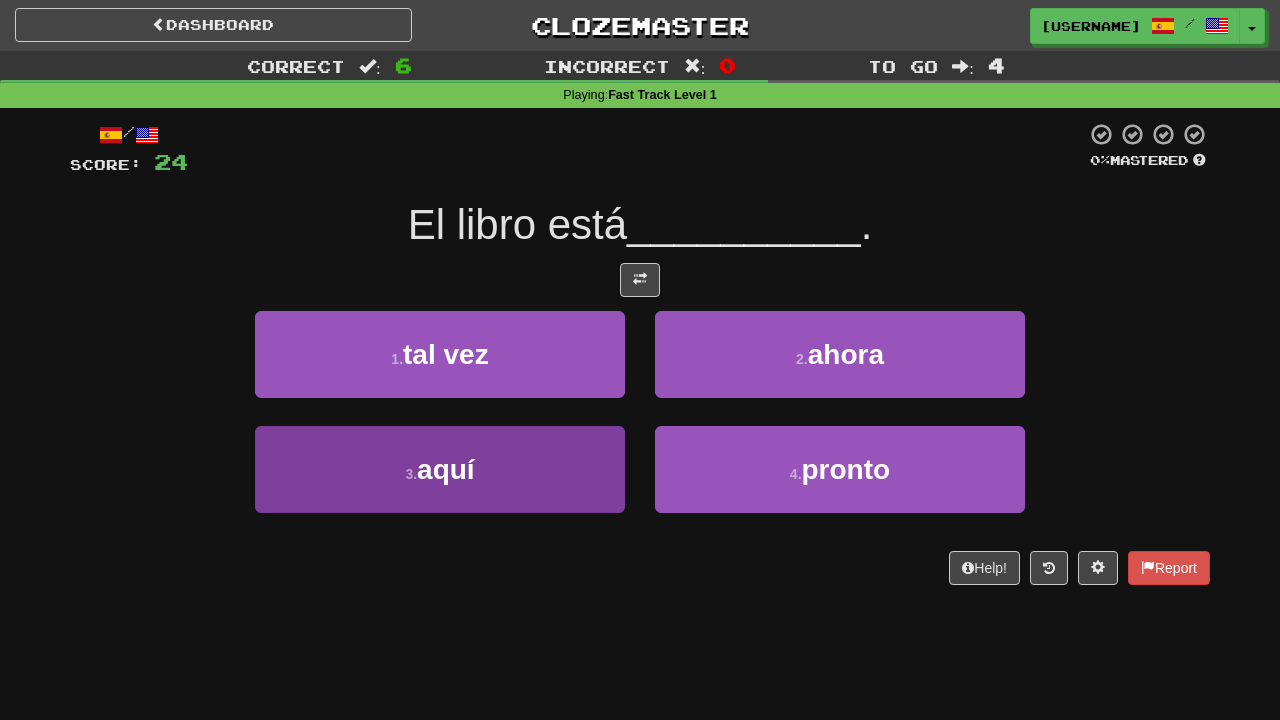 click on "3 .  aquí" at bounding box center [440, 469] 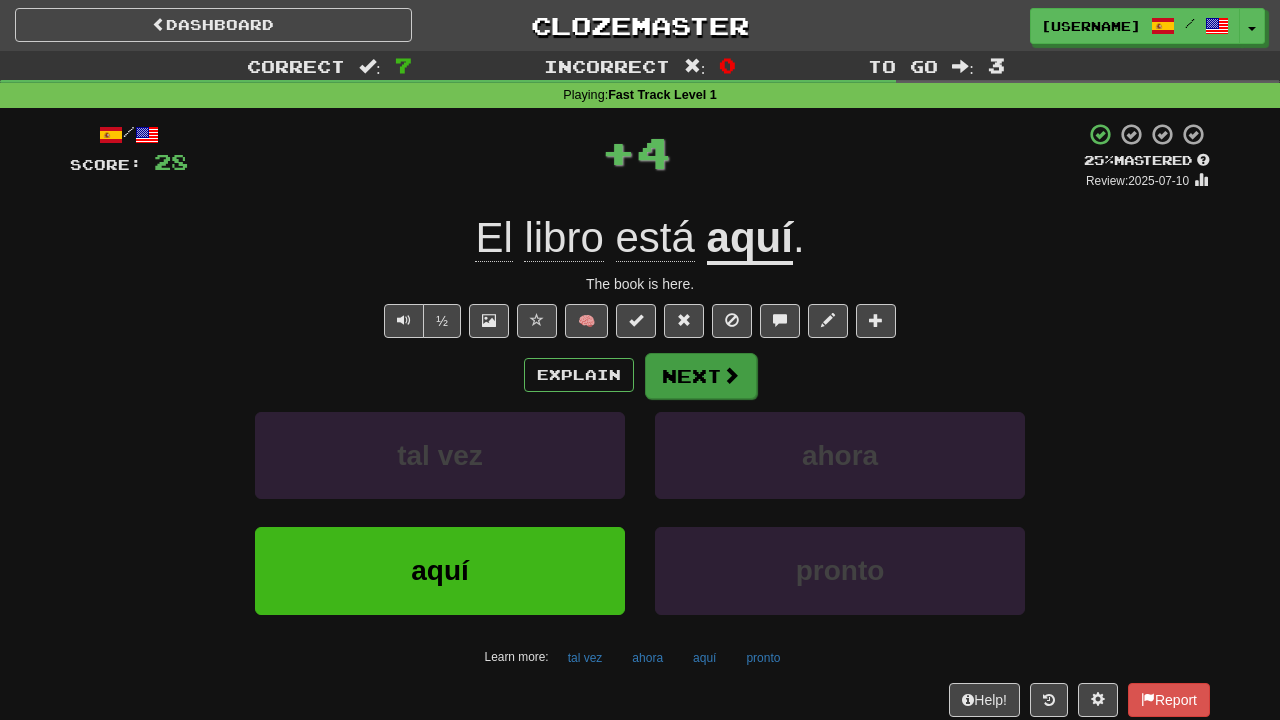 click on "Next" at bounding box center [701, 376] 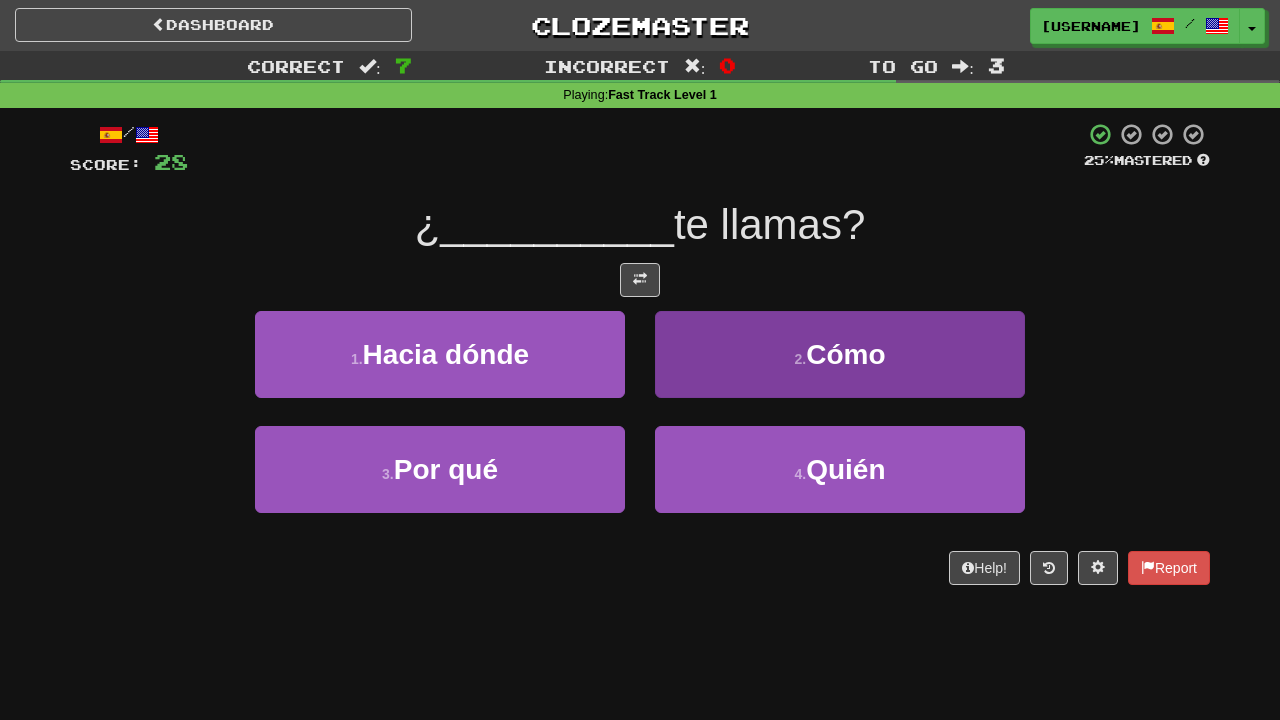 click on "2 .  Cómo" at bounding box center (840, 354) 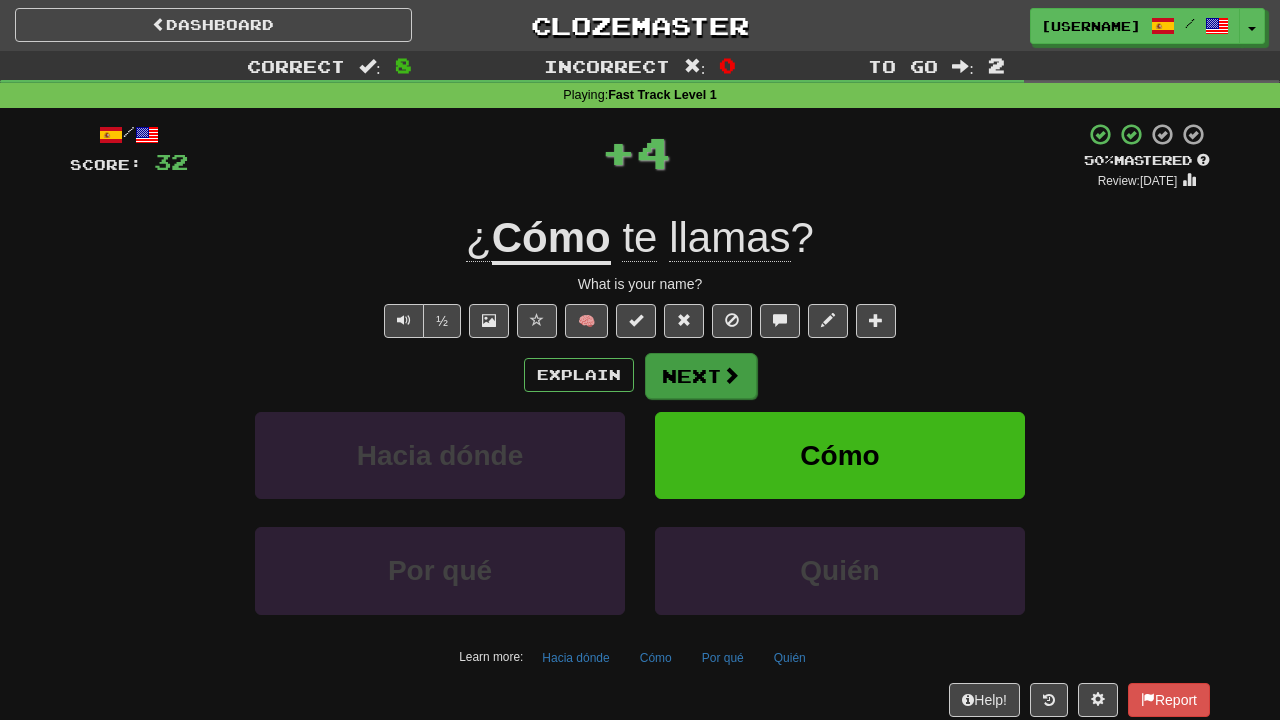click on "Next" at bounding box center (701, 376) 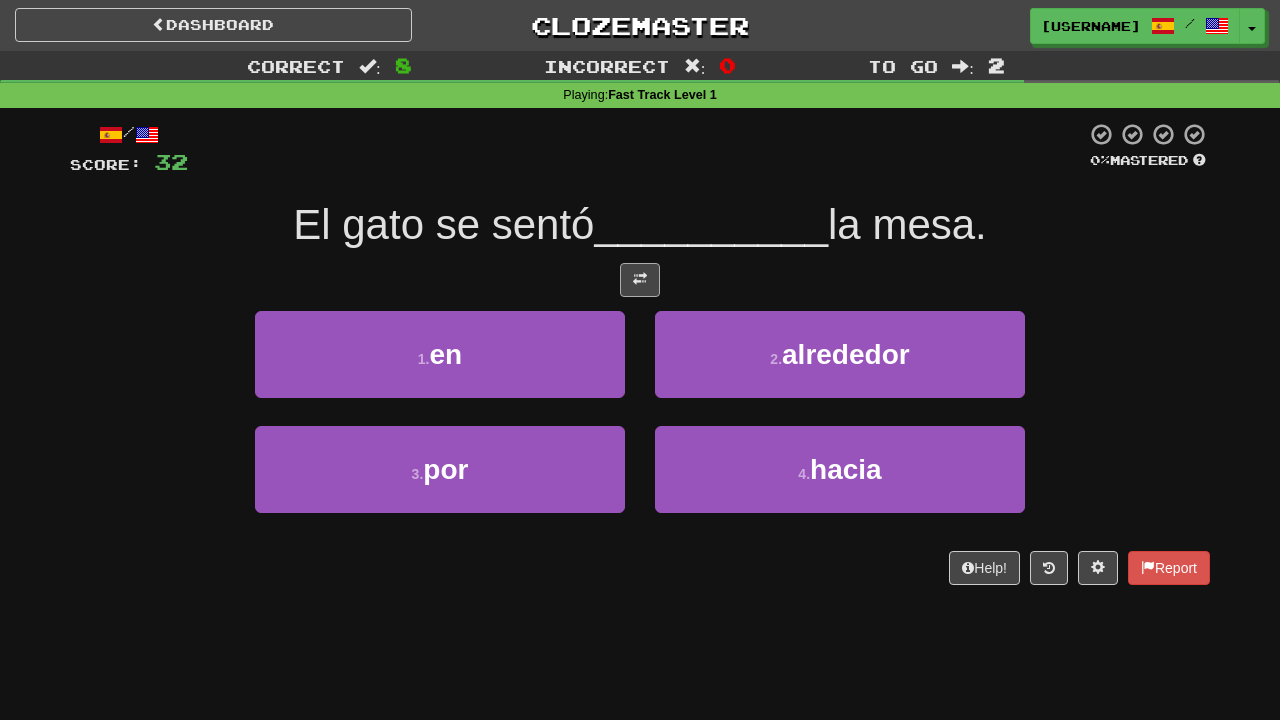 click at bounding box center (640, 280) 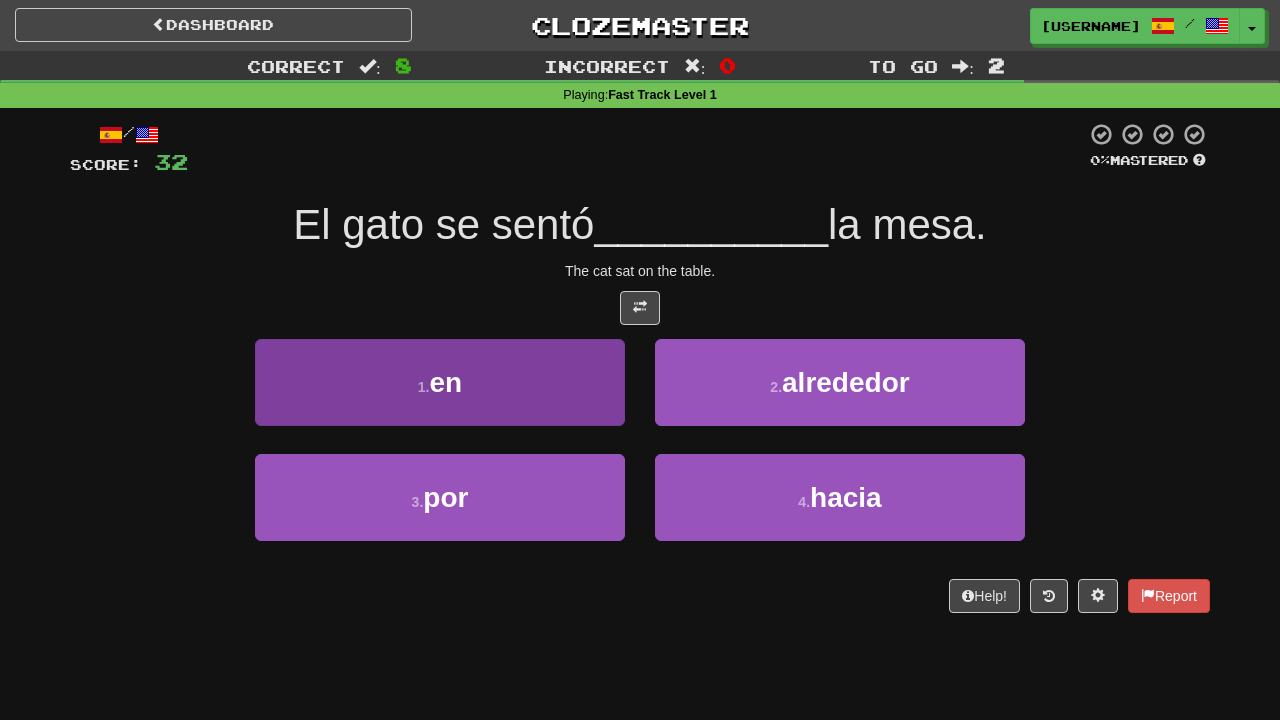 click on "1 .  en" at bounding box center (440, 382) 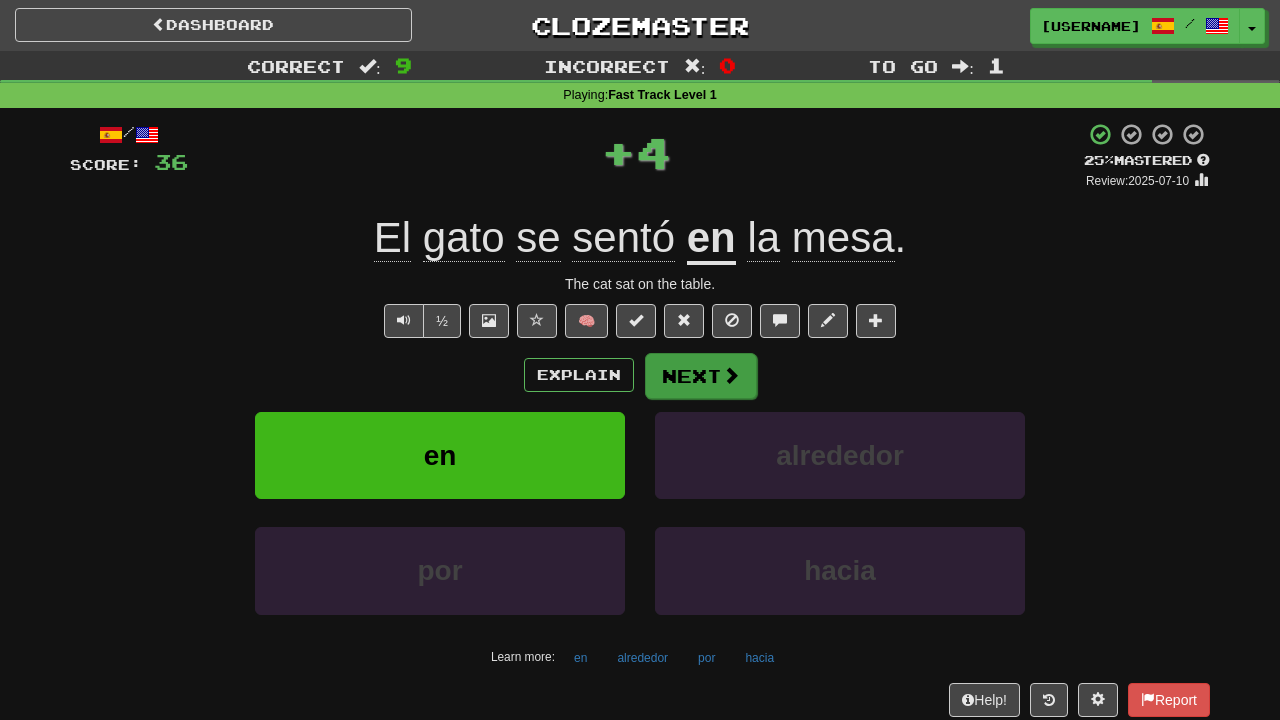 click on "Next" at bounding box center [701, 376] 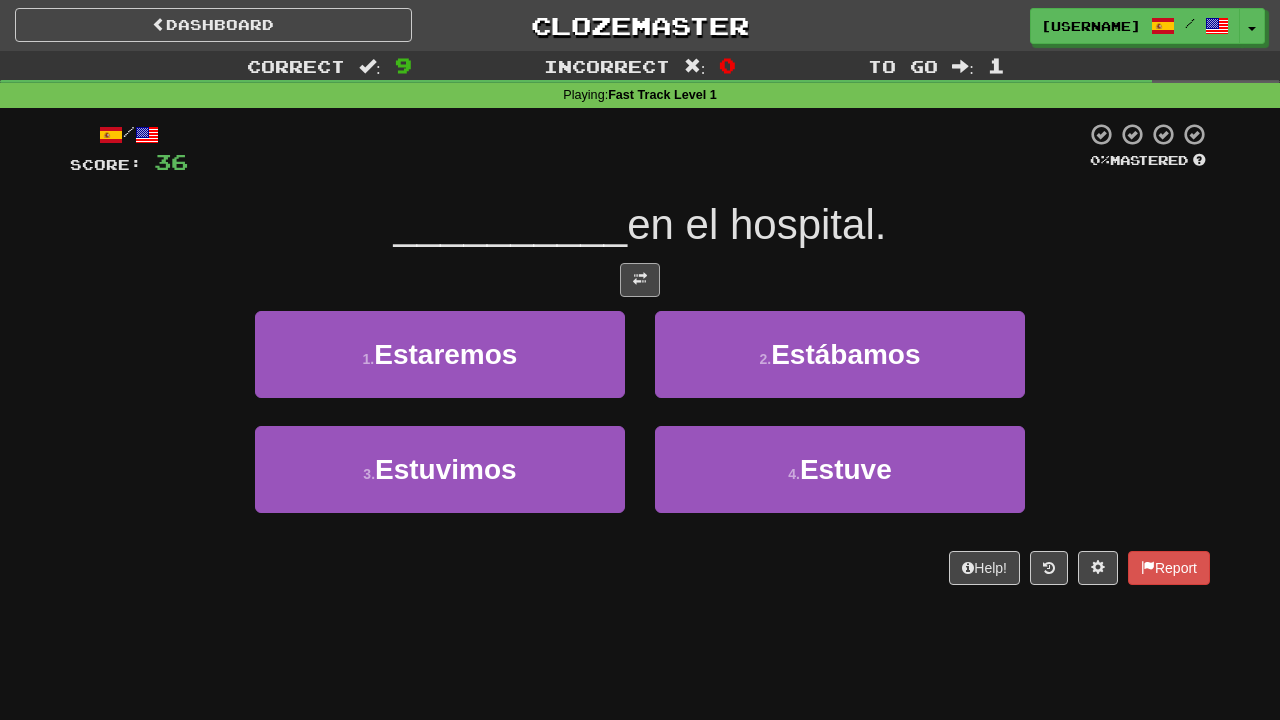 click at bounding box center [640, 279] 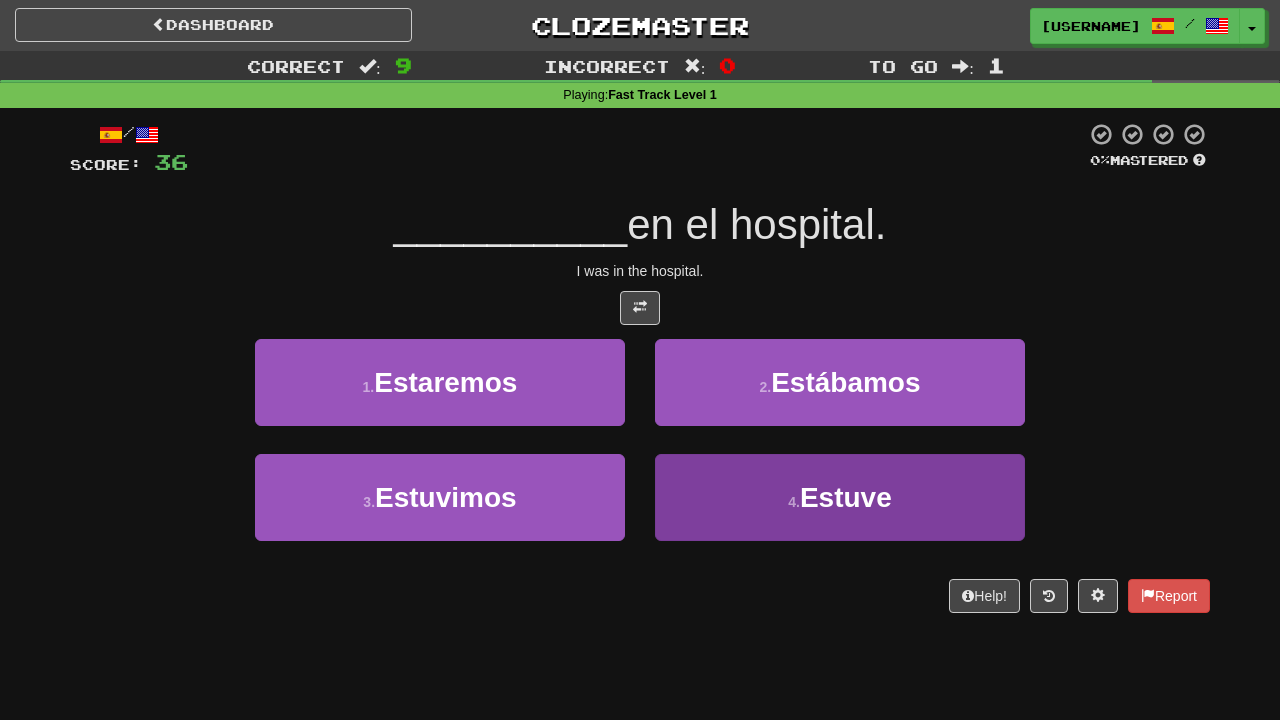 click on "4 .  Estuve" at bounding box center (840, 497) 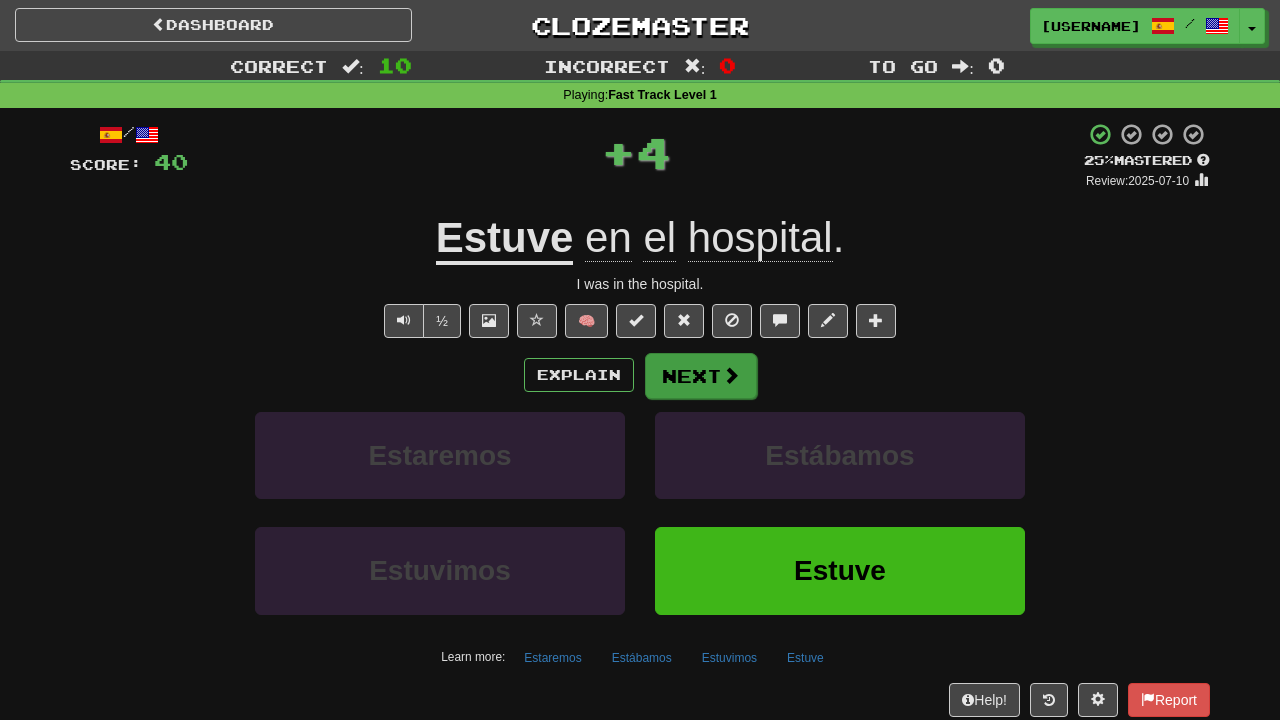 click on "Next" at bounding box center (701, 376) 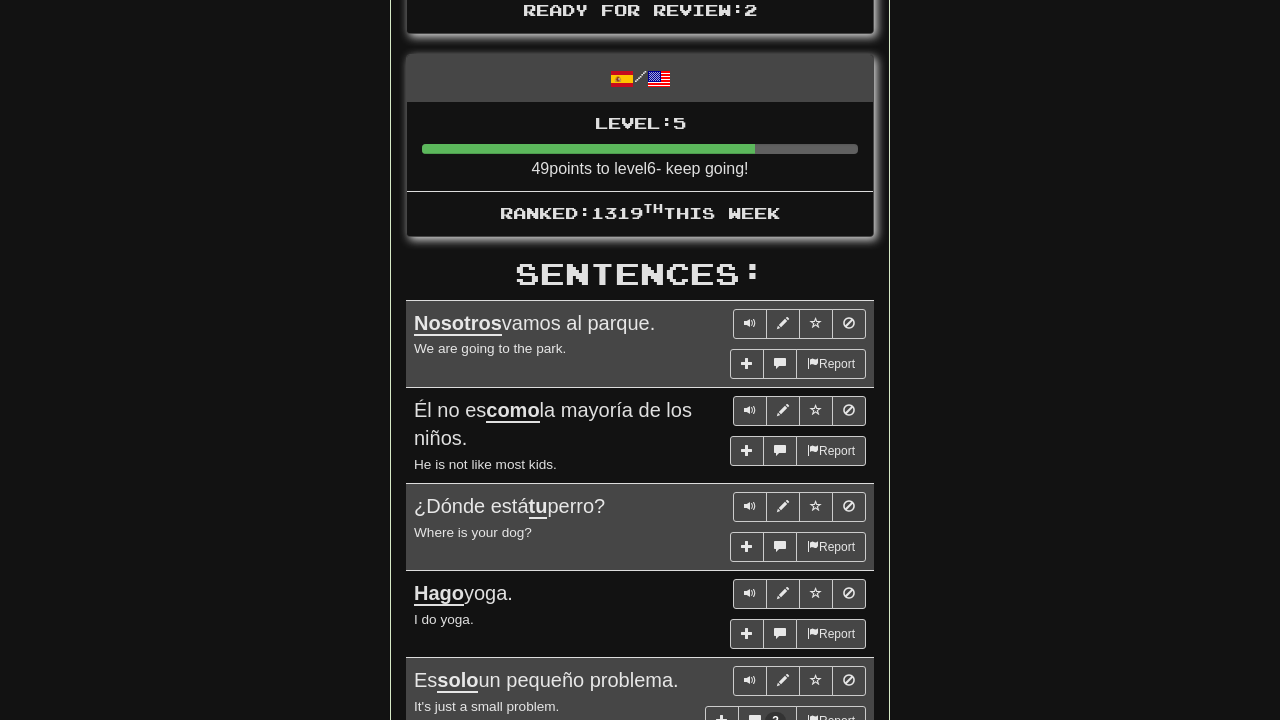 scroll, scrollTop: 896, scrollLeft: 0, axis: vertical 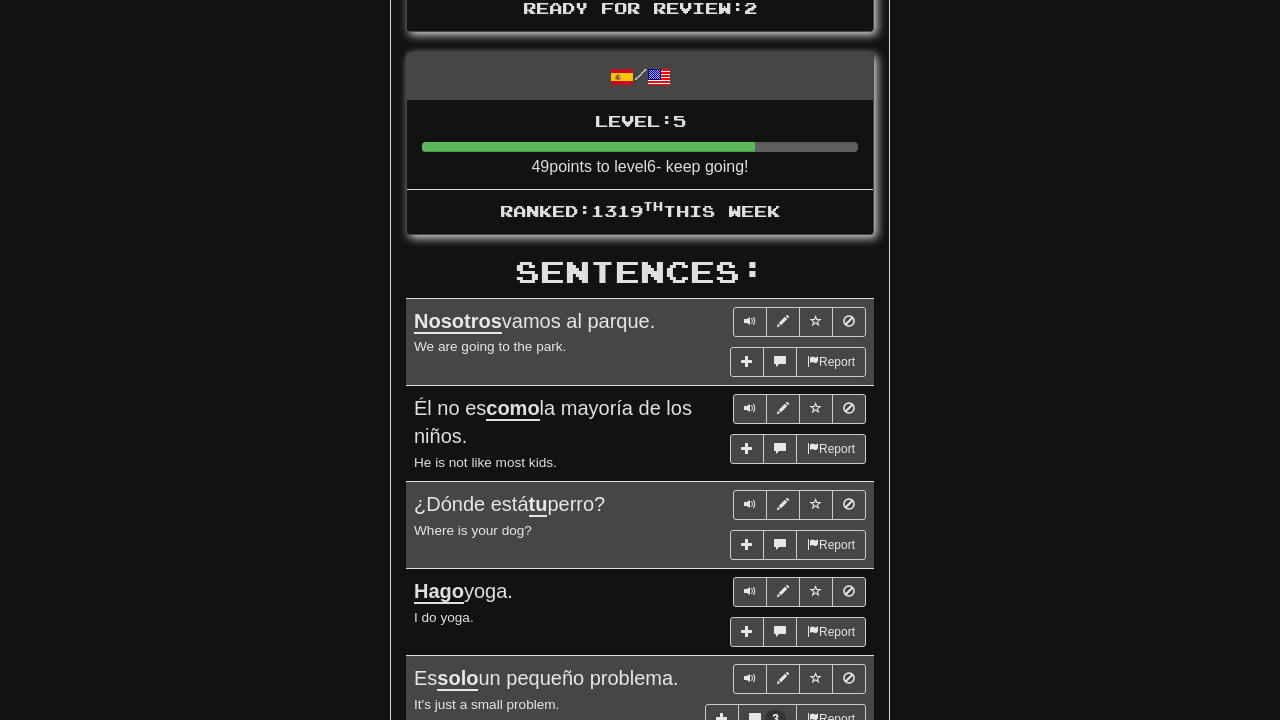 drag, startPoint x: 413, startPoint y: 382, endPoint x: 471, endPoint y: 421, distance: 69.89278 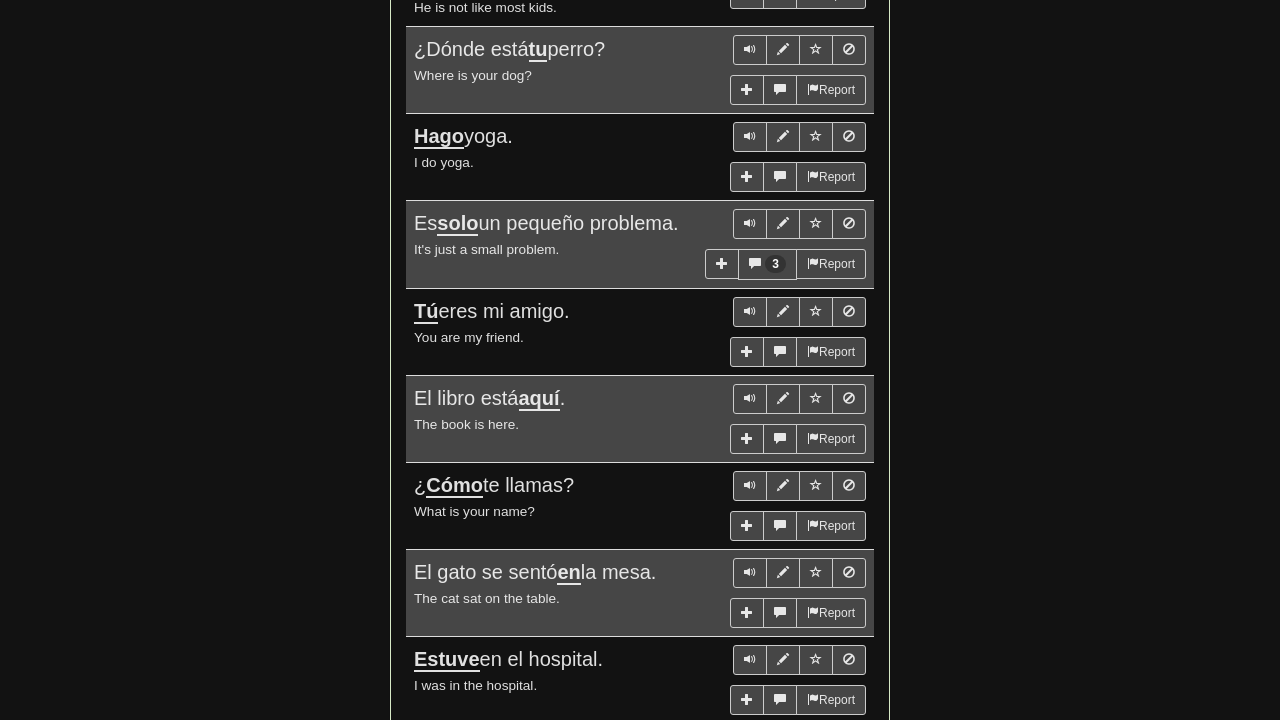 scroll, scrollTop: 1355, scrollLeft: 0, axis: vertical 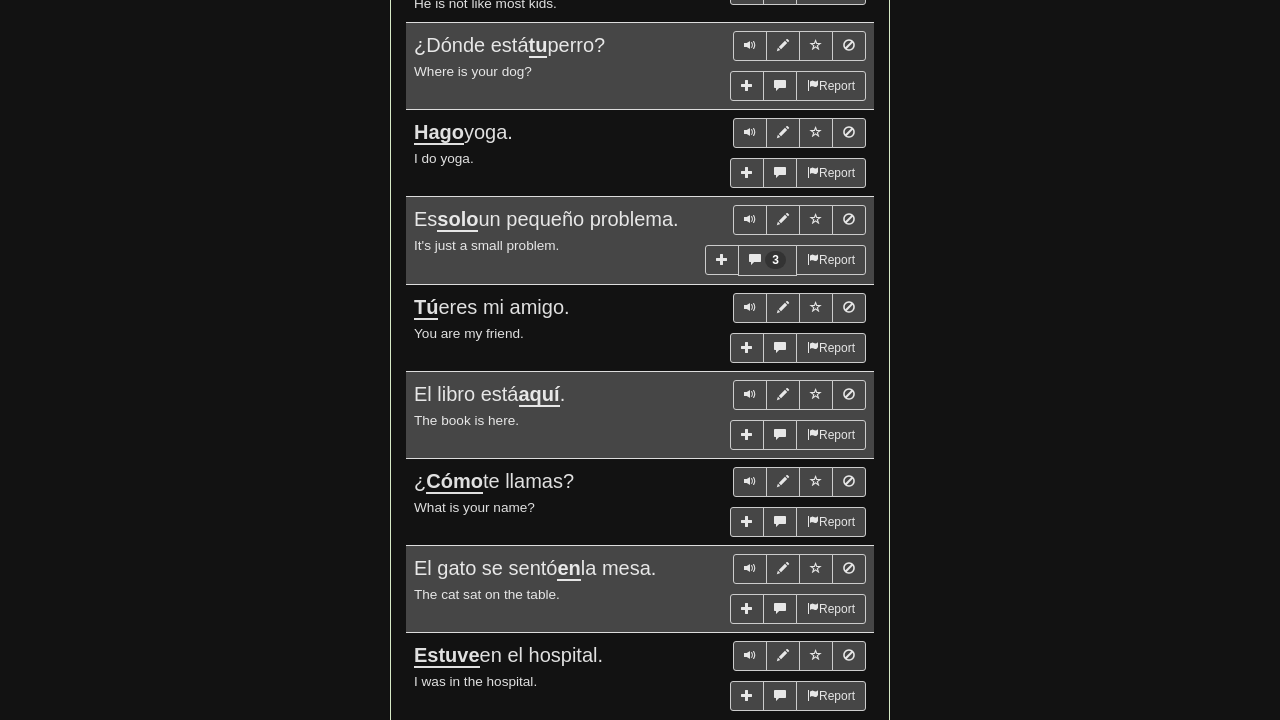 drag, startPoint x: 414, startPoint y: 636, endPoint x: 636, endPoint y: 636, distance: 222 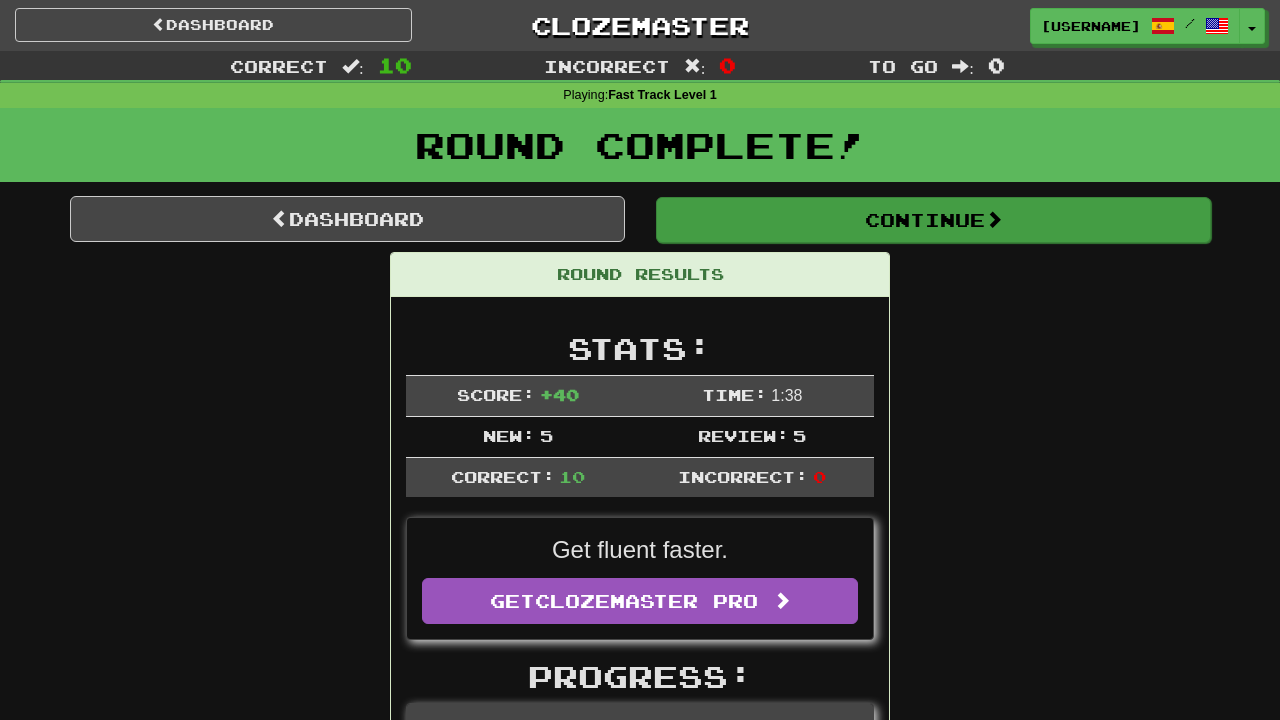 scroll, scrollTop: 0, scrollLeft: 0, axis: both 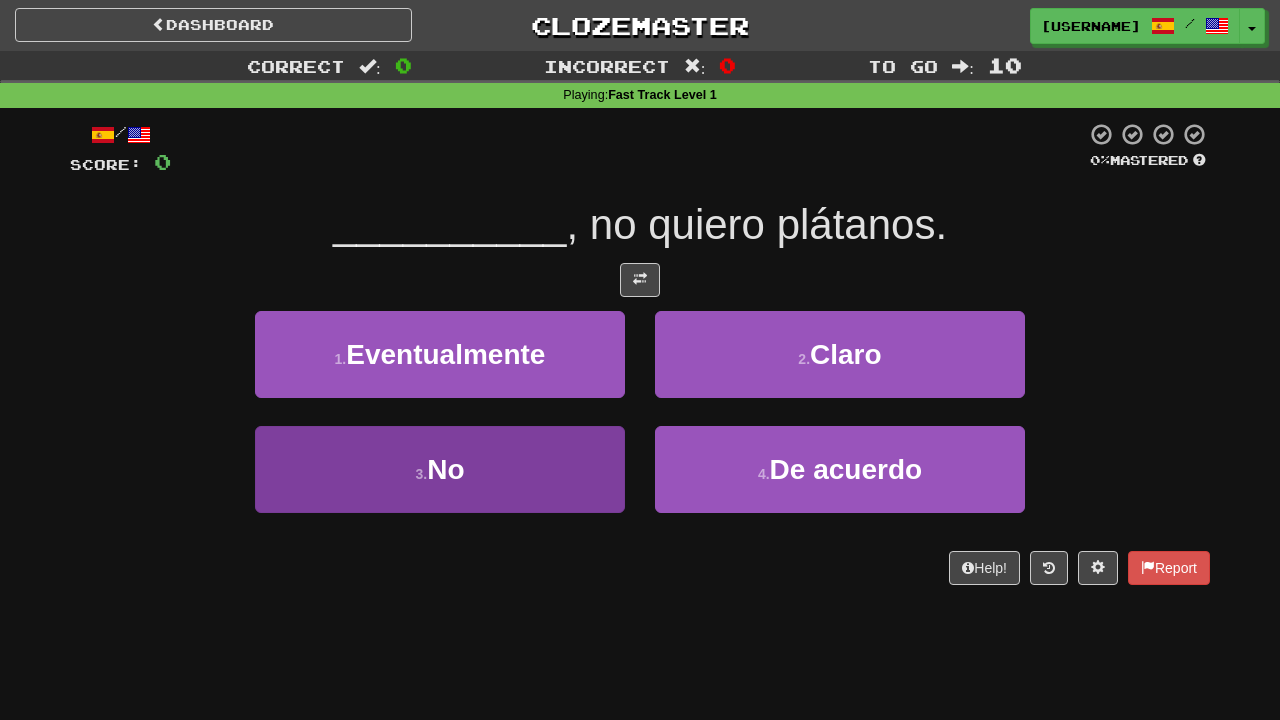 click on "3 .  No" at bounding box center [440, 469] 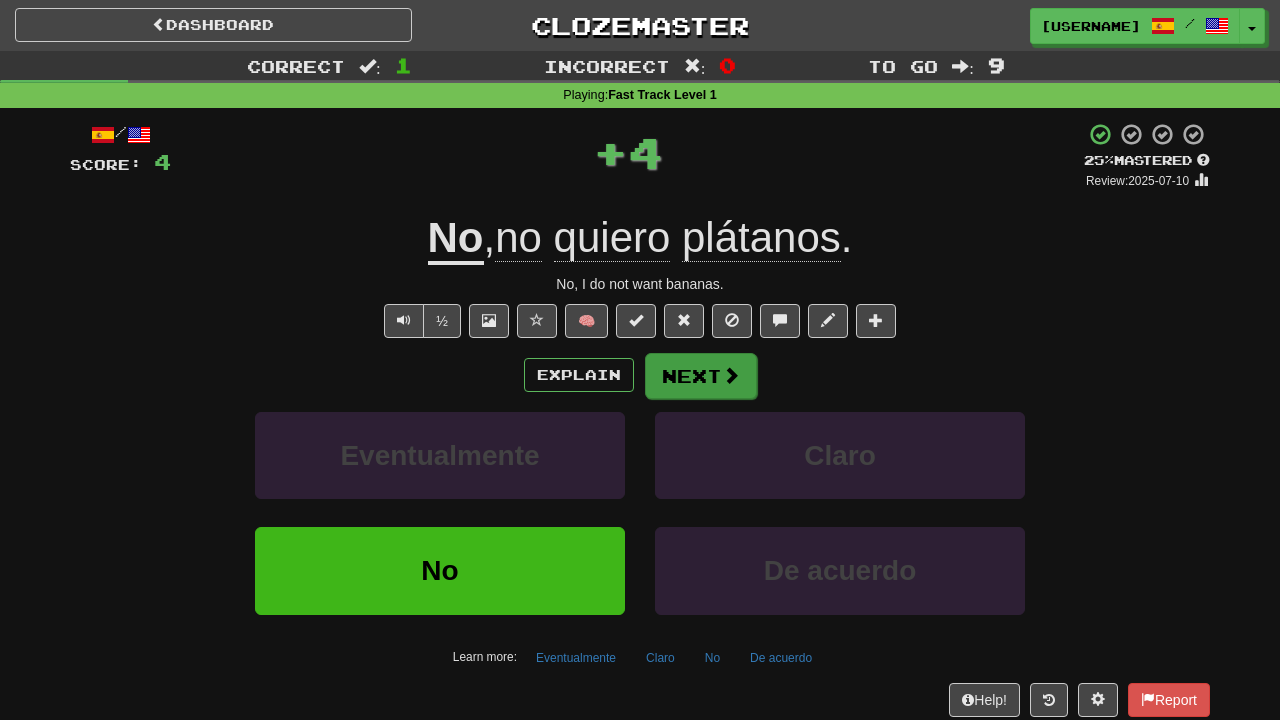 click on "Next" at bounding box center (701, 376) 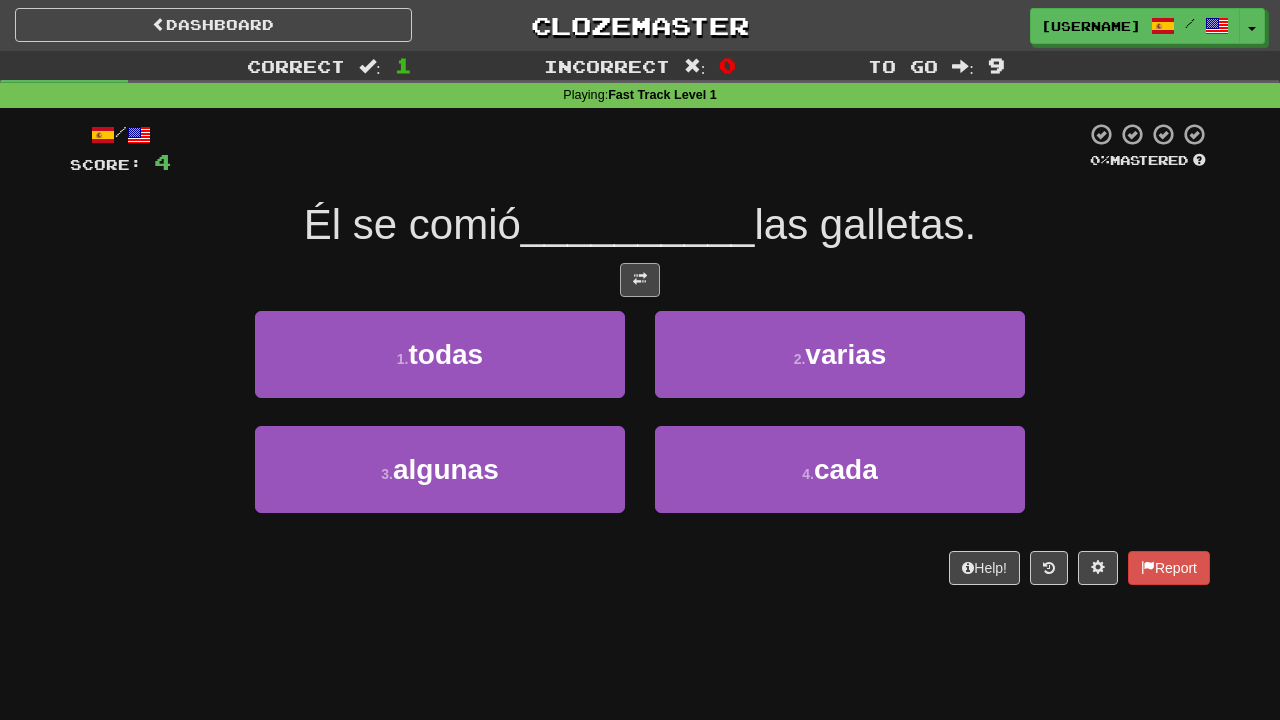 click at bounding box center (640, 280) 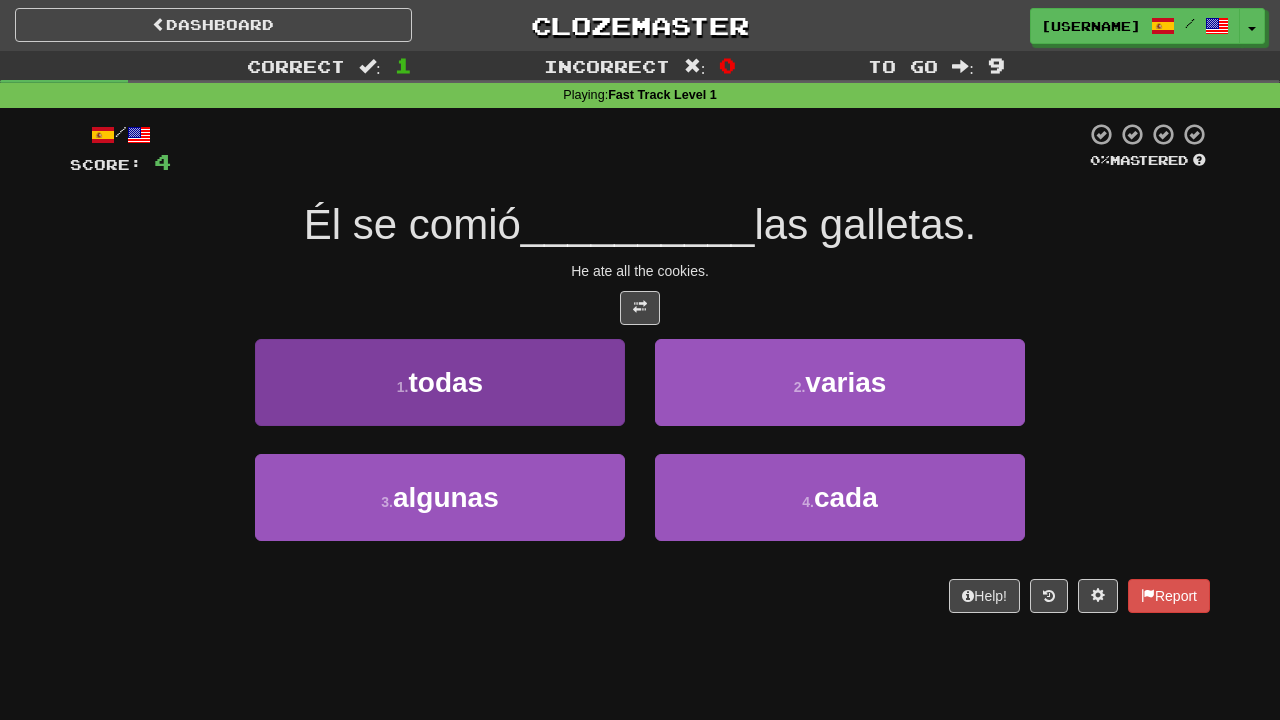click on "1 .  todas" at bounding box center (440, 382) 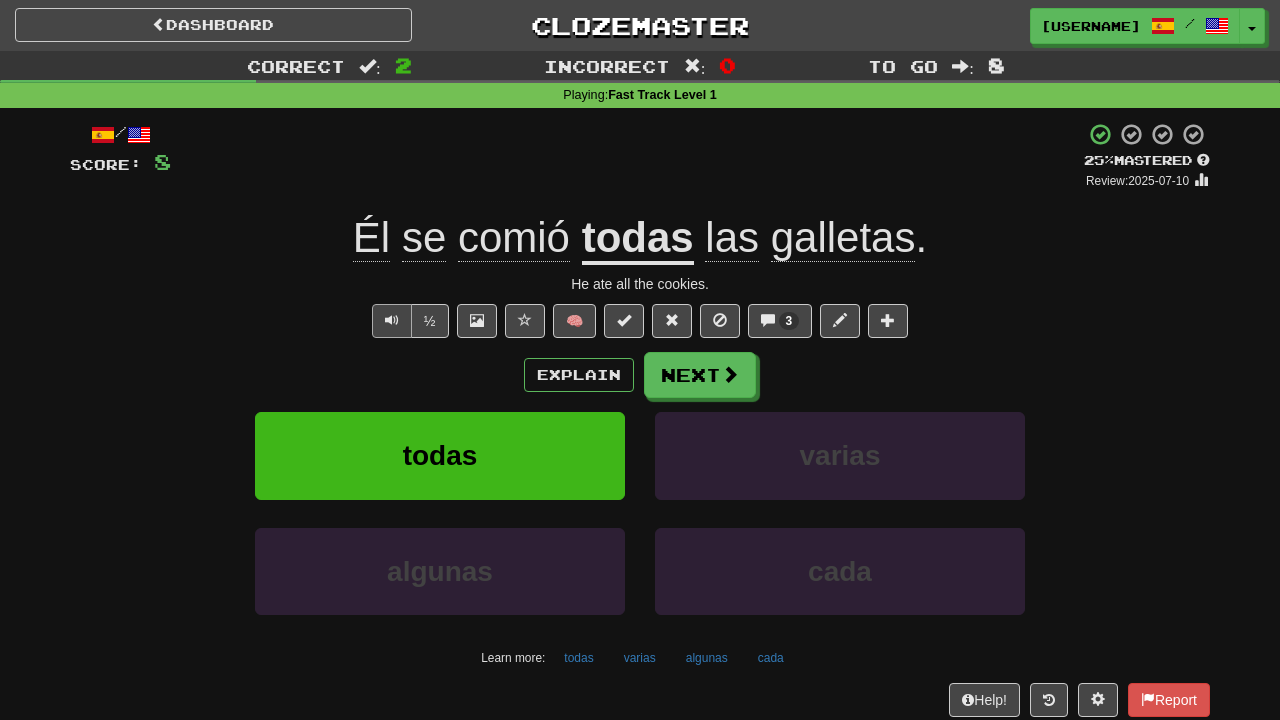 click at bounding box center [392, 320] 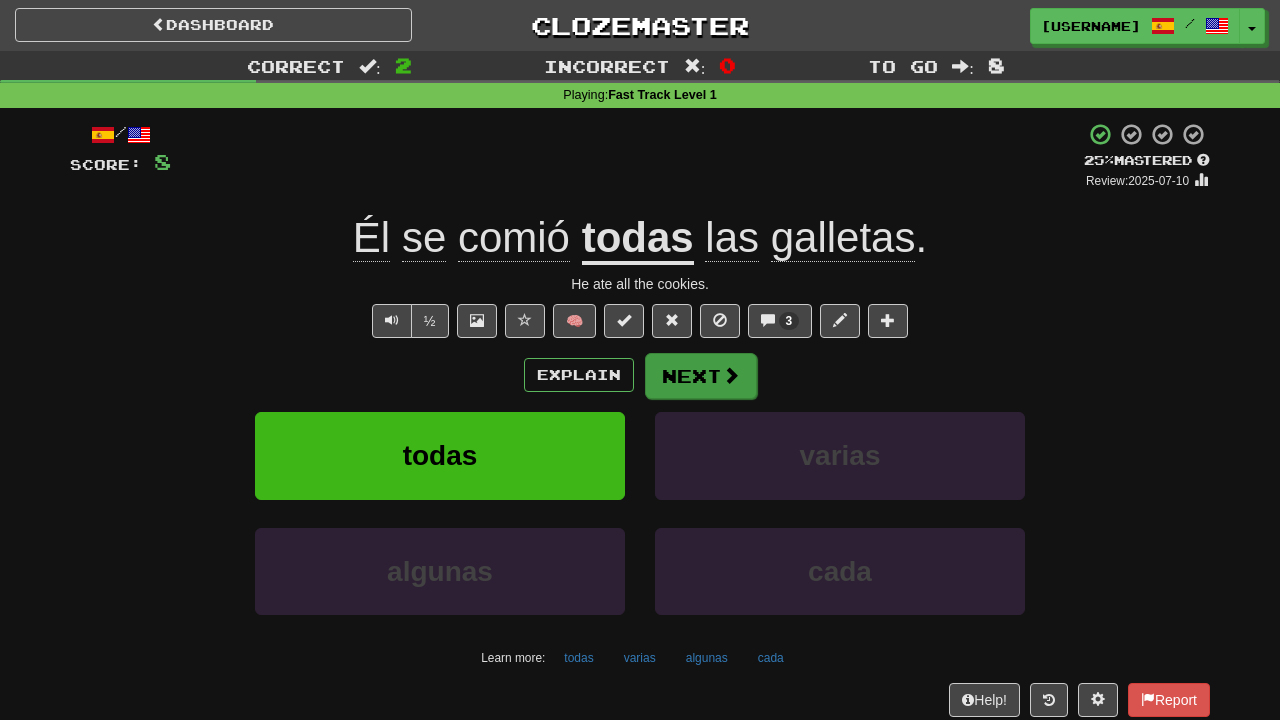 click on "Next" at bounding box center (701, 376) 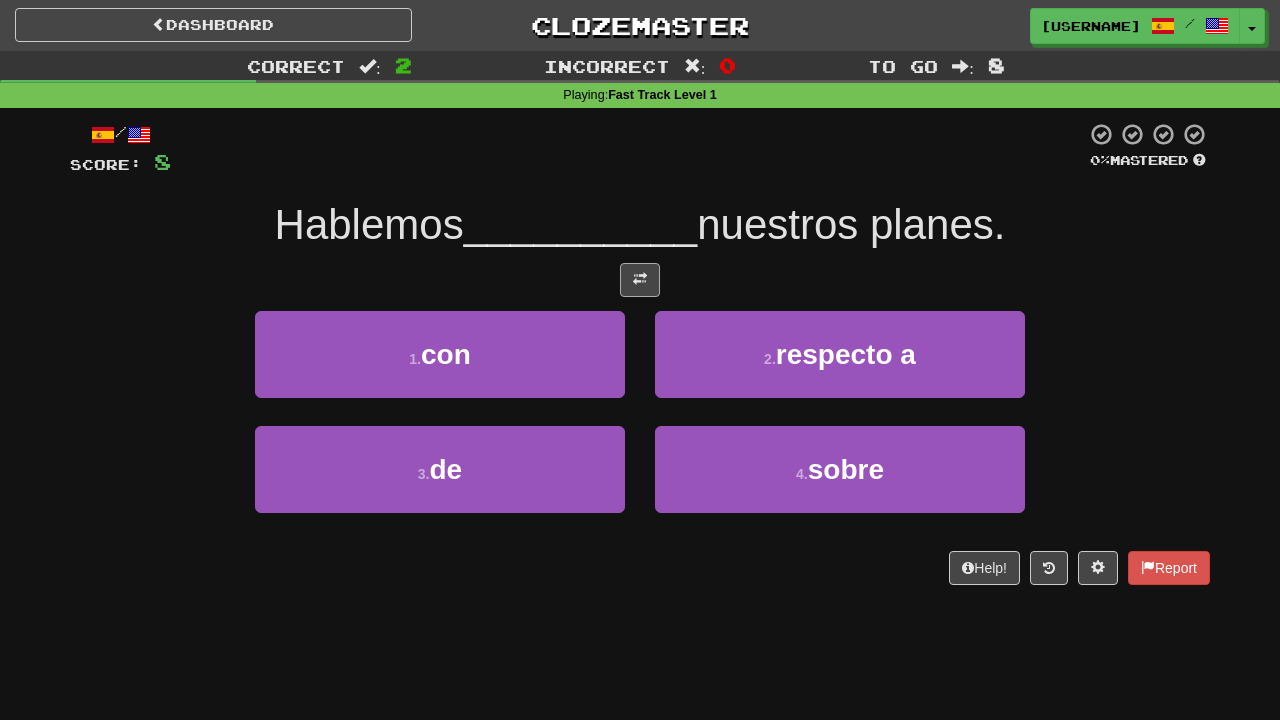 click at bounding box center (640, 279) 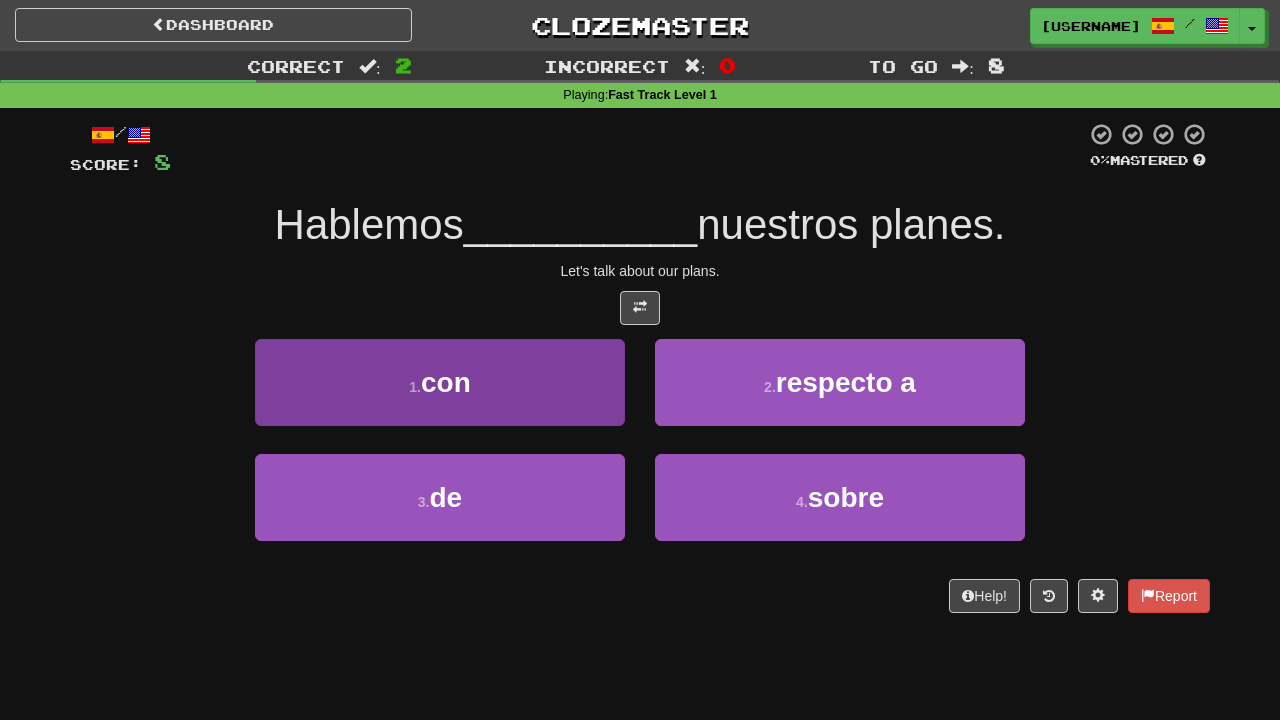 click on "1 .  con" at bounding box center [440, 382] 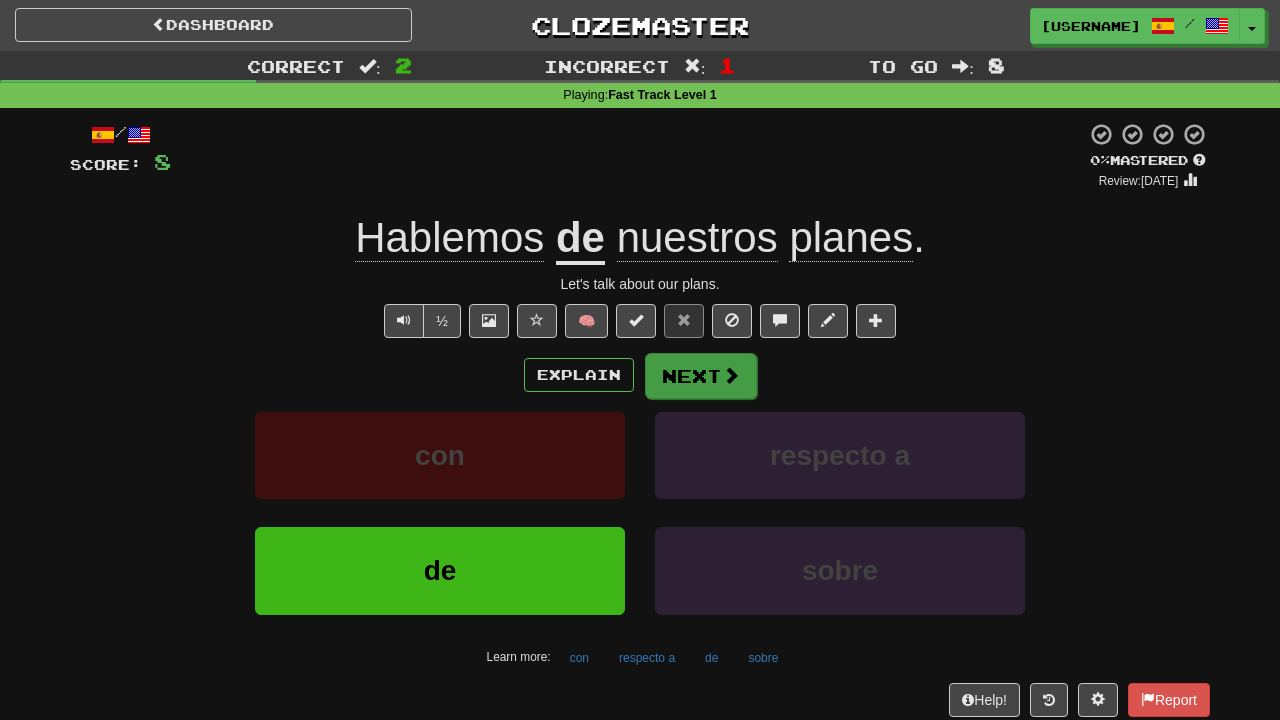 click at bounding box center [731, 375] 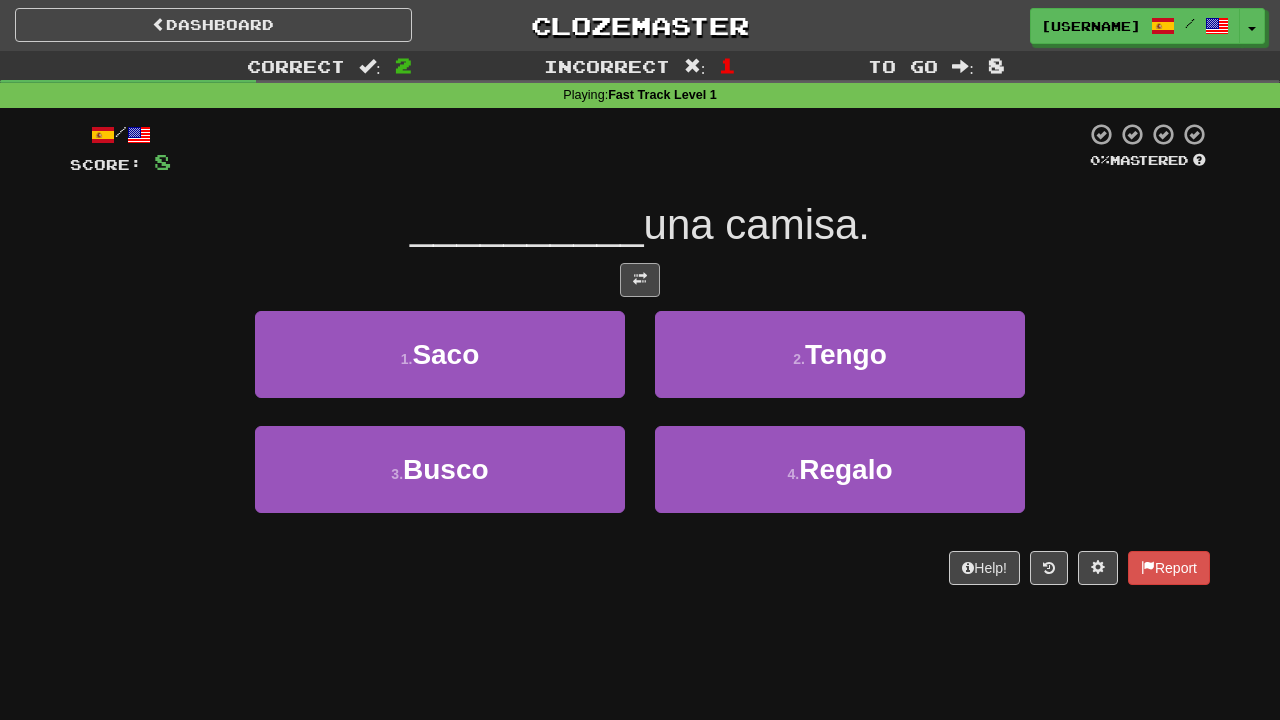 click at bounding box center (640, 280) 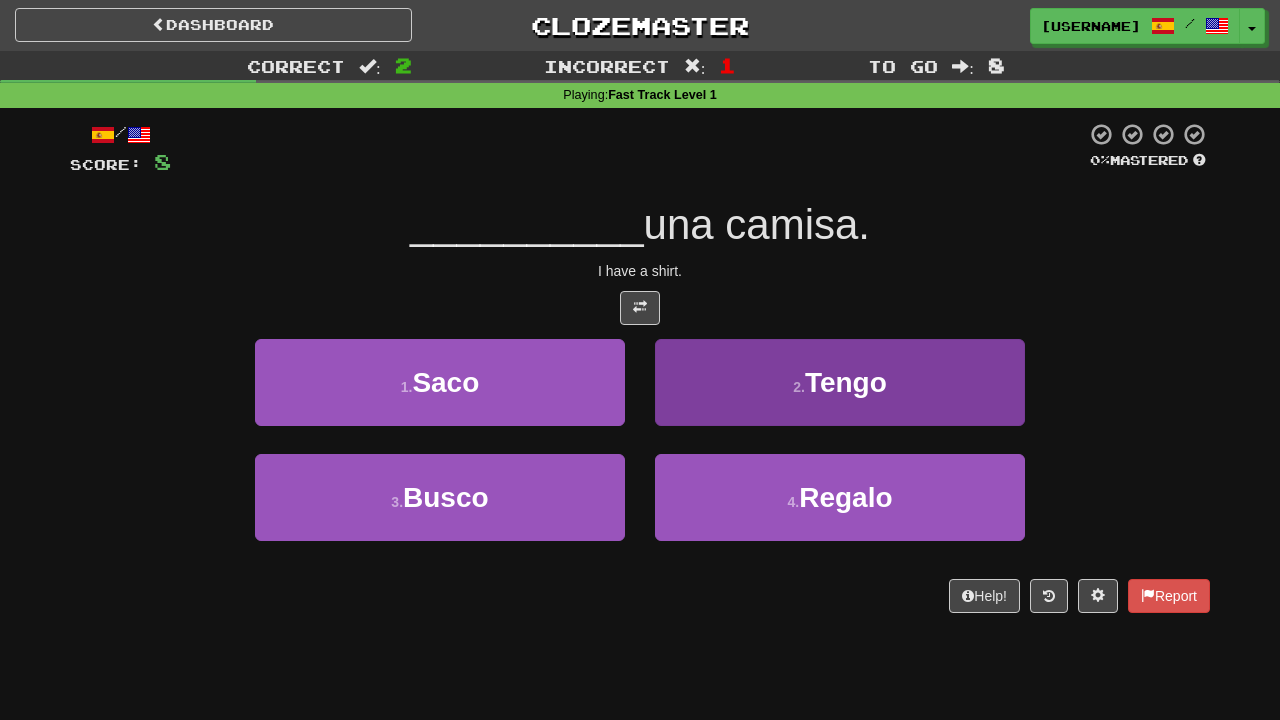 click on "2 .  Tengo" at bounding box center (840, 382) 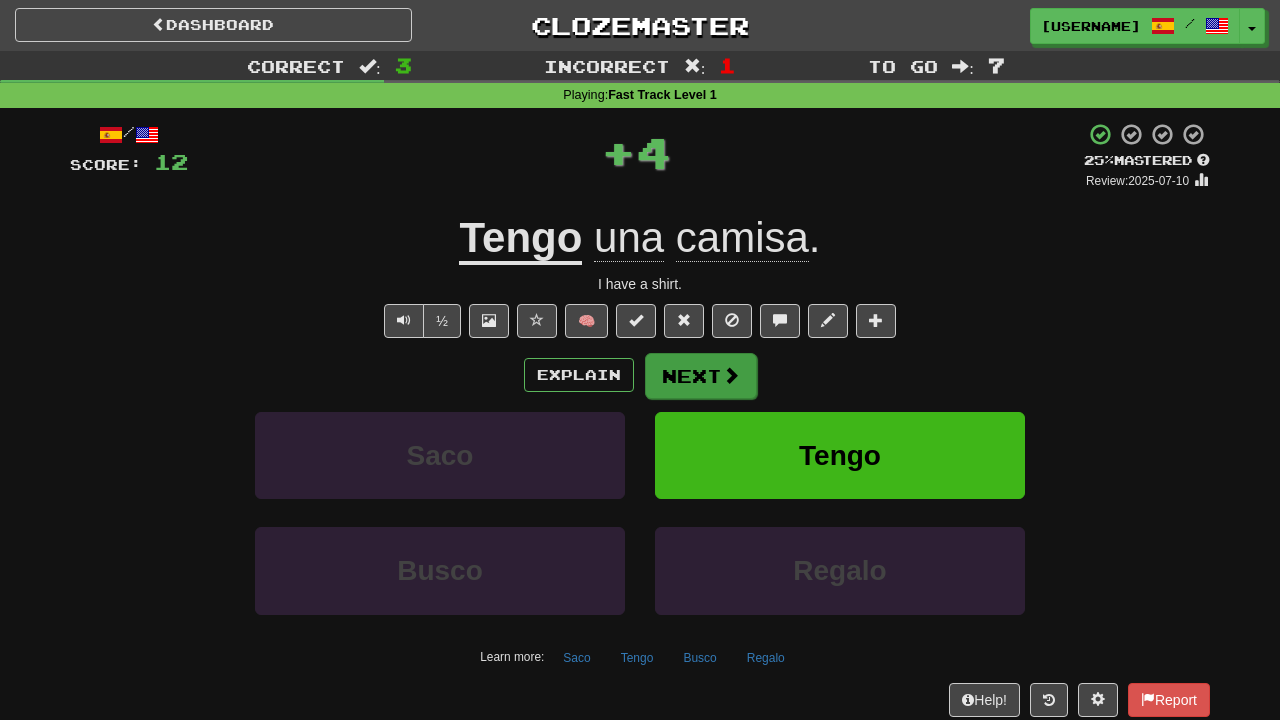 click on "Next" at bounding box center (701, 376) 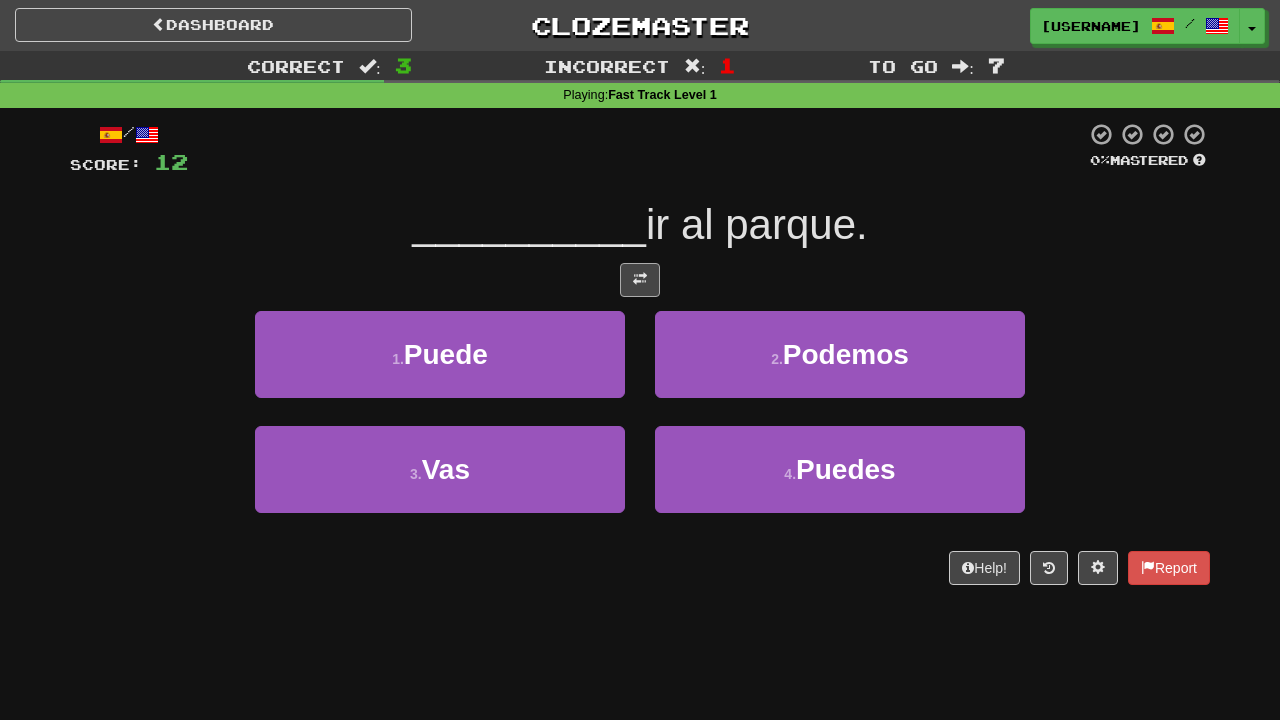 click at bounding box center [640, 280] 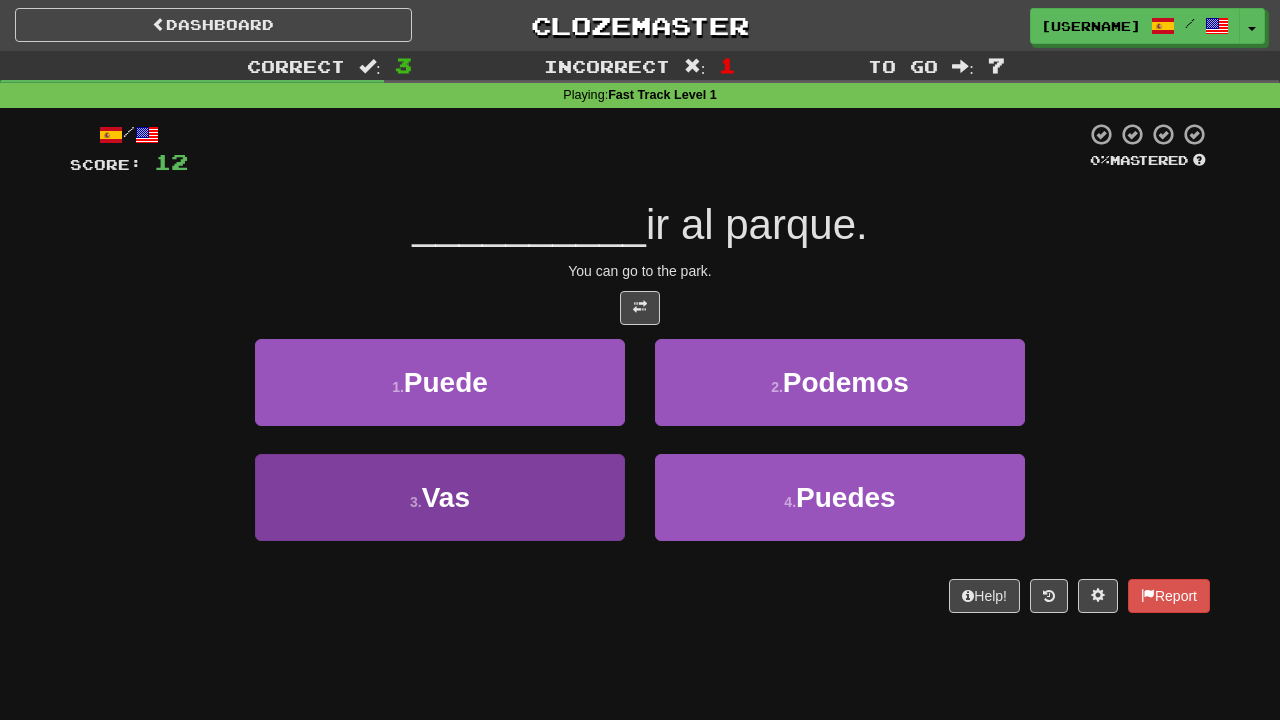 click on "3 .  Vas" at bounding box center [440, 497] 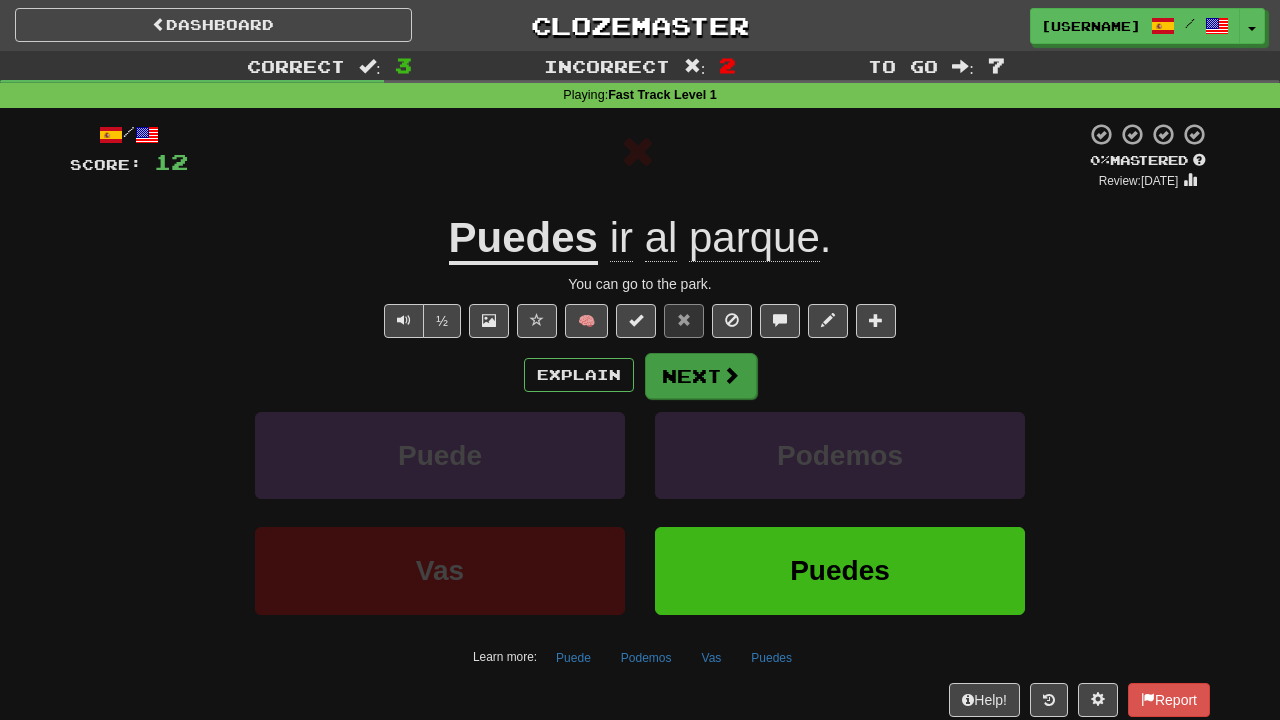 click on "Next" at bounding box center (701, 376) 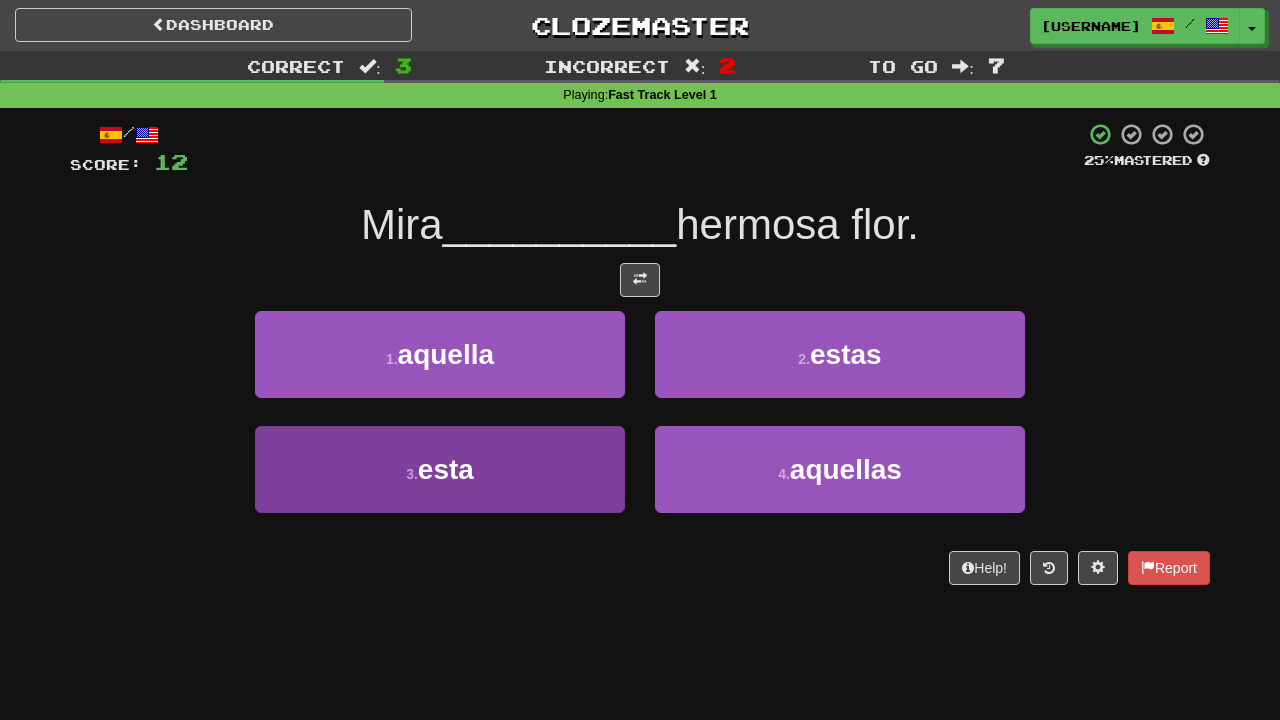 click on "3 .  esta" at bounding box center [440, 469] 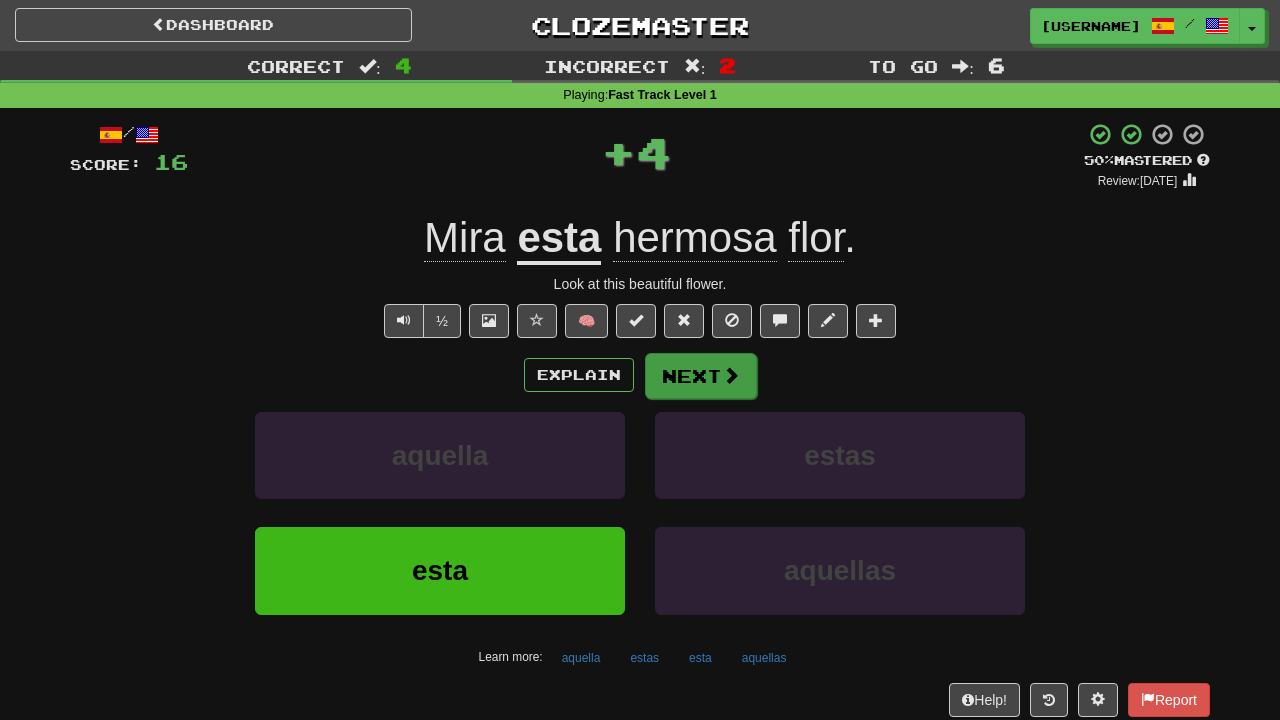 click on "Next" at bounding box center (701, 376) 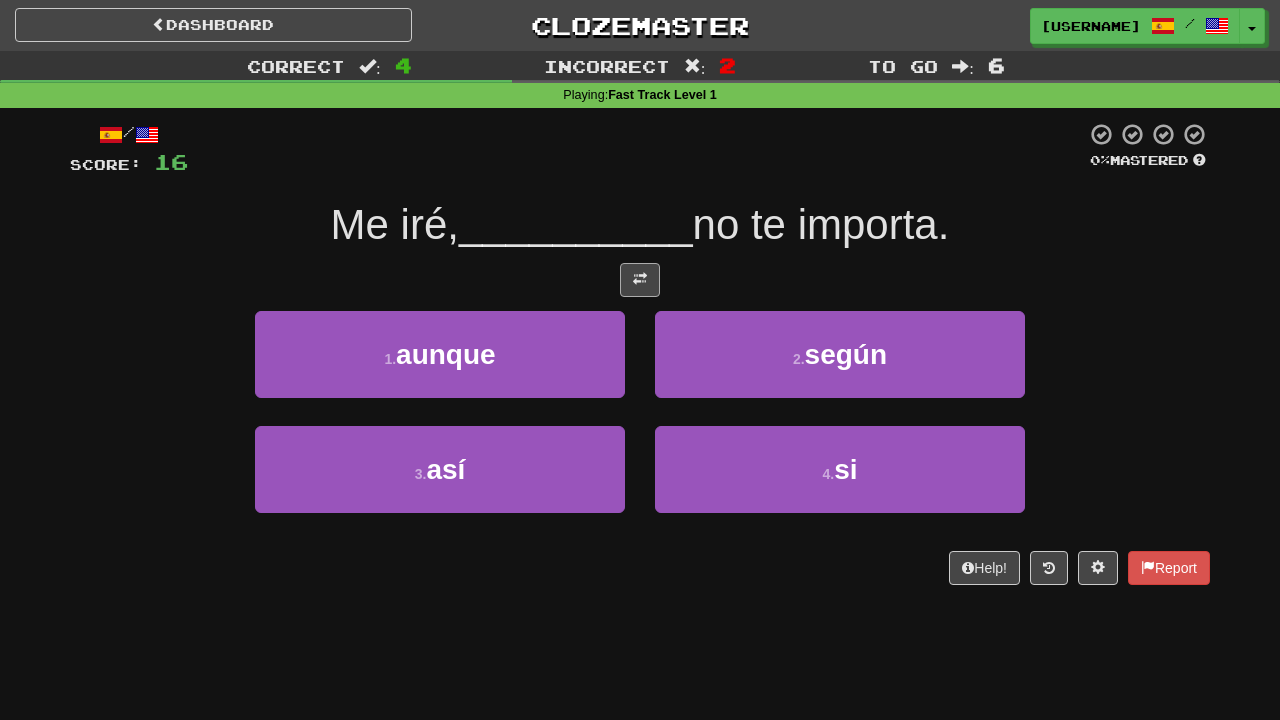 click at bounding box center (640, 280) 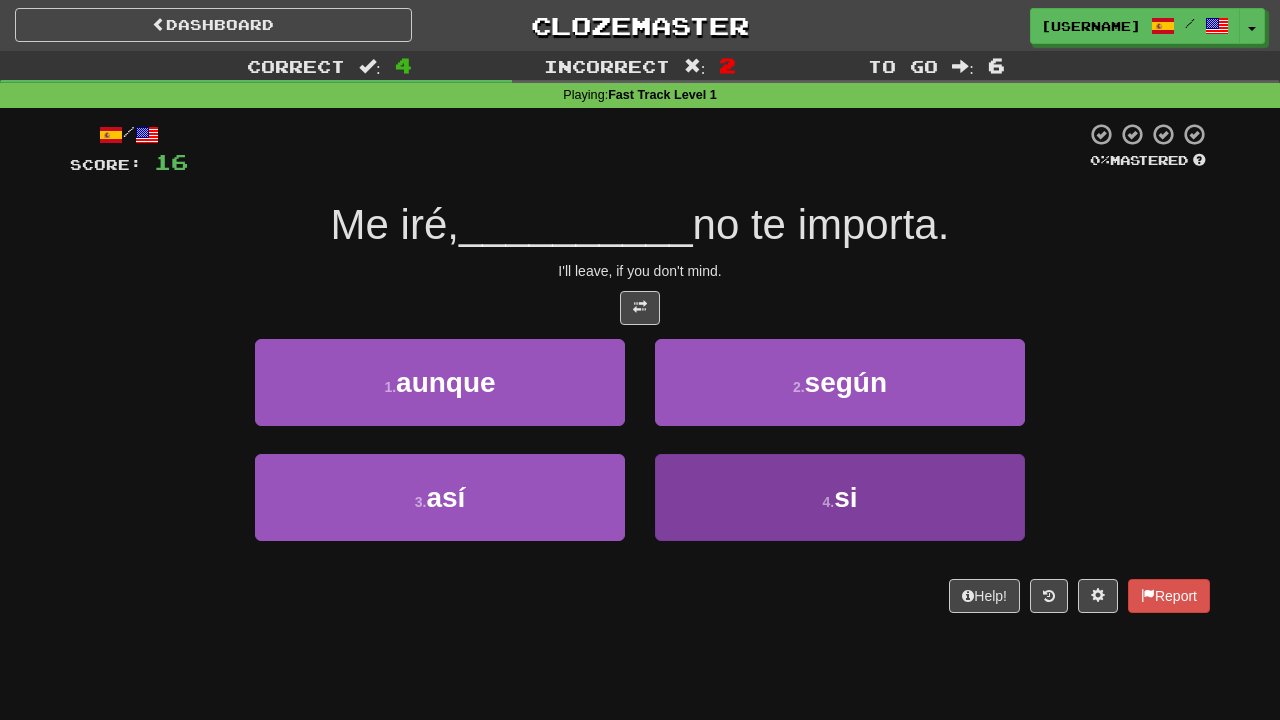 click on "4 .  si" at bounding box center [840, 497] 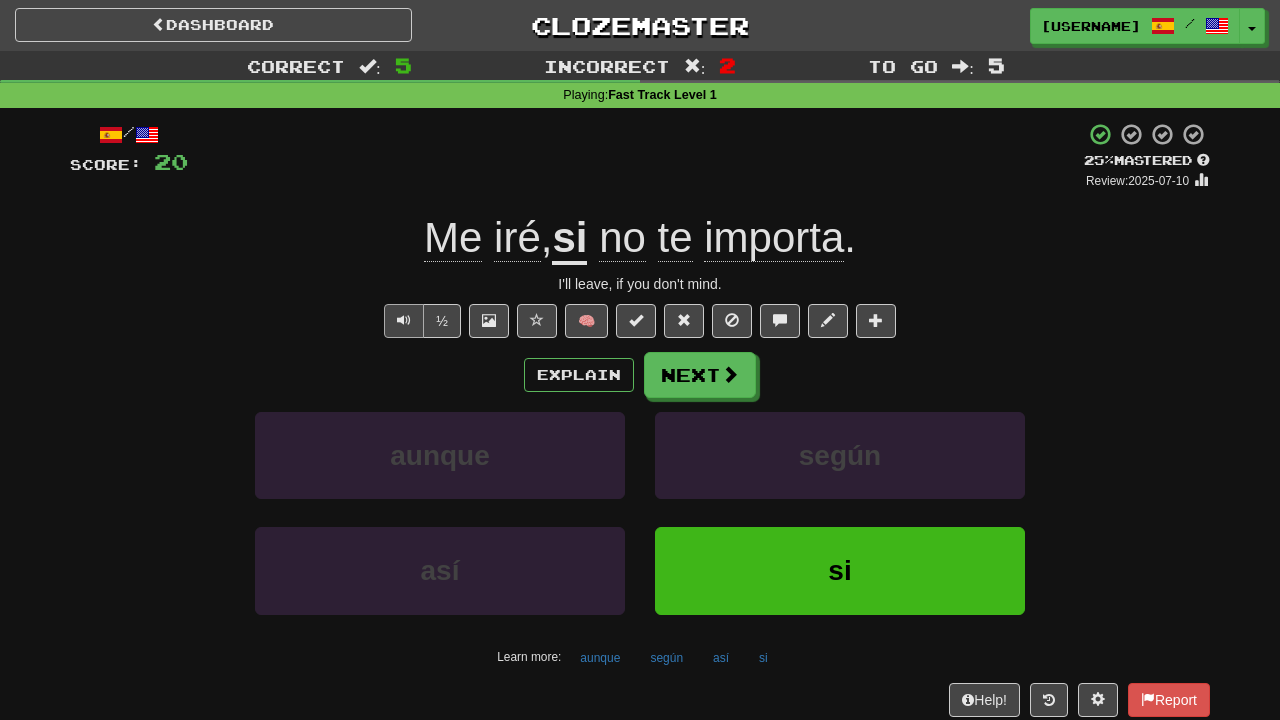 click at bounding box center (404, 321) 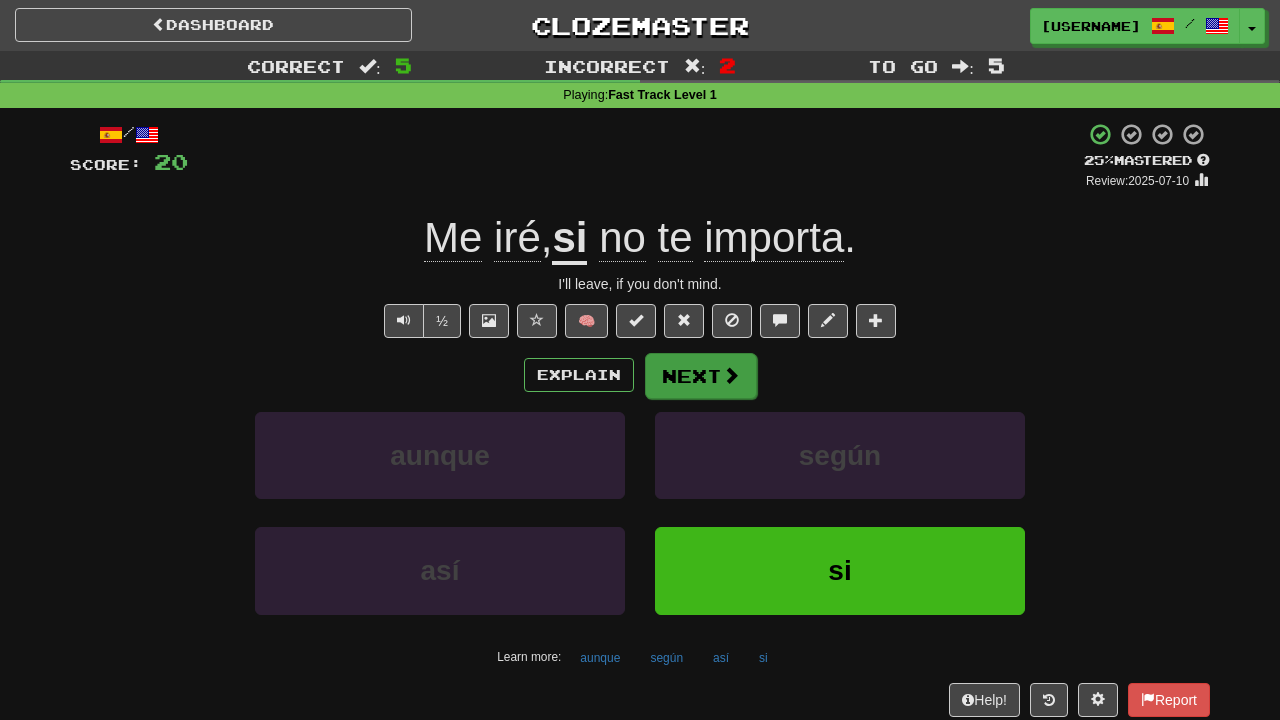 click on "Next" at bounding box center [701, 376] 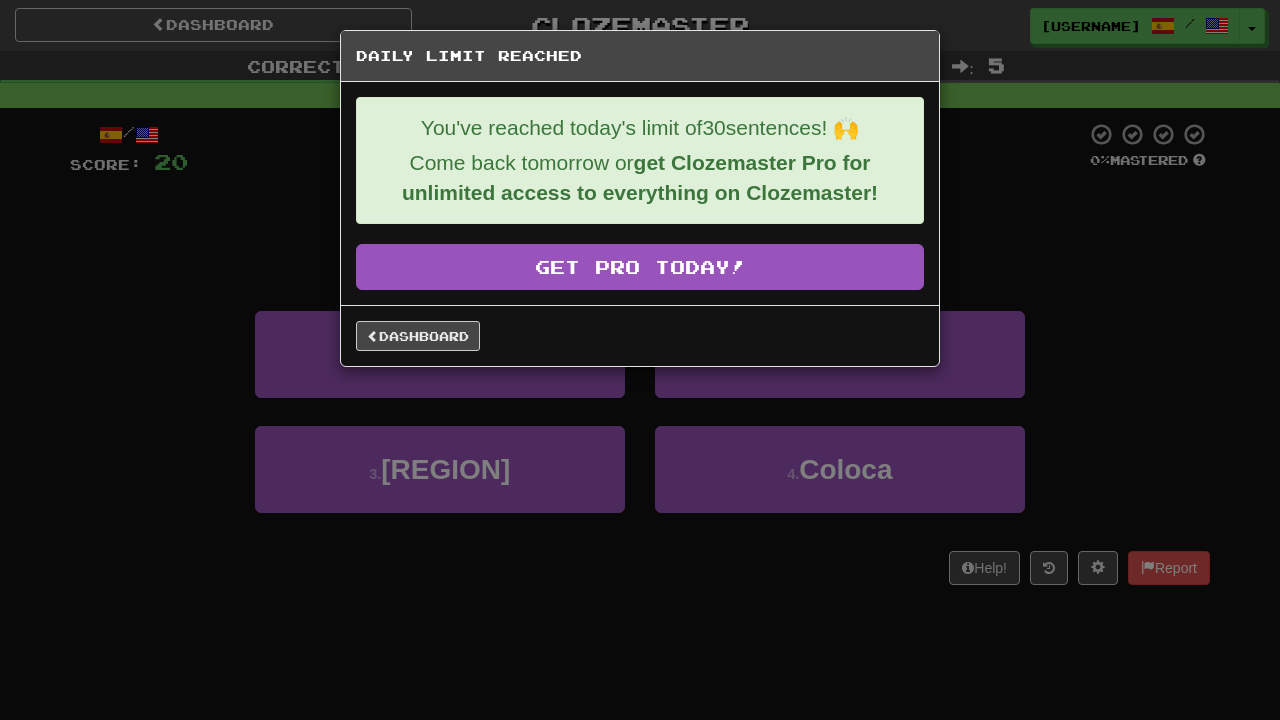 click on "Dashboard" at bounding box center [640, 335] 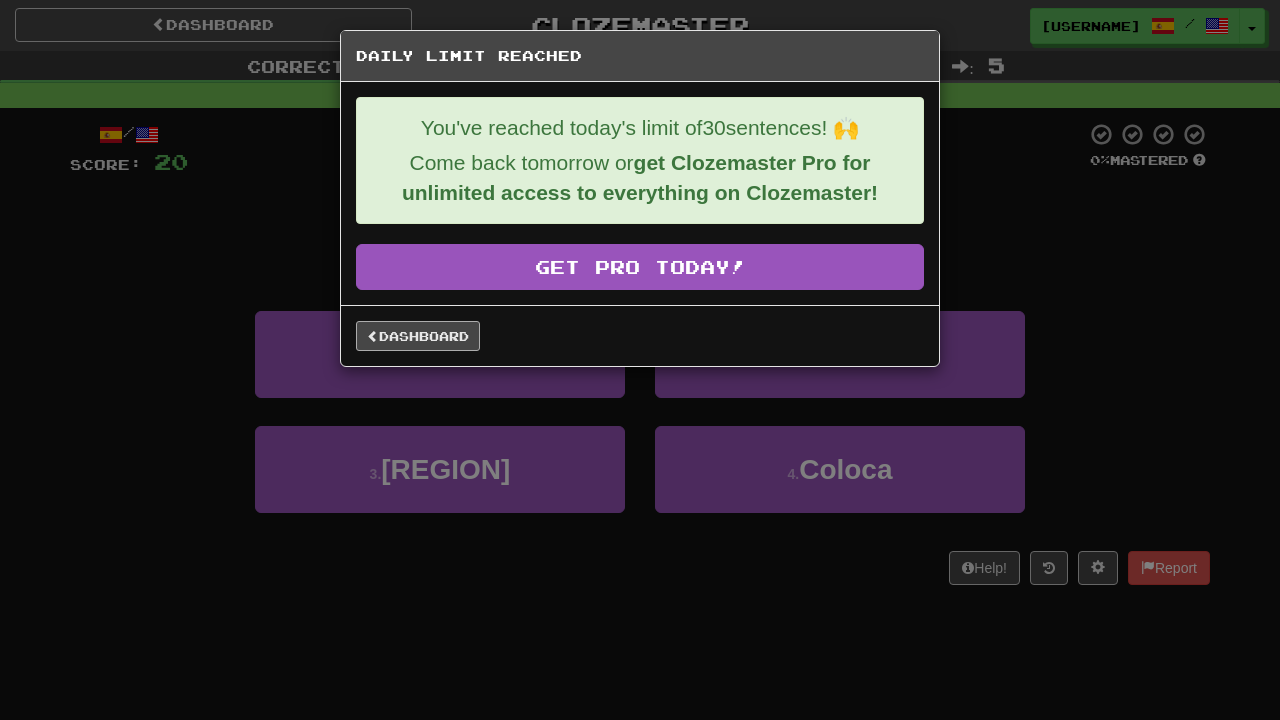 click on "Dashboard" at bounding box center [418, 336] 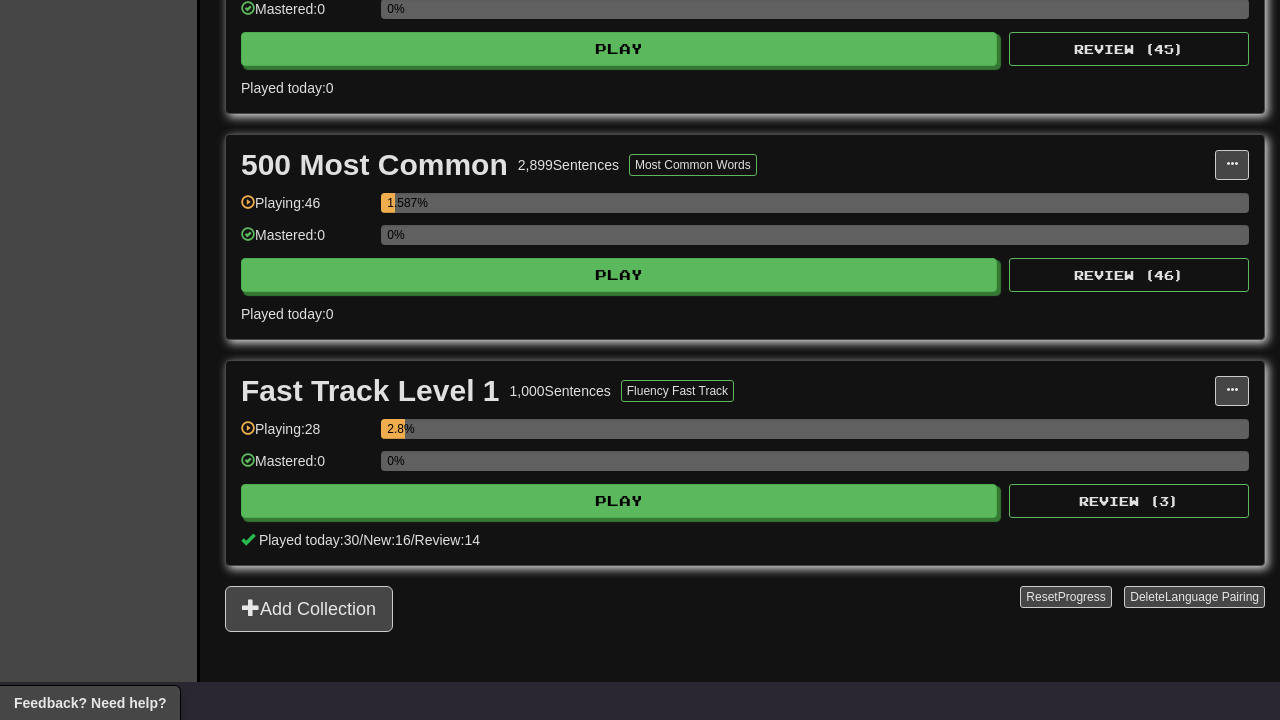 scroll, scrollTop: 565, scrollLeft: 0, axis: vertical 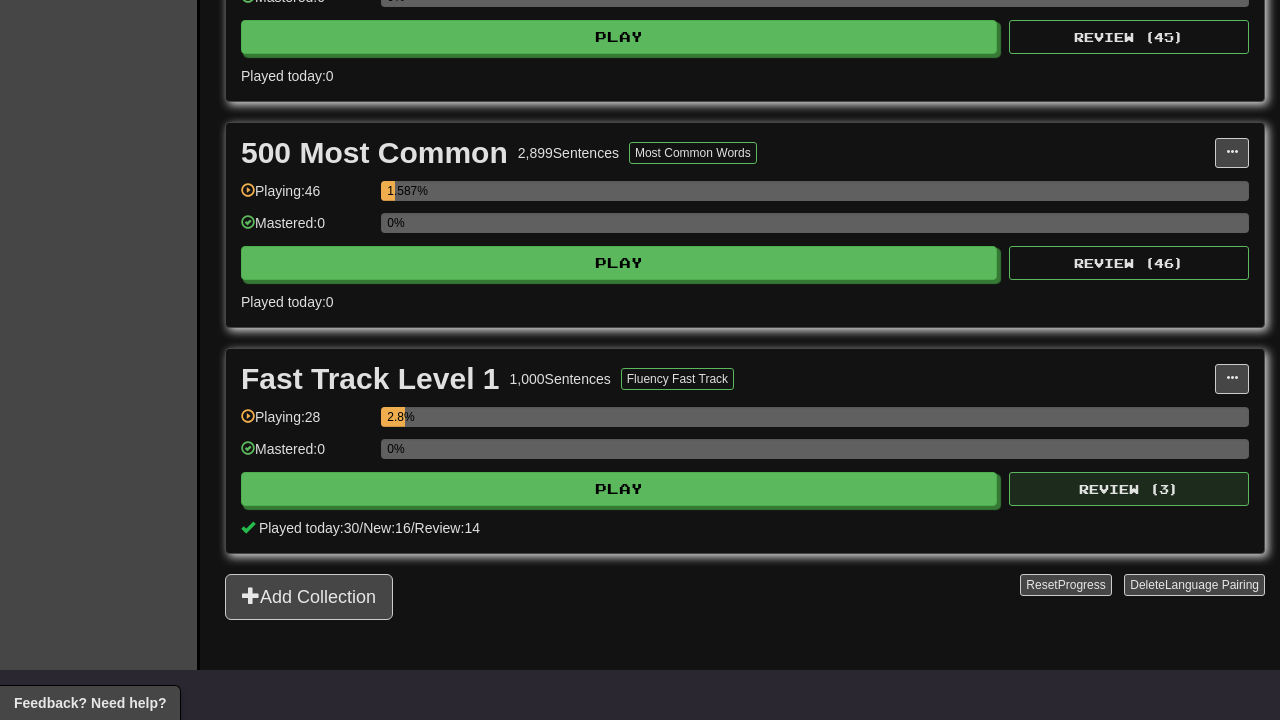 click on "Review ( 3 )" at bounding box center [1129, 489] 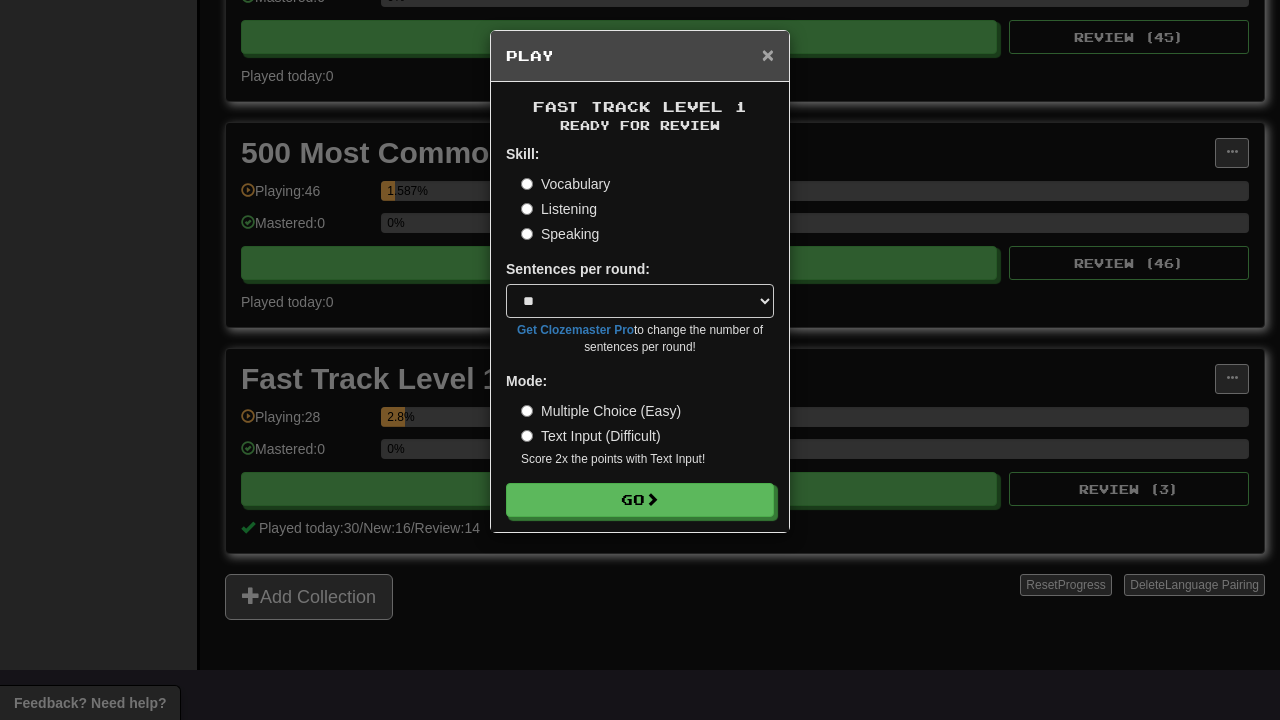 click on "×" at bounding box center [768, 54] 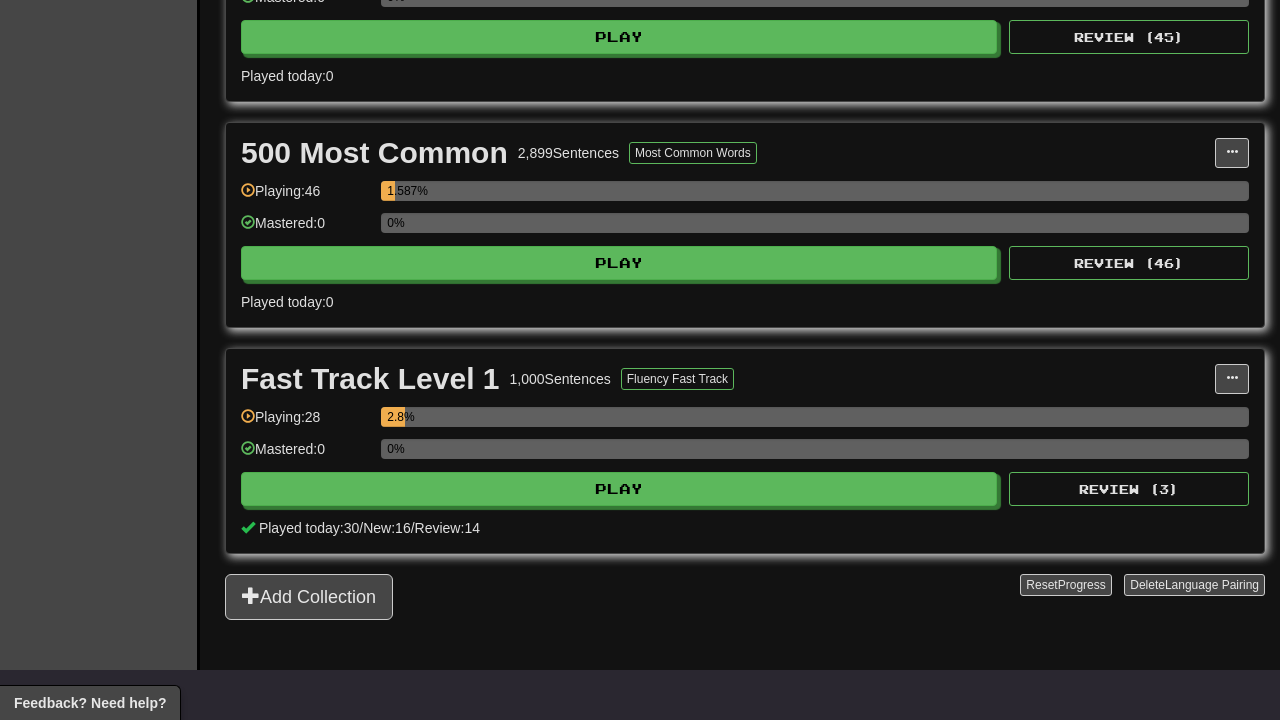 click on "Fast Track Level 1 1,000  Sentences Fluency Fast Track Manage Sentences Unpin from Dashboard  Playing:  28 2.8%  Mastered:  0 0% Play Review ( 3 )   Played today:  30  /  New:  16  /  Review:  14" at bounding box center [745, 451] 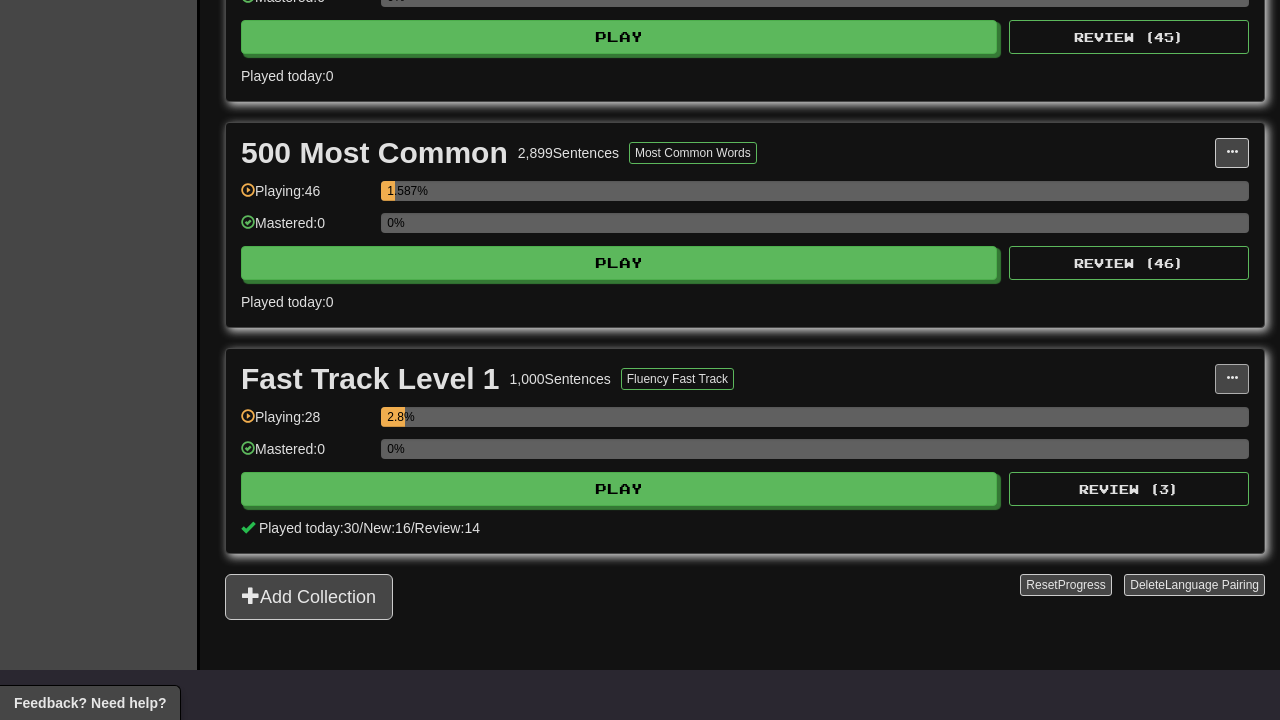 click at bounding box center (1232, 378) 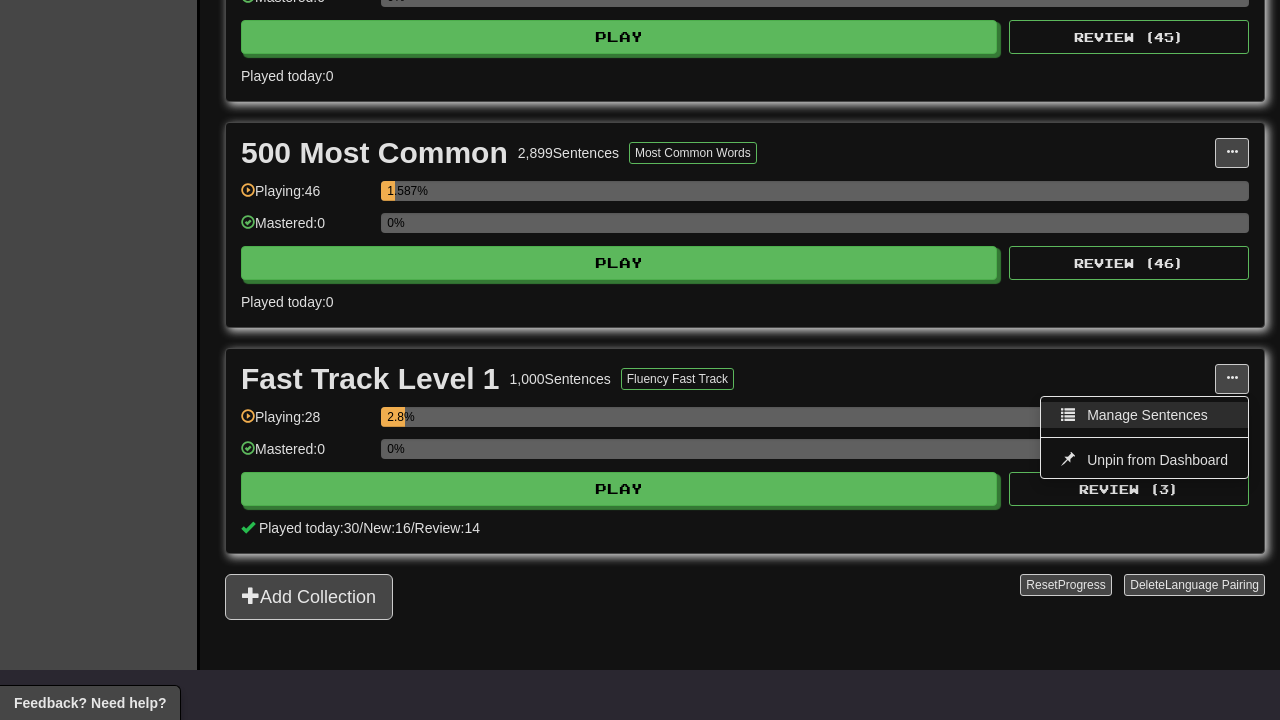 click on "Manage Sentences" at bounding box center [1144, 415] 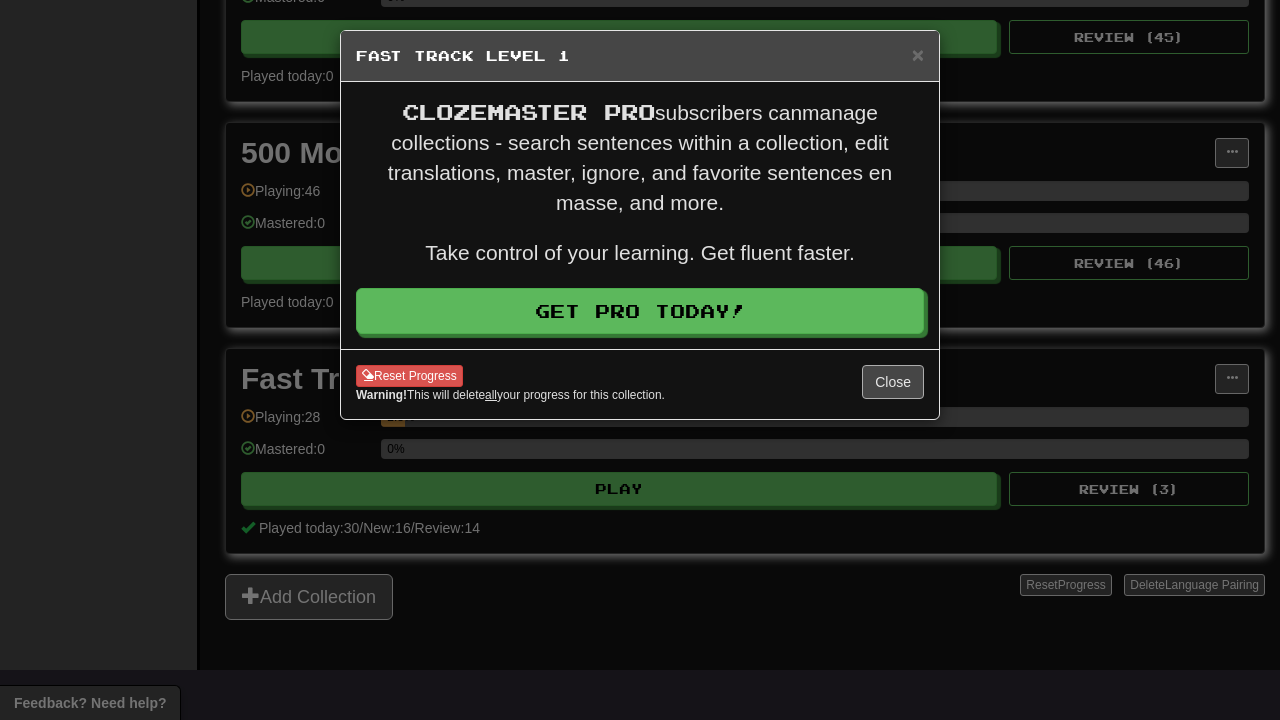 click on "Close" at bounding box center (893, 382) 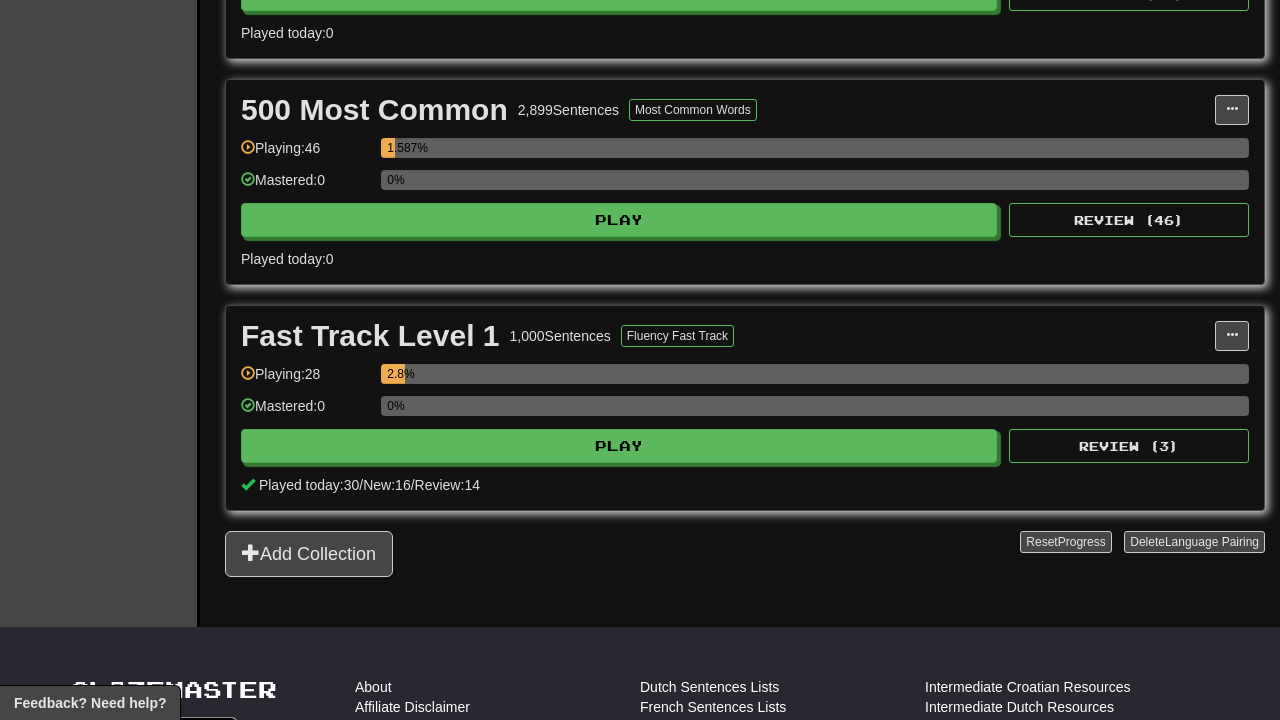 scroll, scrollTop: 609, scrollLeft: 0, axis: vertical 